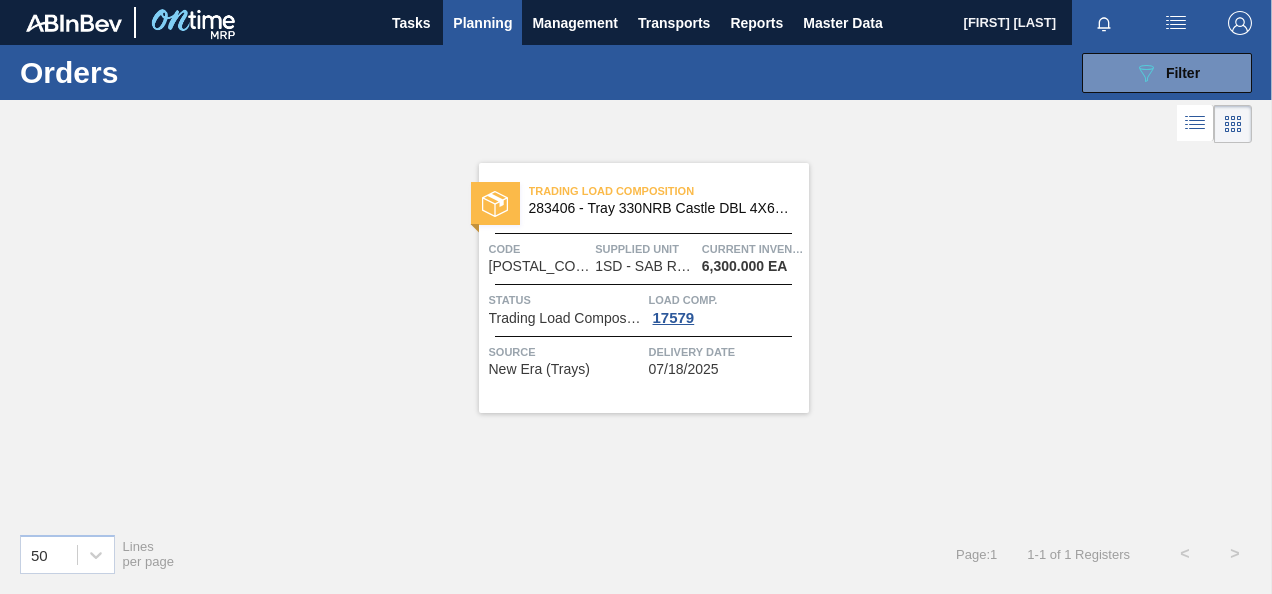 scroll, scrollTop: 0, scrollLeft: 0, axis: both 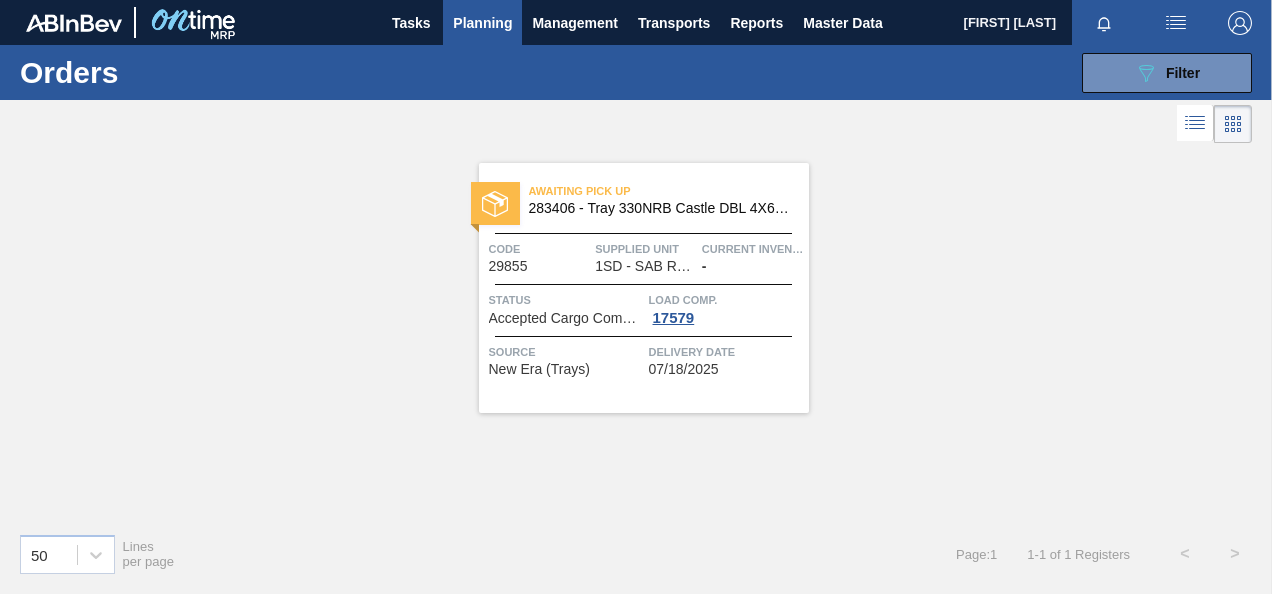 click on "Planning" at bounding box center (482, 23) 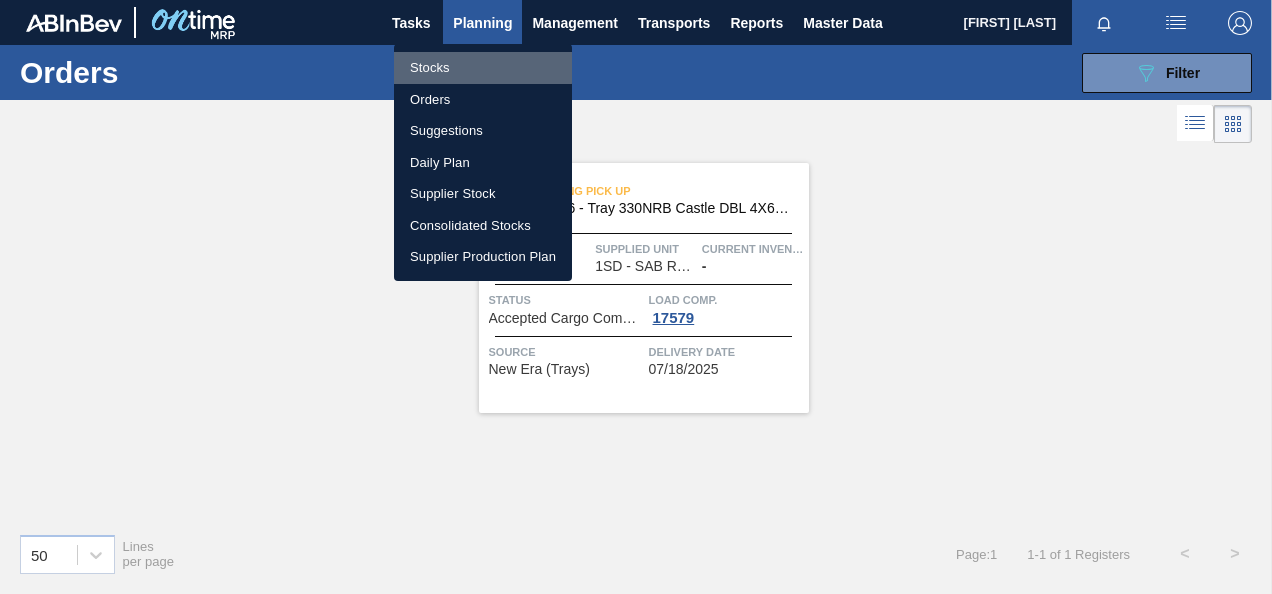 click on "Stocks" at bounding box center (483, 68) 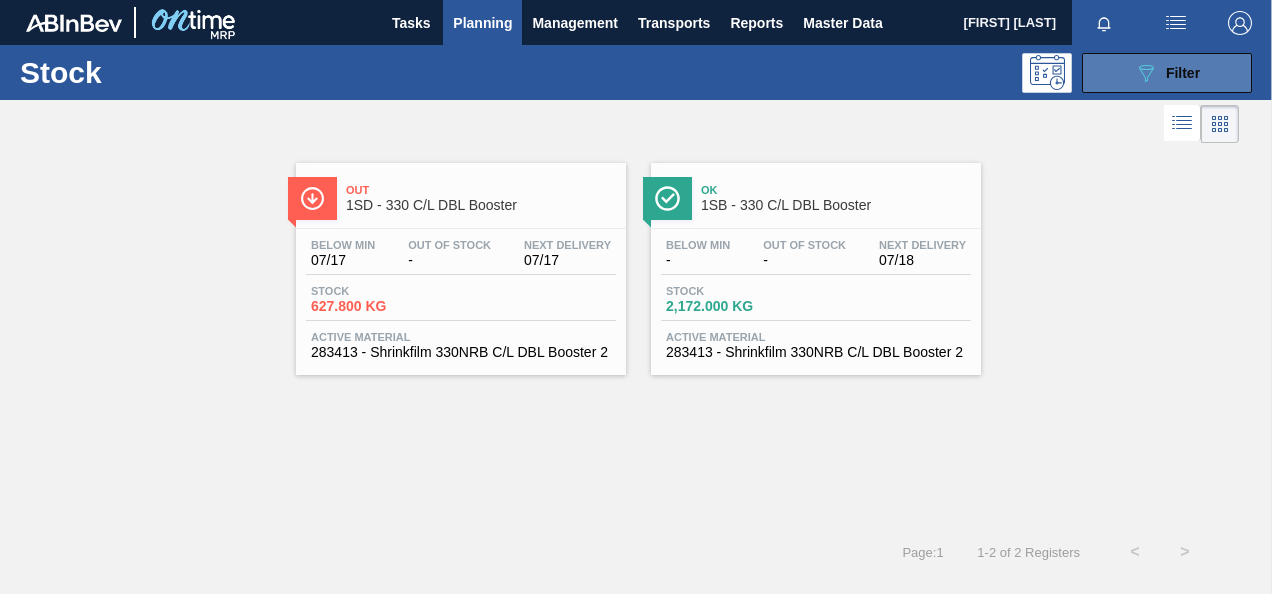 click on "089F7B8B-B2A5-4AFE-B5C0-19BA573D28AC Filter" at bounding box center [1167, 73] 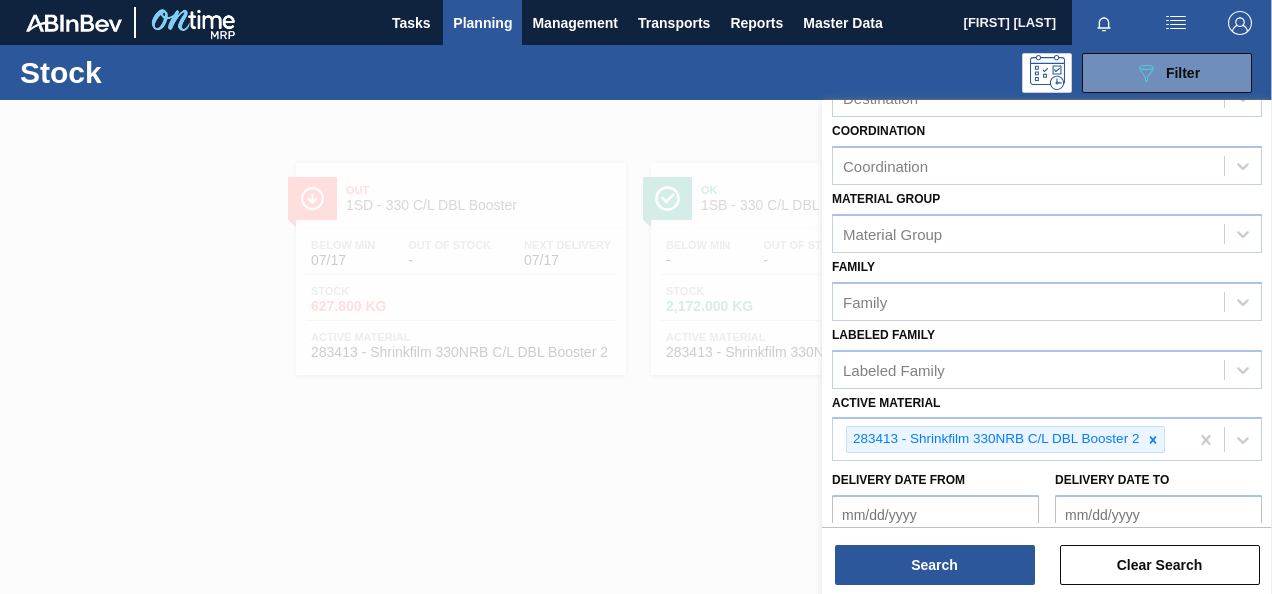 scroll, scrollTop: 200, scrollLeft: 0, axis: vertical 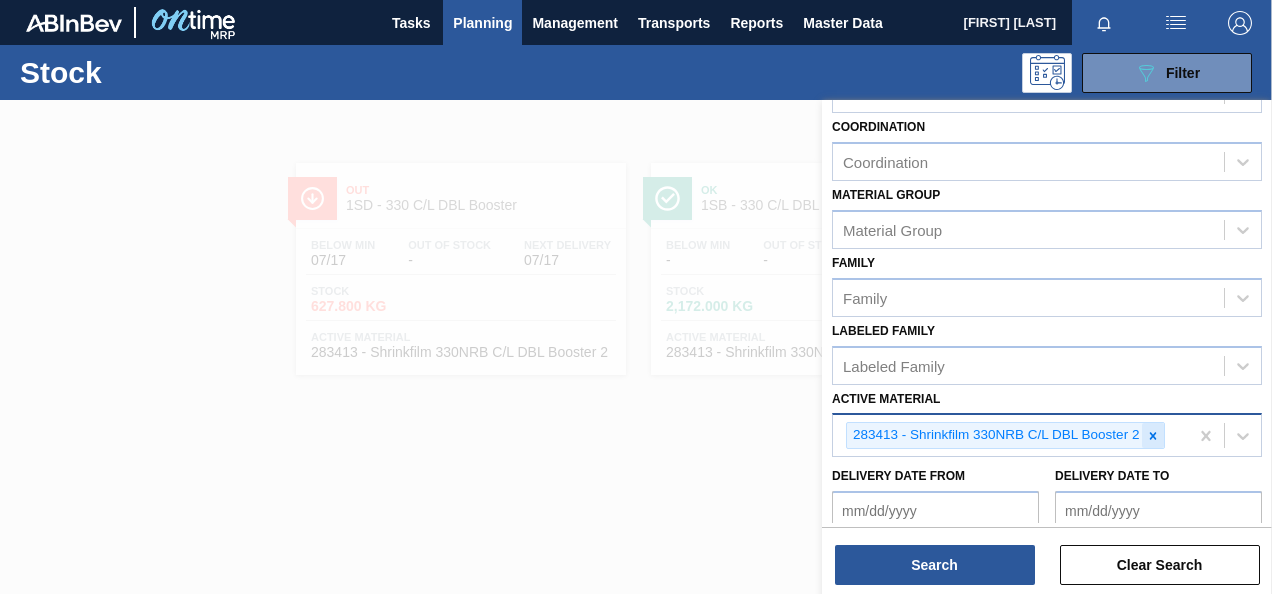 click 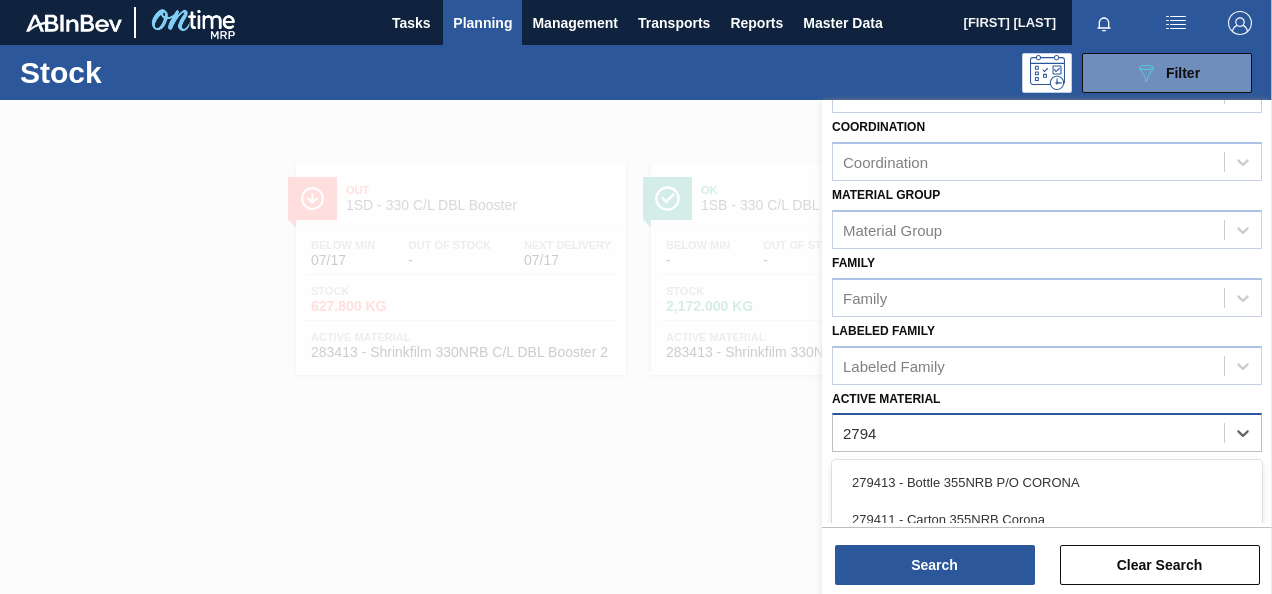 type on "27941" 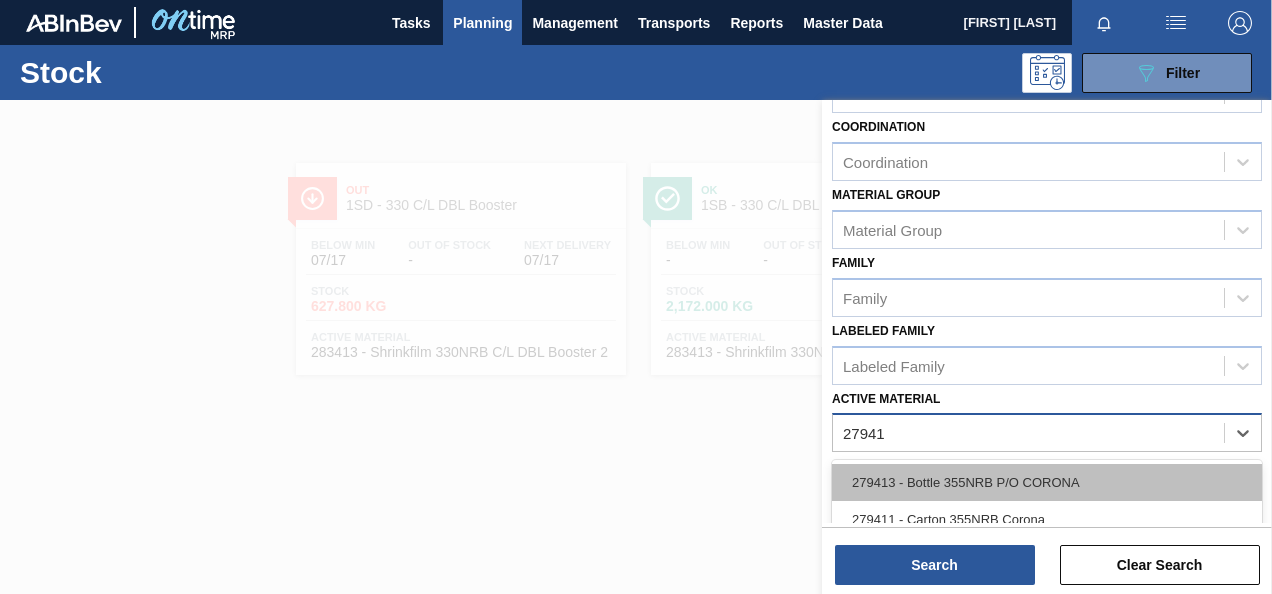 click on "279413 - Bottle 355NRB P/O CORONA" at bounding box center (1047, 482) 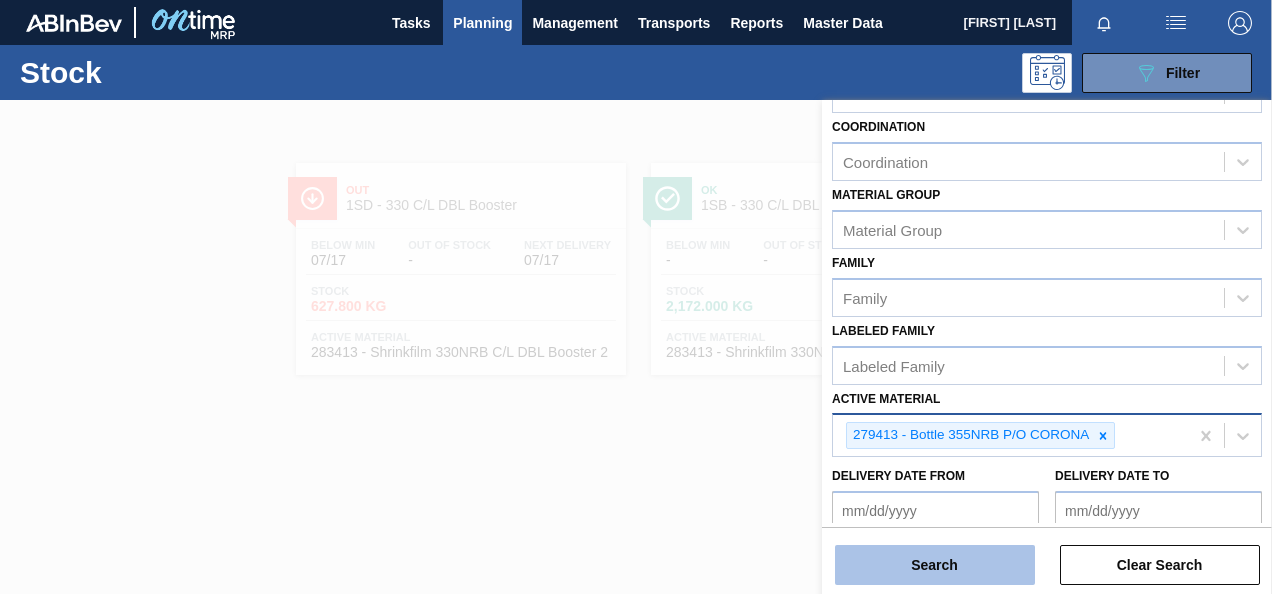 click on "Search" at bounding box center [935, 565] 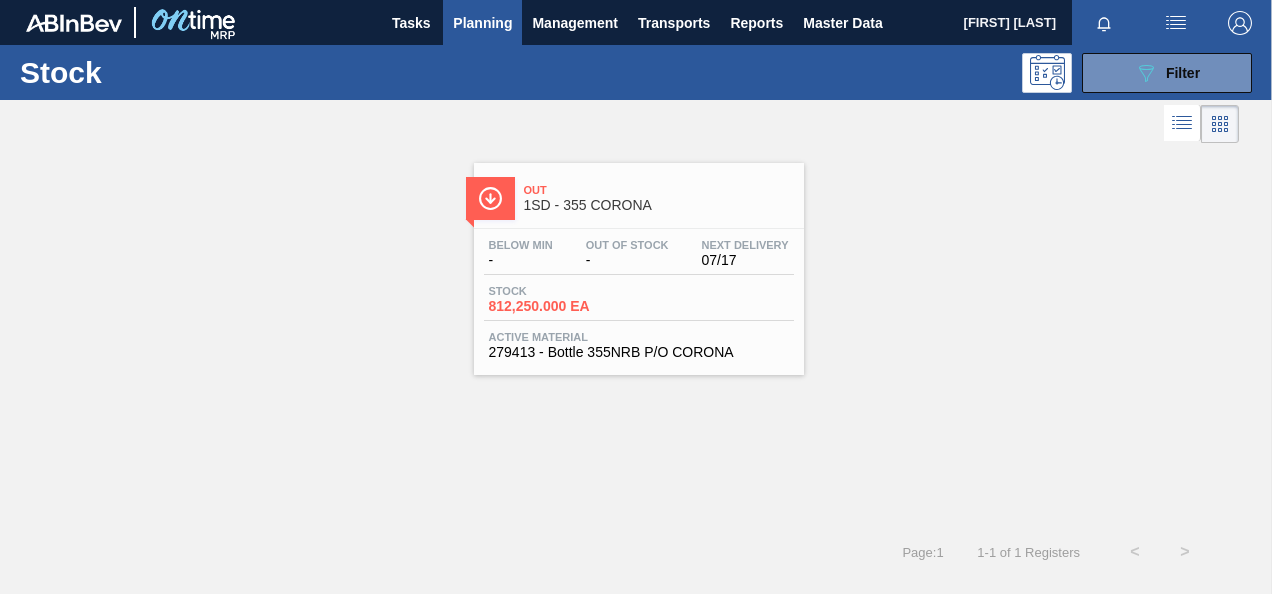 click on "[QUANTITY].000 EA" at bounding box center (559, 306) 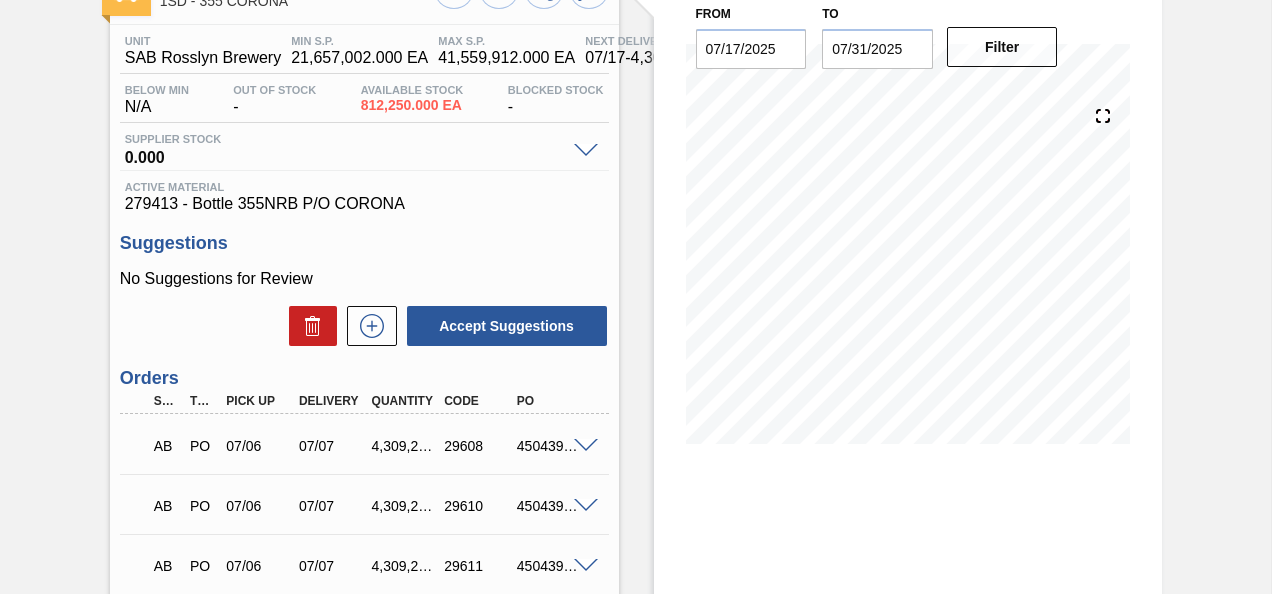 scroll, scrollTop: 0, scrollLeft: 0, axis: both 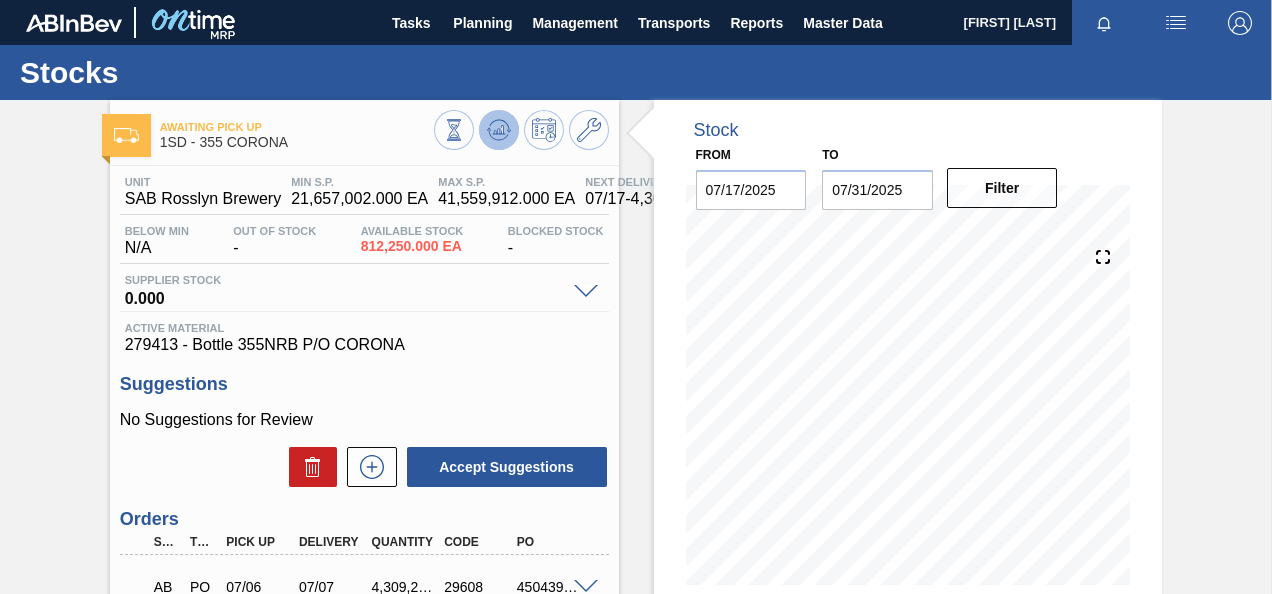 click at bounding box center (499, 130) 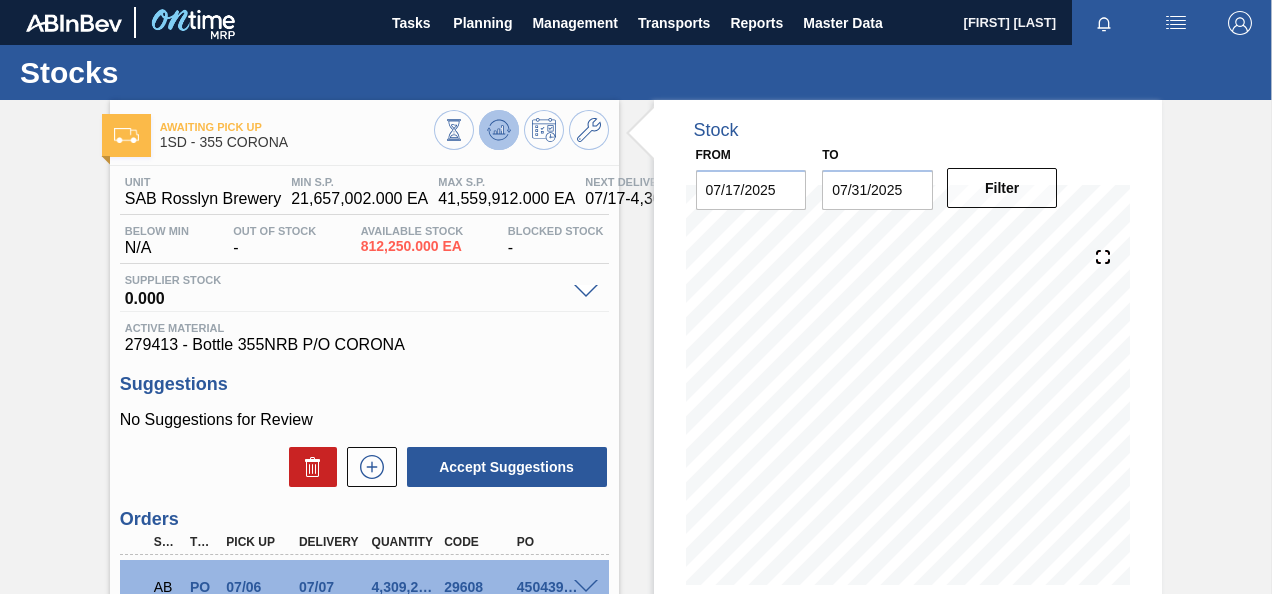 click 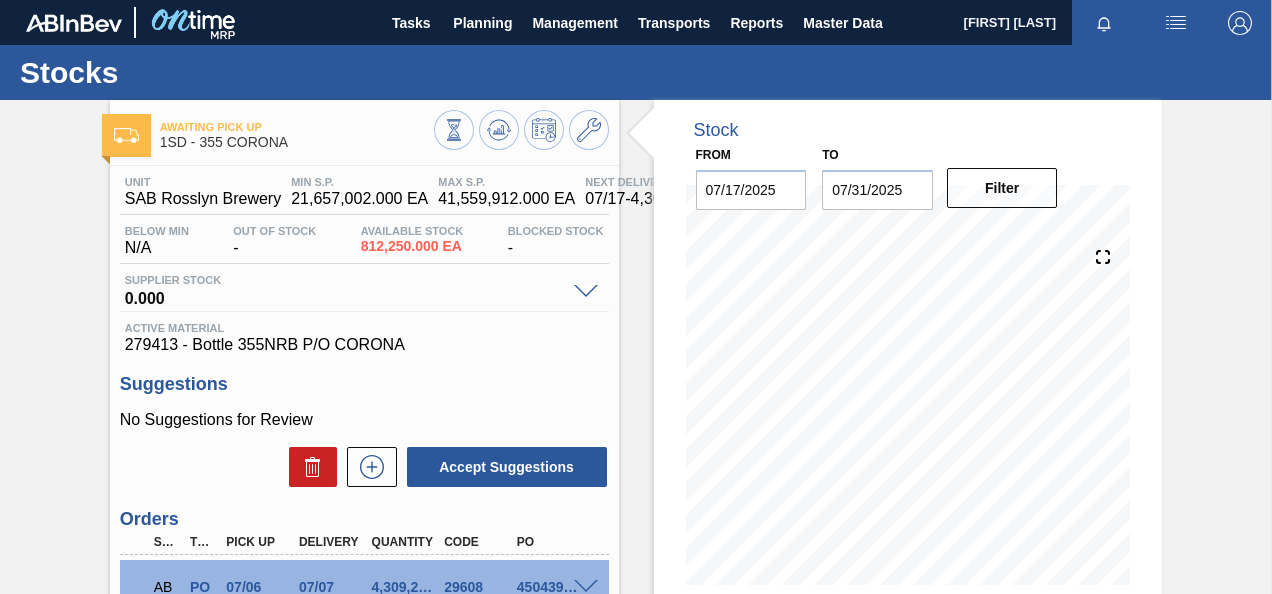 click on "Tasks Planning Management Transports Reports Master Data" at bounding box center (636, 22) 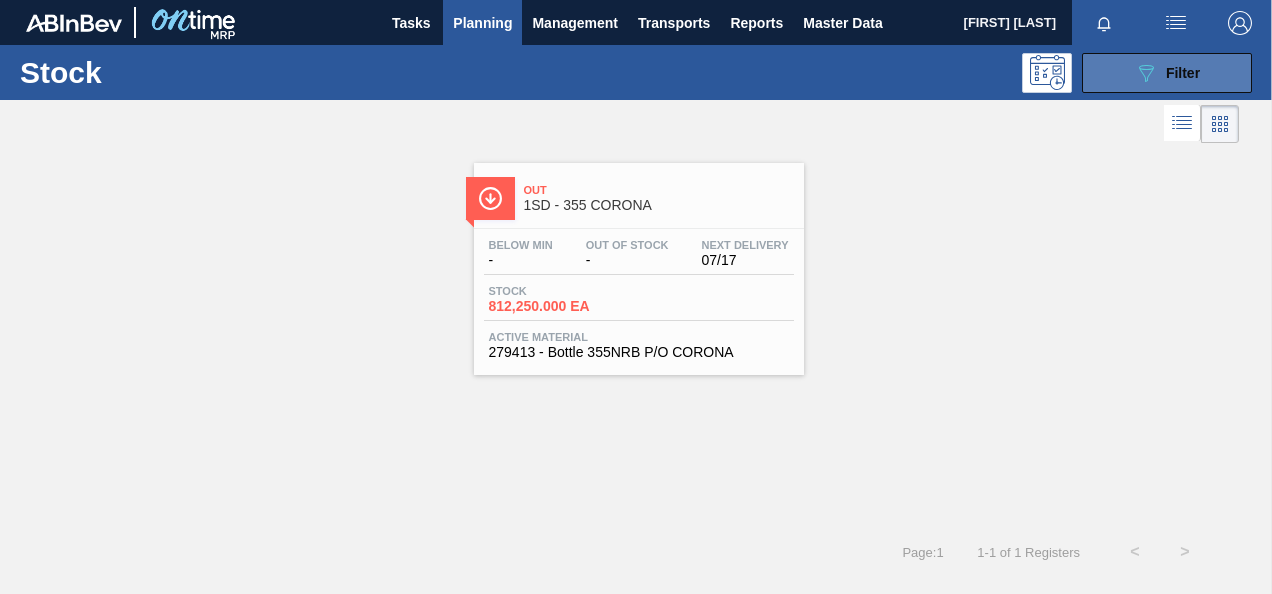 click on "089F7B8B-B2A5-4AFE-B5C0-19BA573D28AC Filter" at bounding box center [1167, 73] 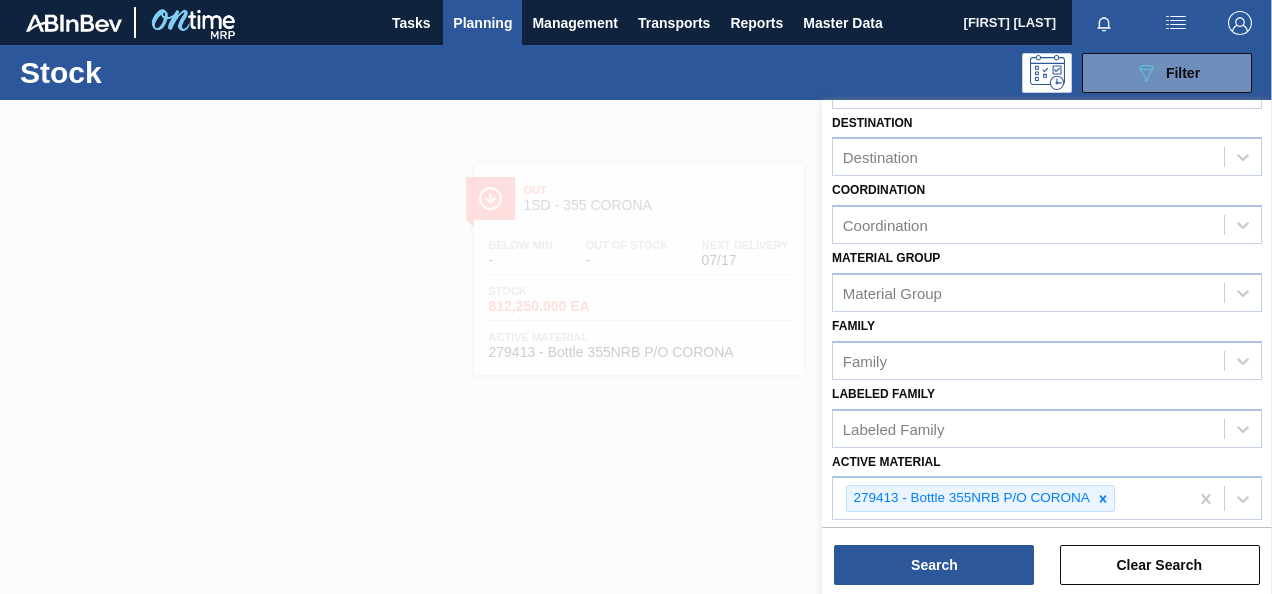 scroll, scrollTop: 200, scrollLeft: 0, axis: vertical 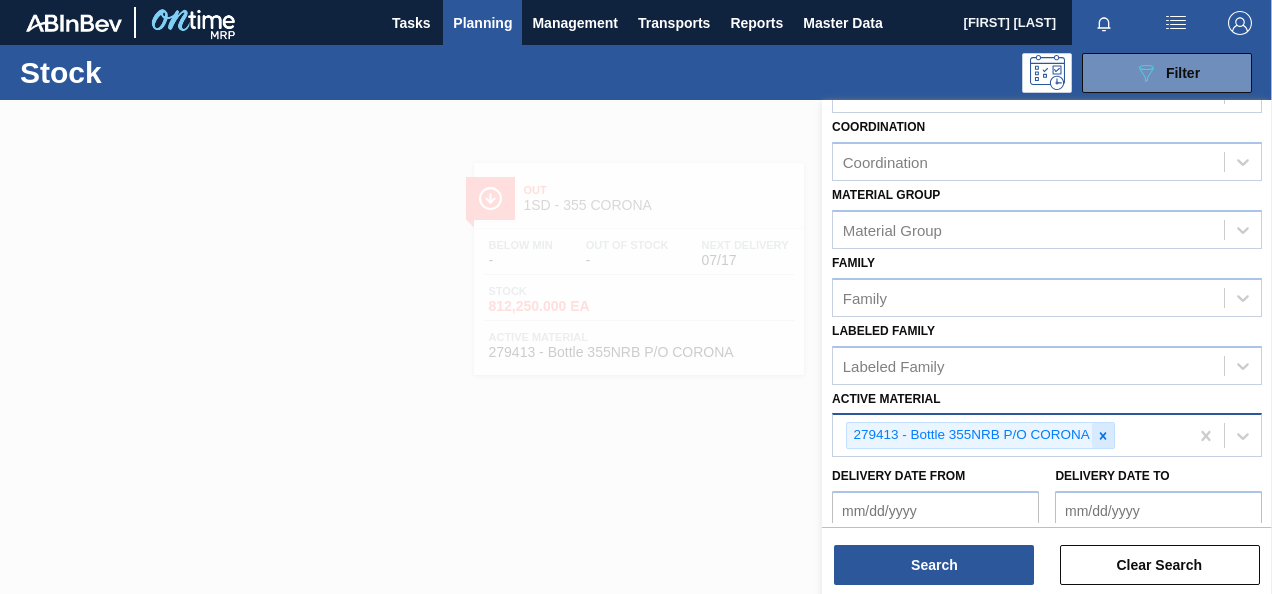 click 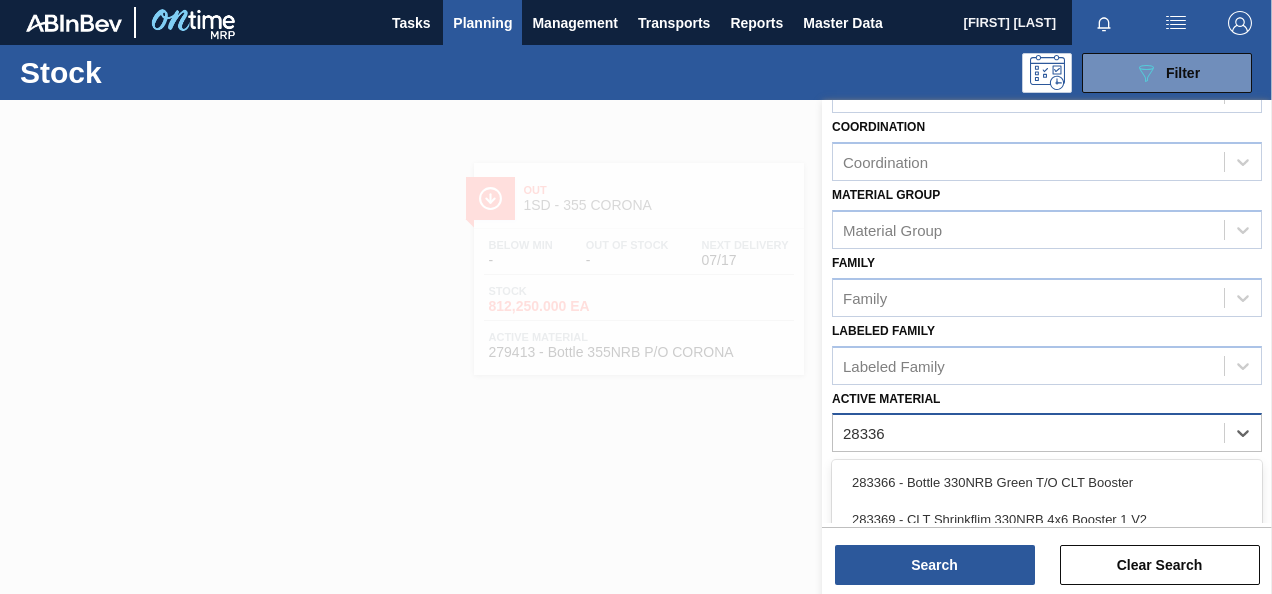 type on "283366" 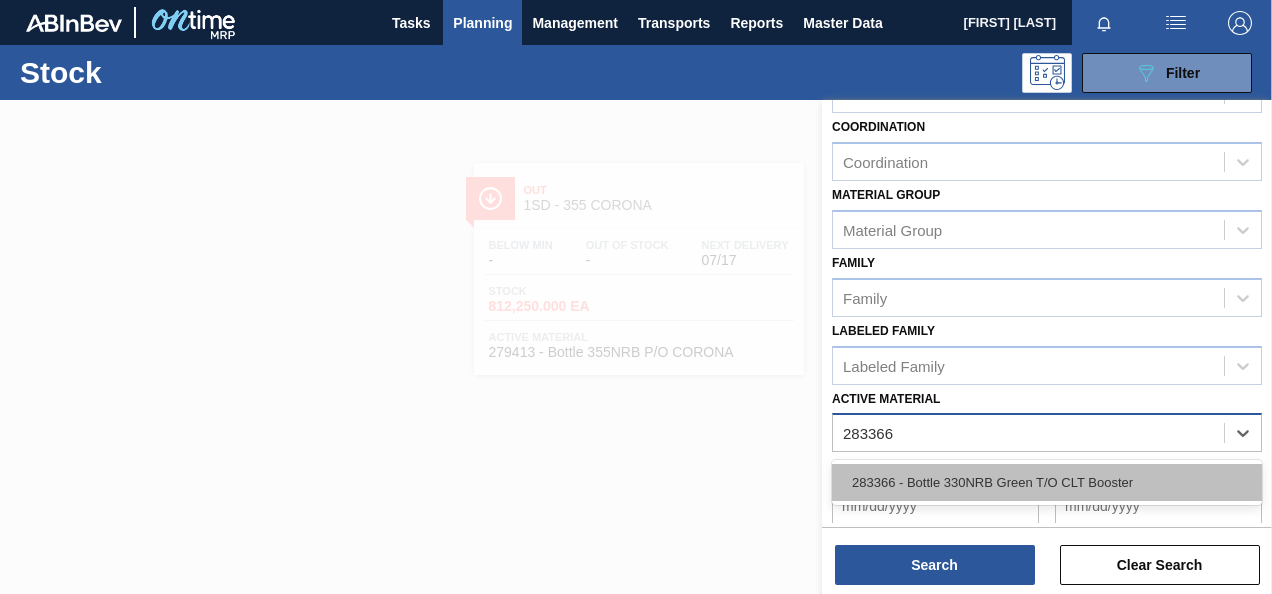 click on "283366 - Bottle 330NRB Green T/O CLT Booster" at bounding box center [1047, 482] 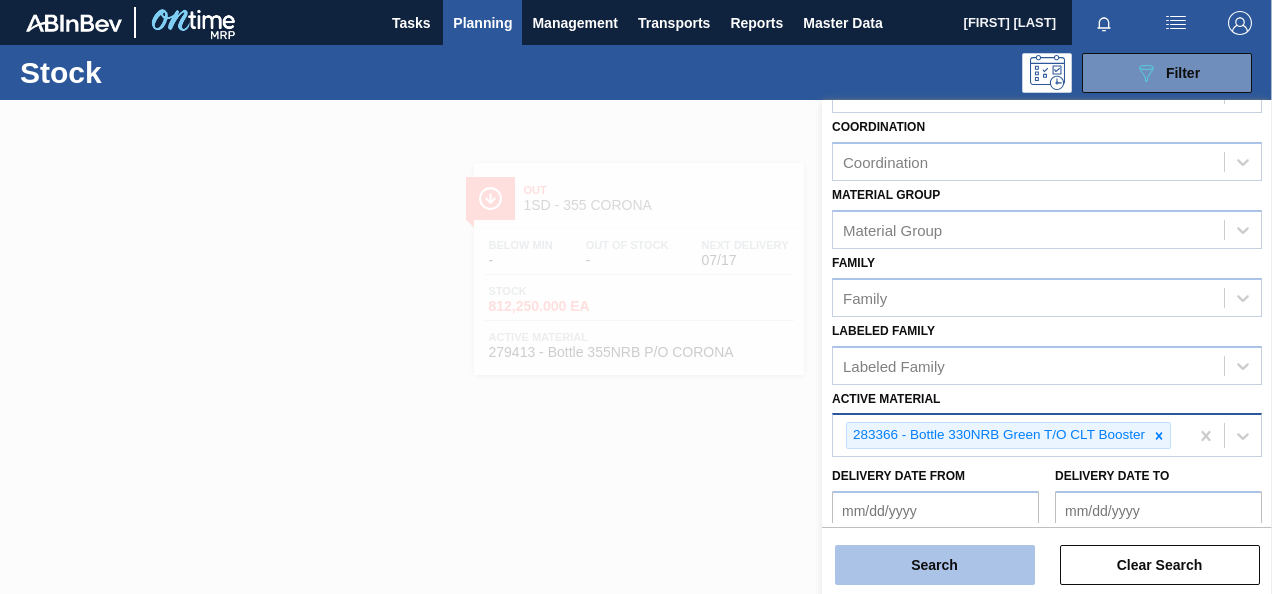 click on "Search" at bounding box center (935, 565) 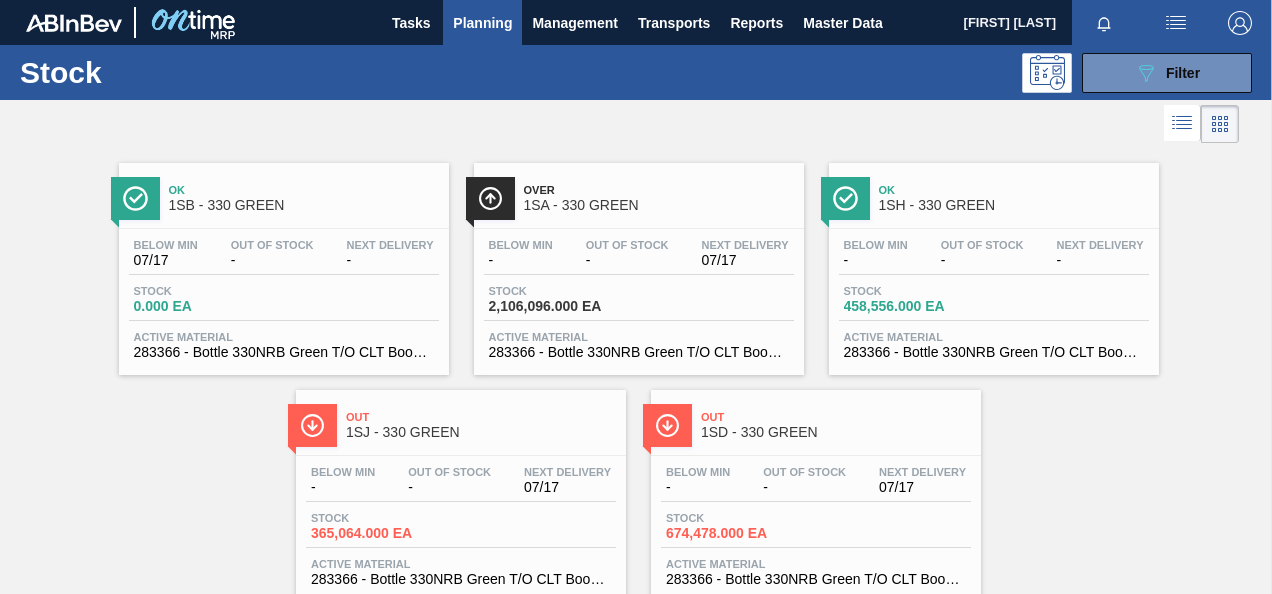 scroll, scrollTop: 60, scrollLeft: 0, axis: vertical 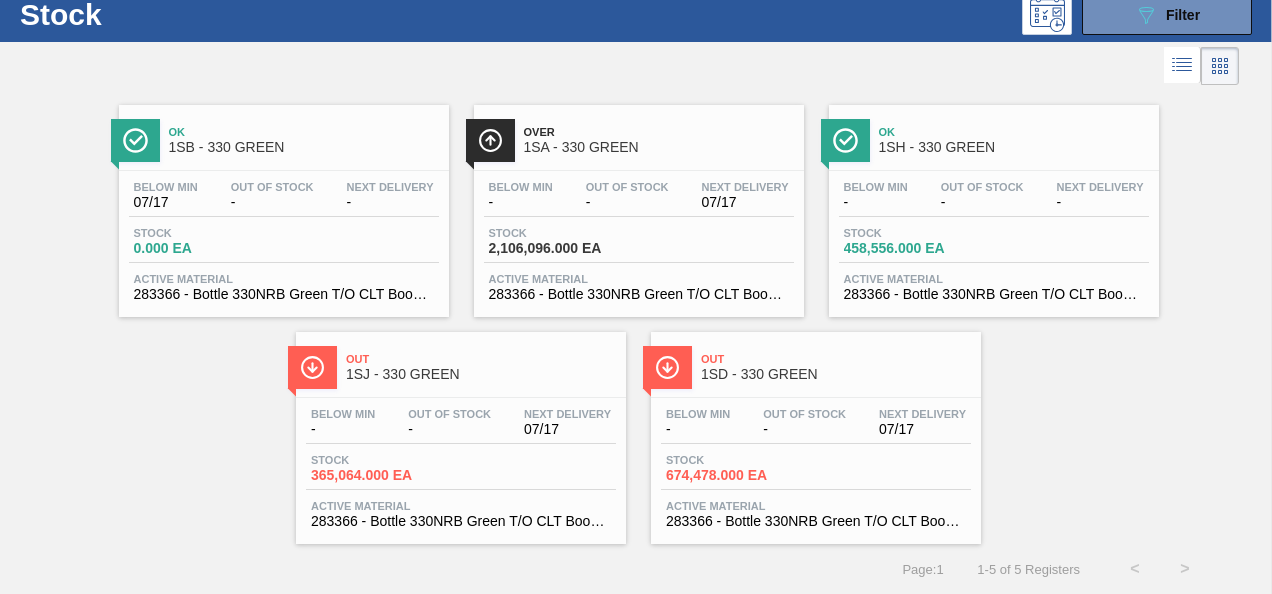 click on "[QUANTITY].000 EA" at bounding box center (736, 475) 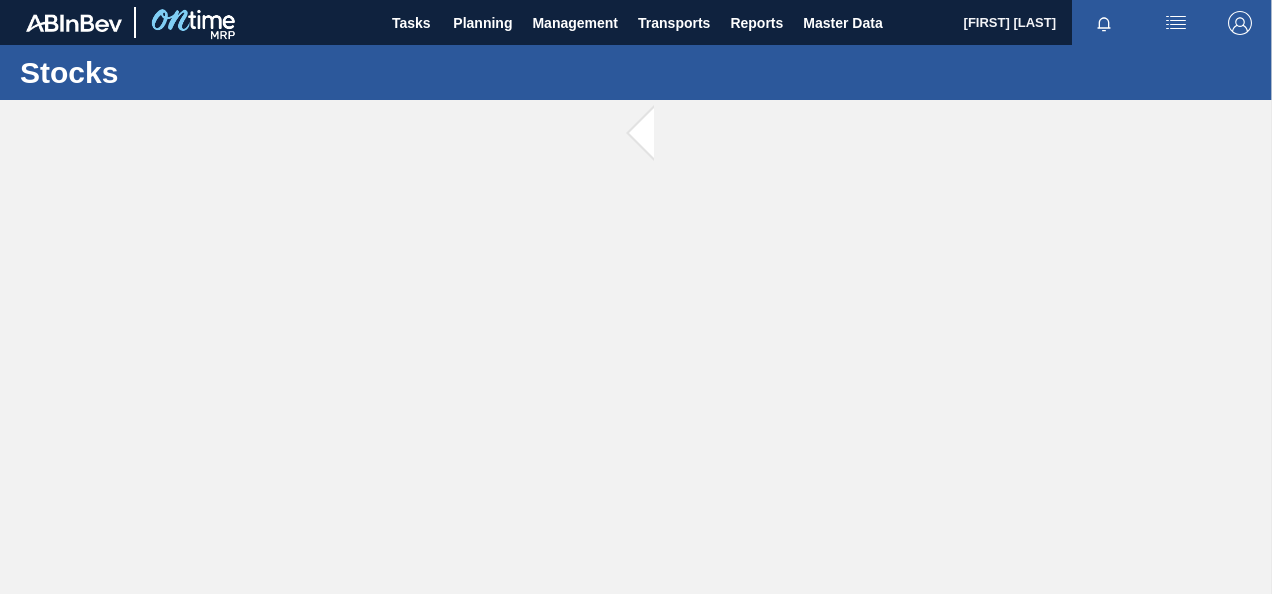 scroll, scrollTop: 0, scrollLeft: 0, axis: both 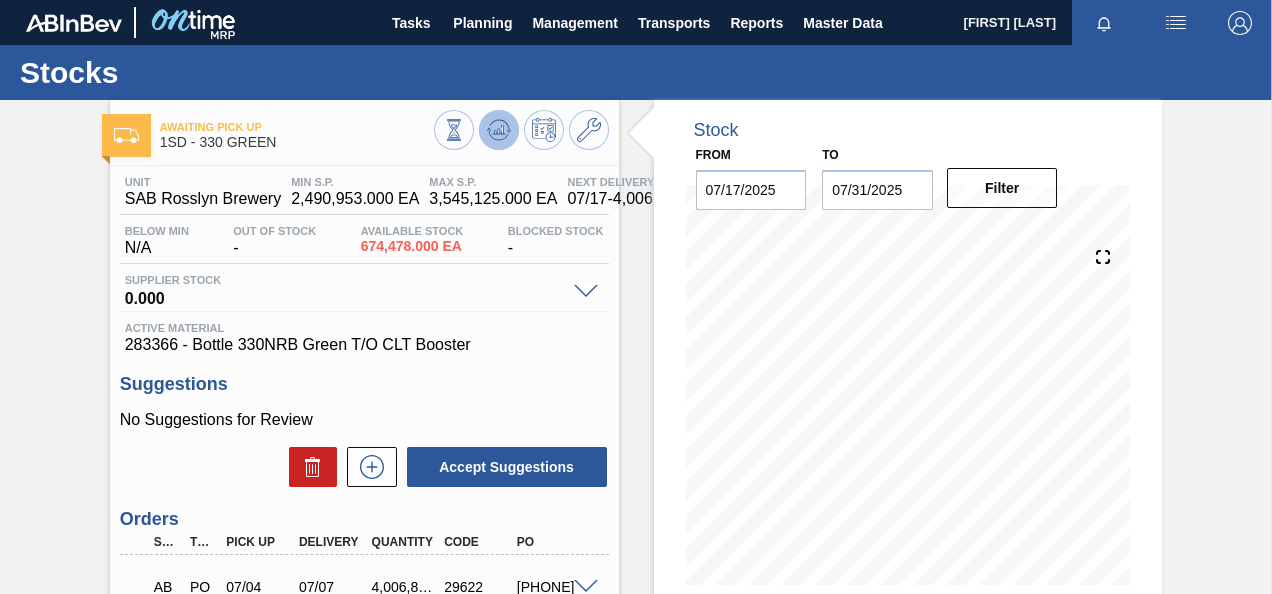 click 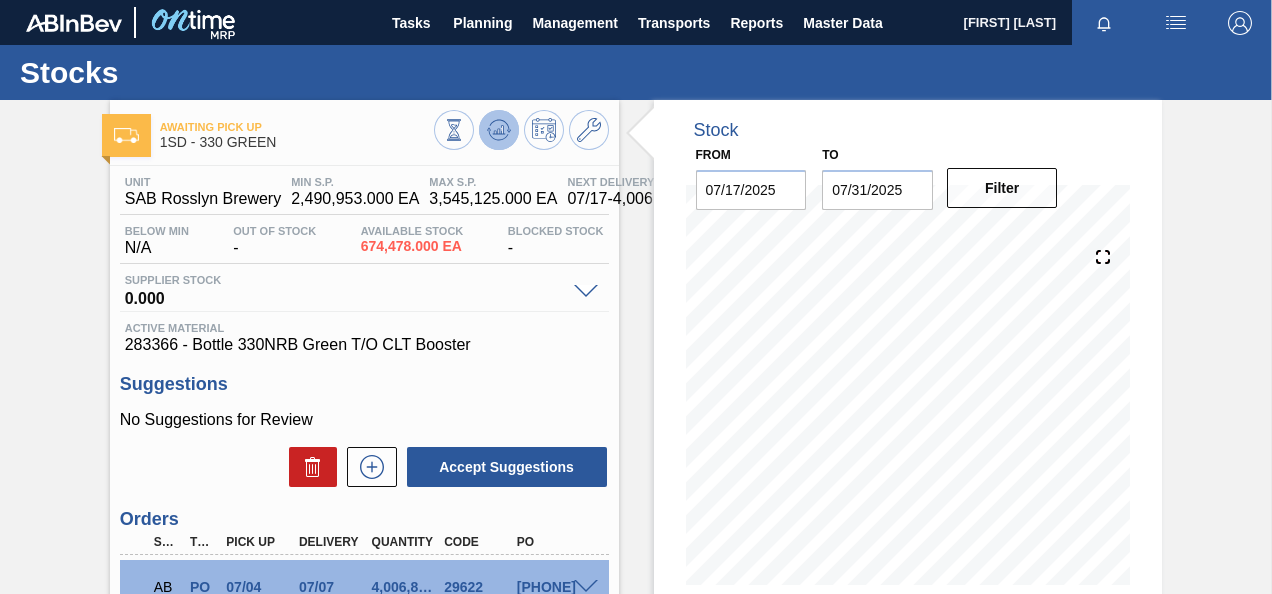 click 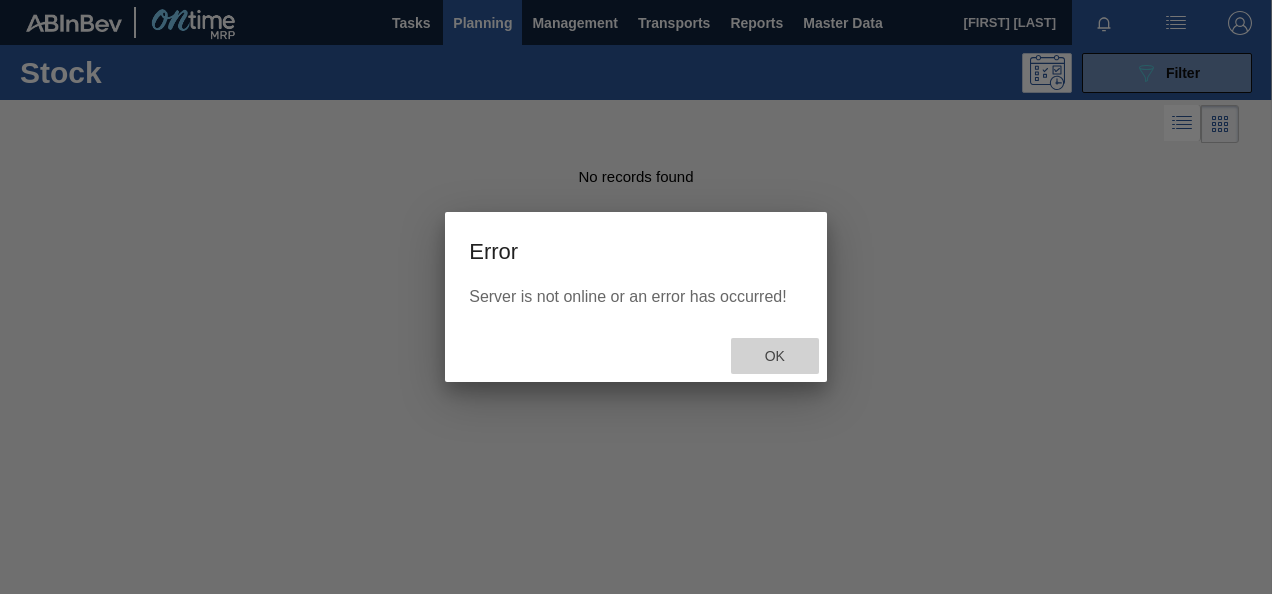 click on "Ok" at bounding box center (775, 356) 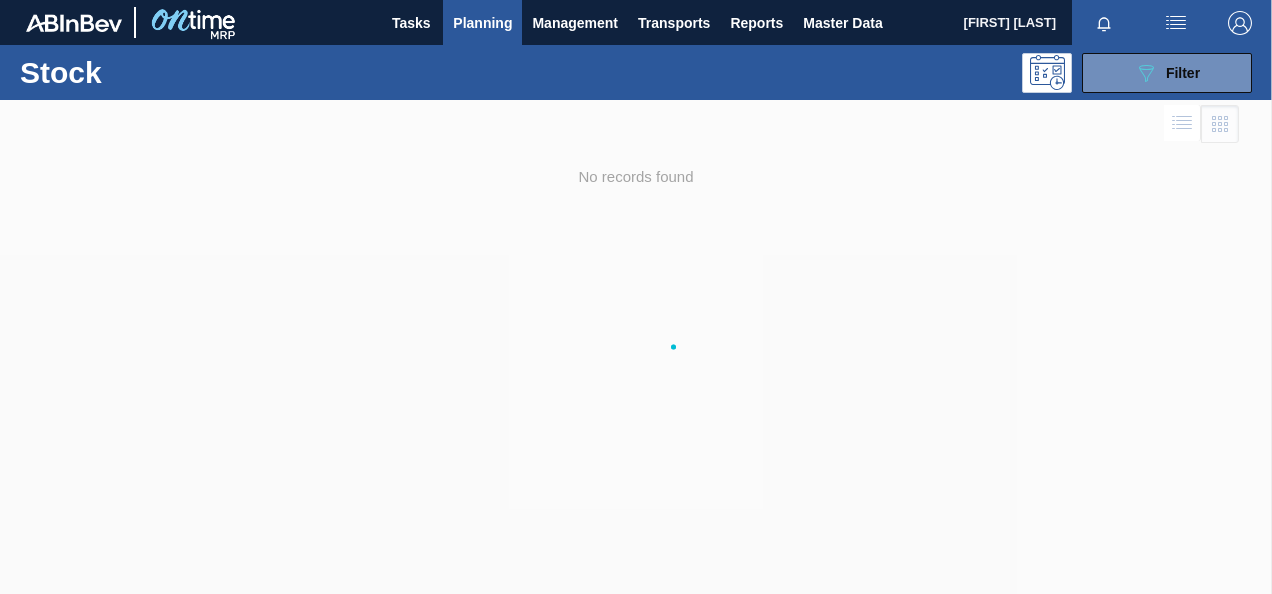 scroll, scrollTop: 0, scrollLeft: 0, axis: both 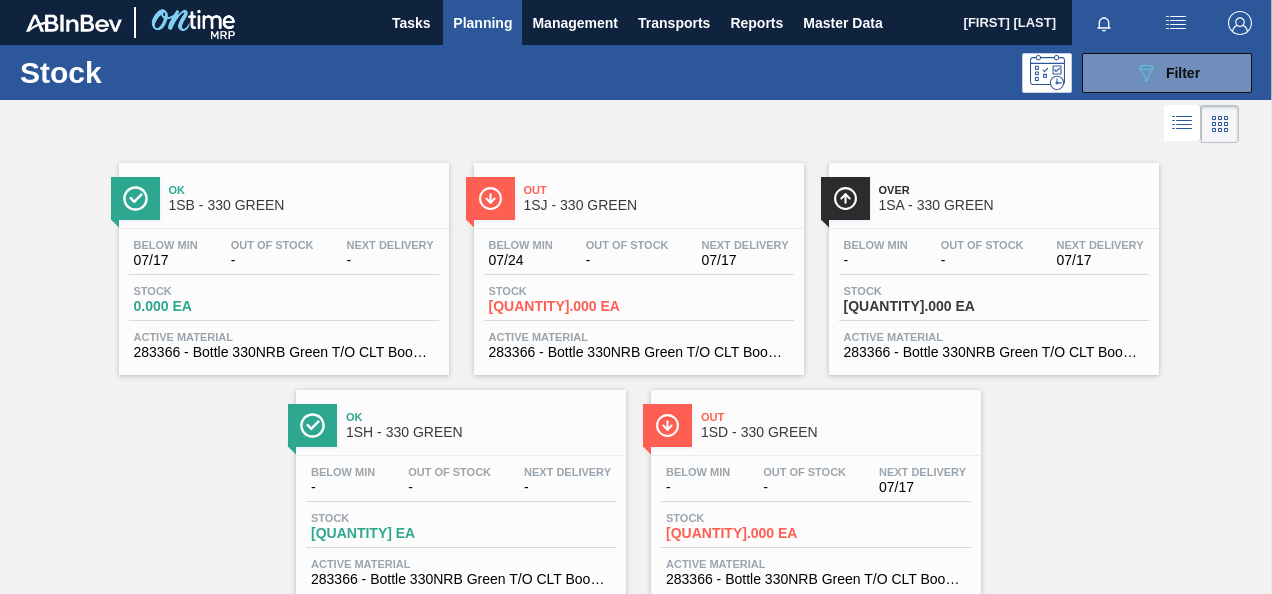 click on "1SD - [NUMBER] GREEN" at bounding box center [836, 425] 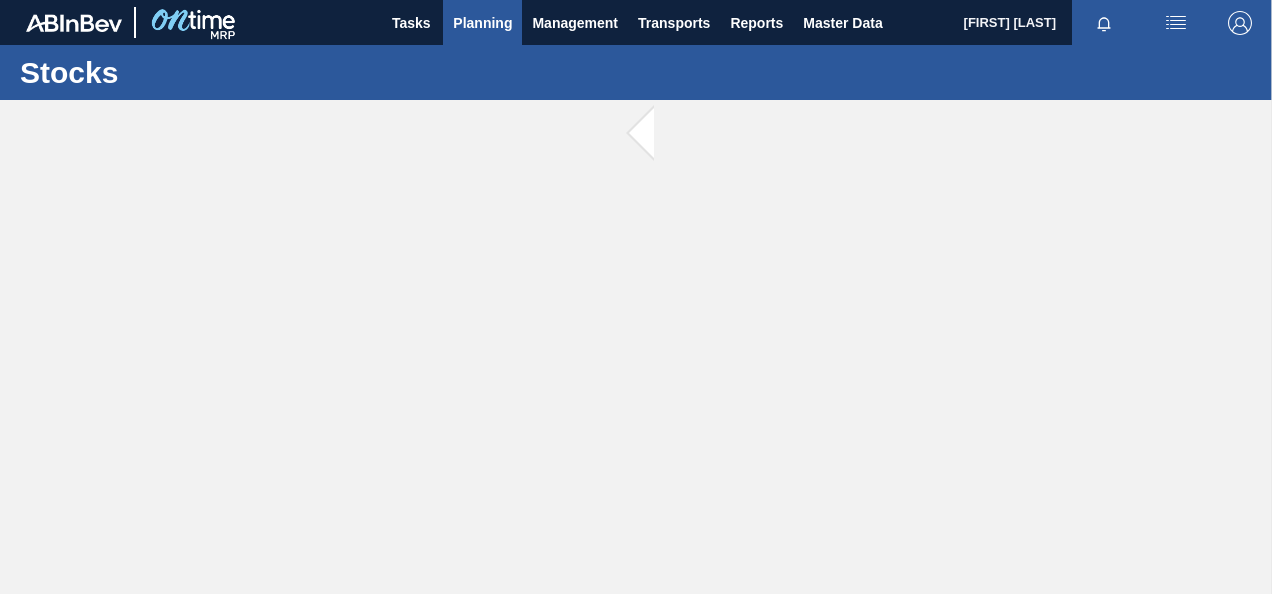 click on "Planning" at bounding box center [482, 23] 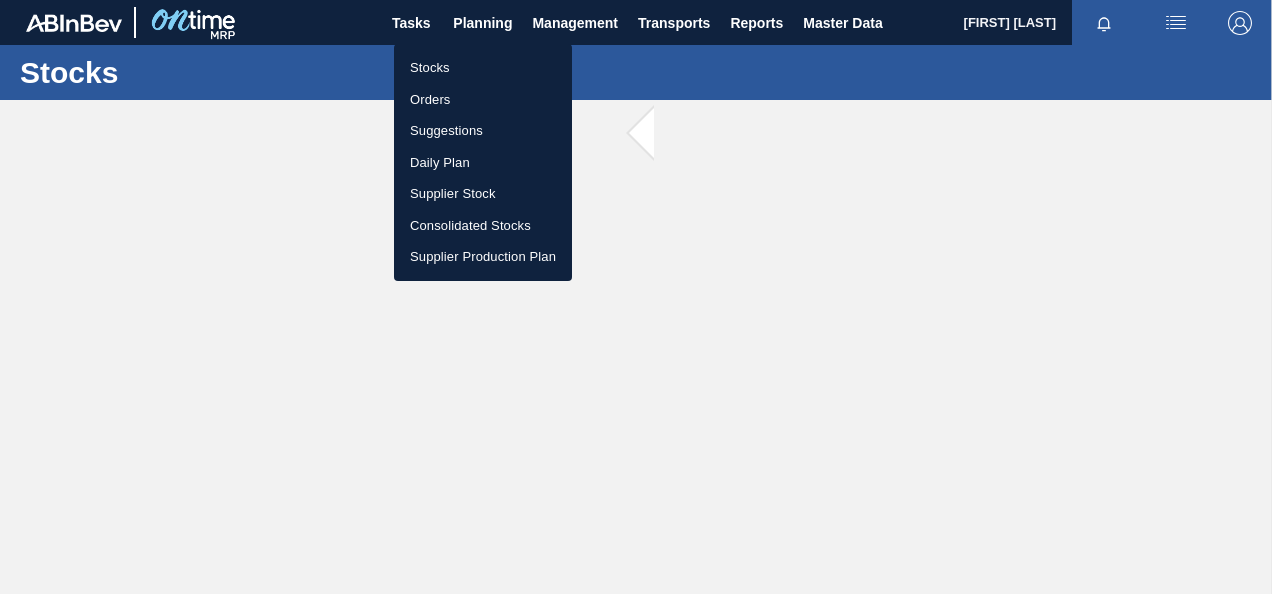 click on "Orders" at bounding box center [483, 100] 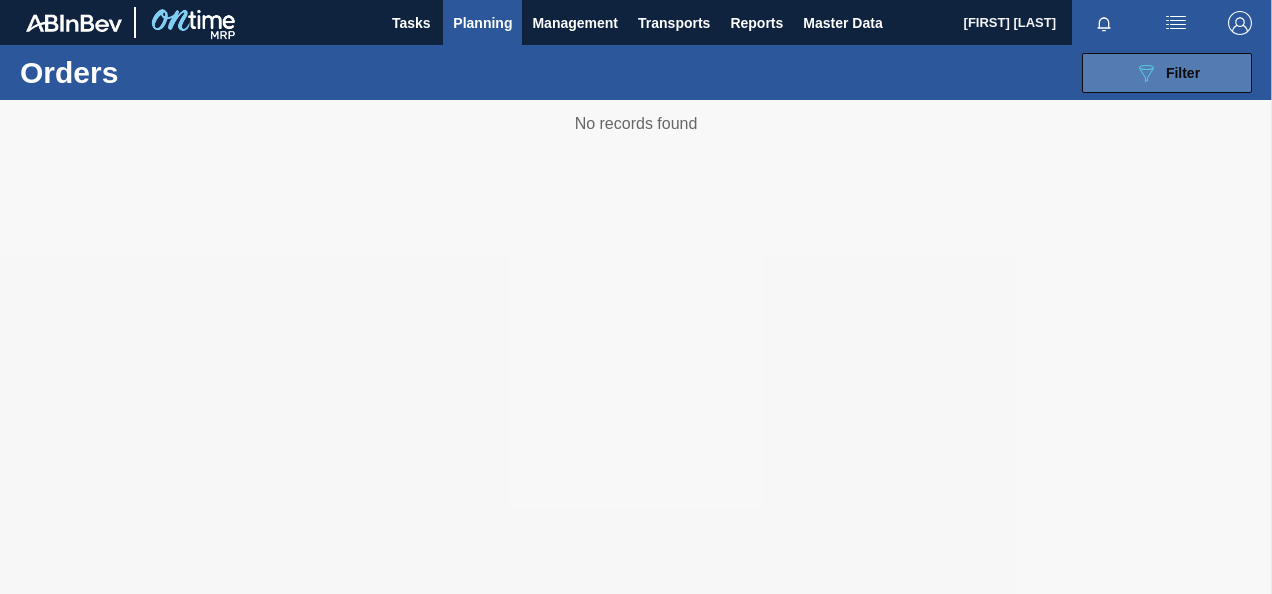 click on "089F7B8B-B2A5-4AFE-B5C0-19BA573D28AC Filter" at bounding box center (1167, 73) 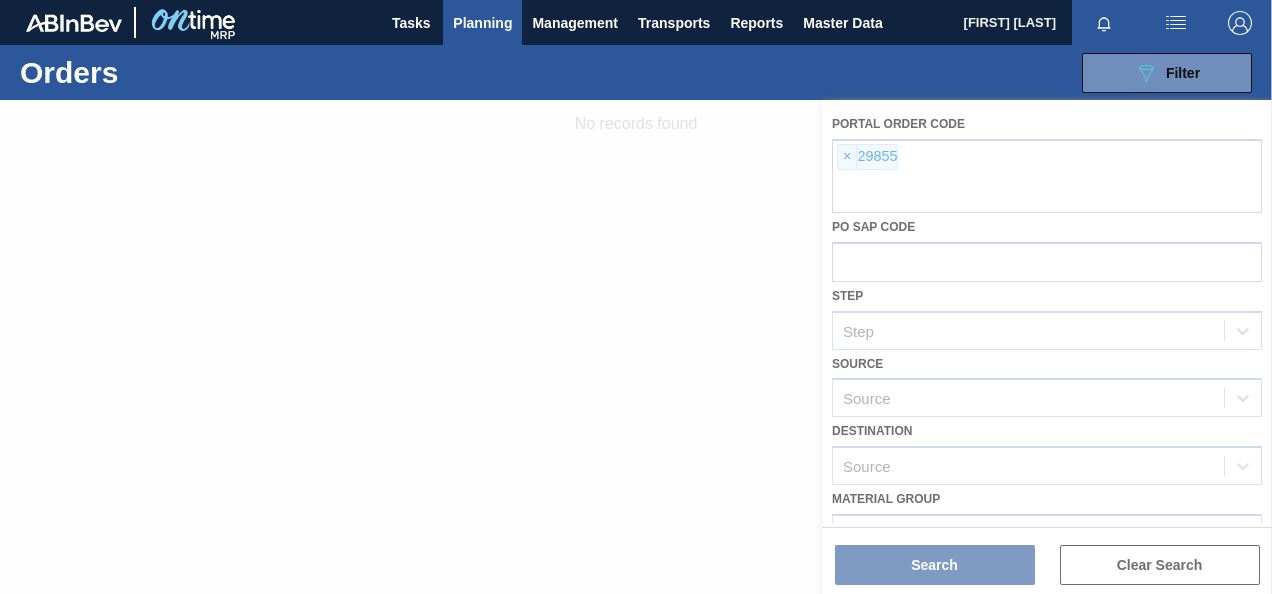 click at bounding box center (636, 347) 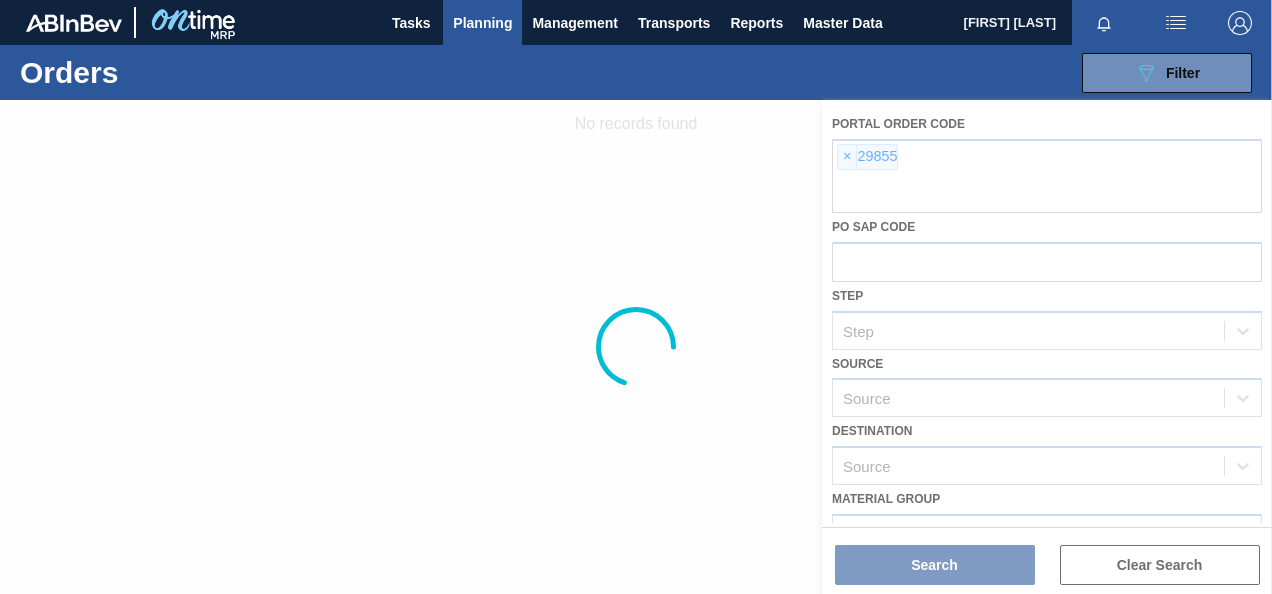 click at bounding box center (636, 347) 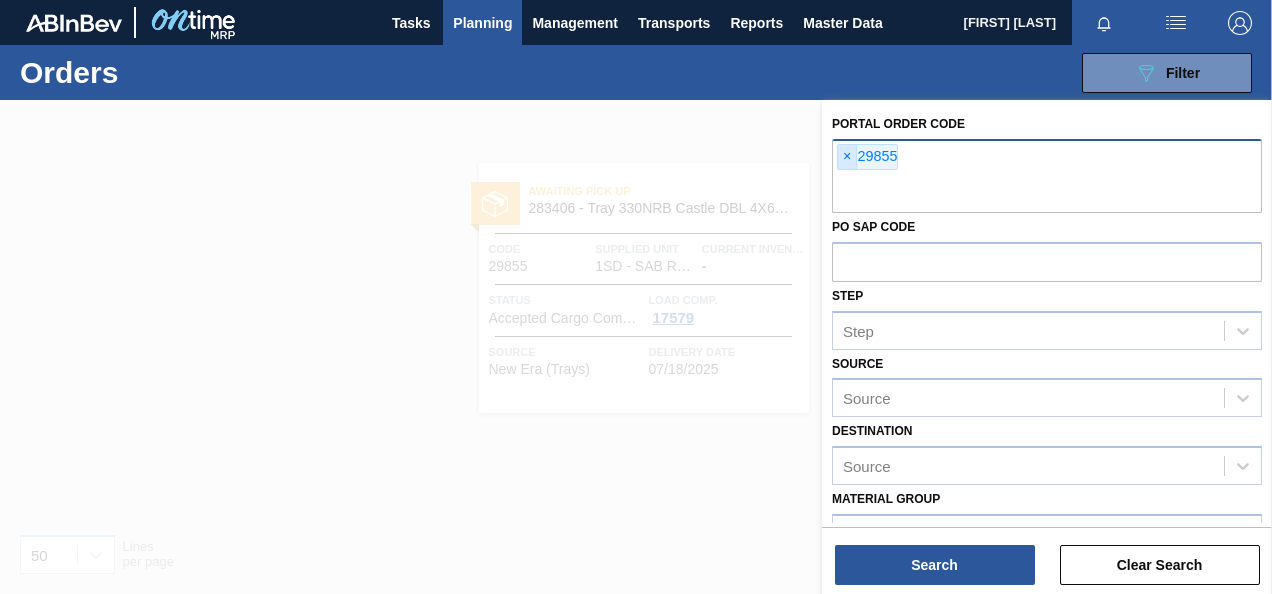 click on "×" at bounding box center (847, 157) 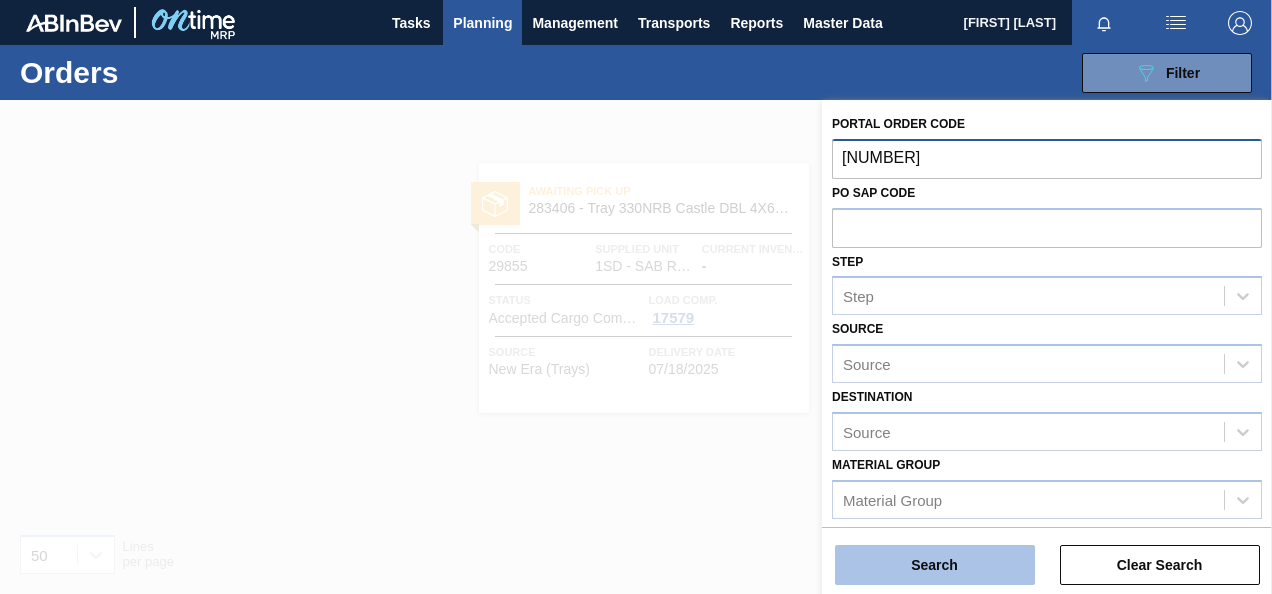 type on "[NUMBER]" 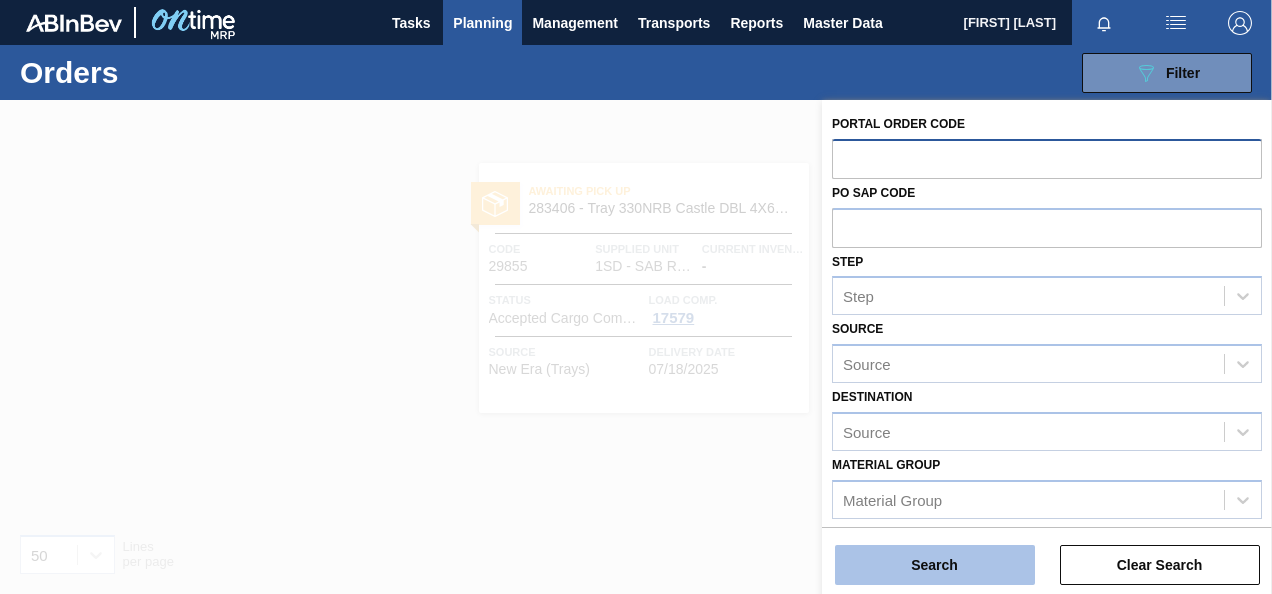 click on "Search" at bounding box center (935, 565) 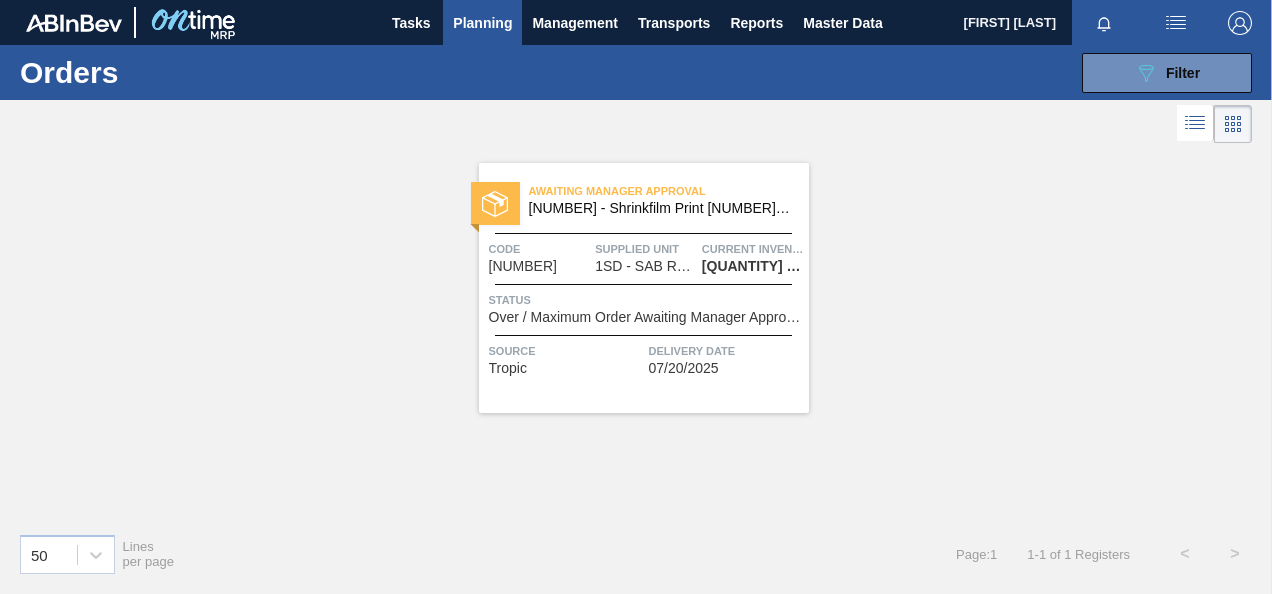 click on "Over / Maximum Order Awaiting Manager Approval" at bounding box center (646, 317) 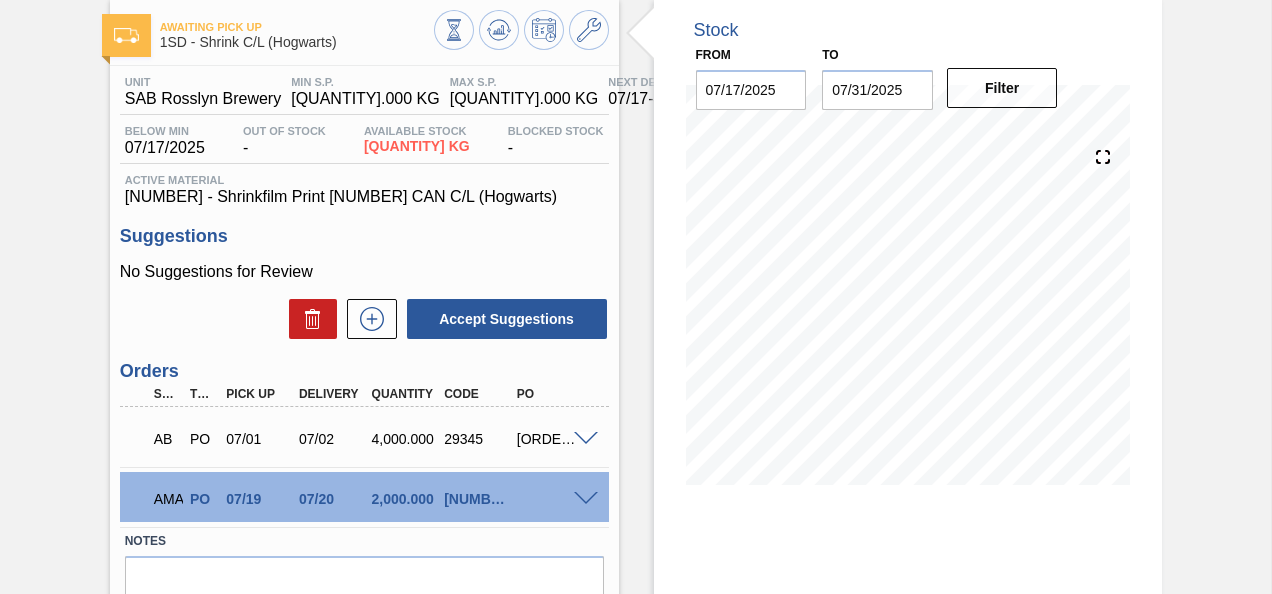 scroll, scrollTop: 200, scrollLeft: 0, axis: vertical 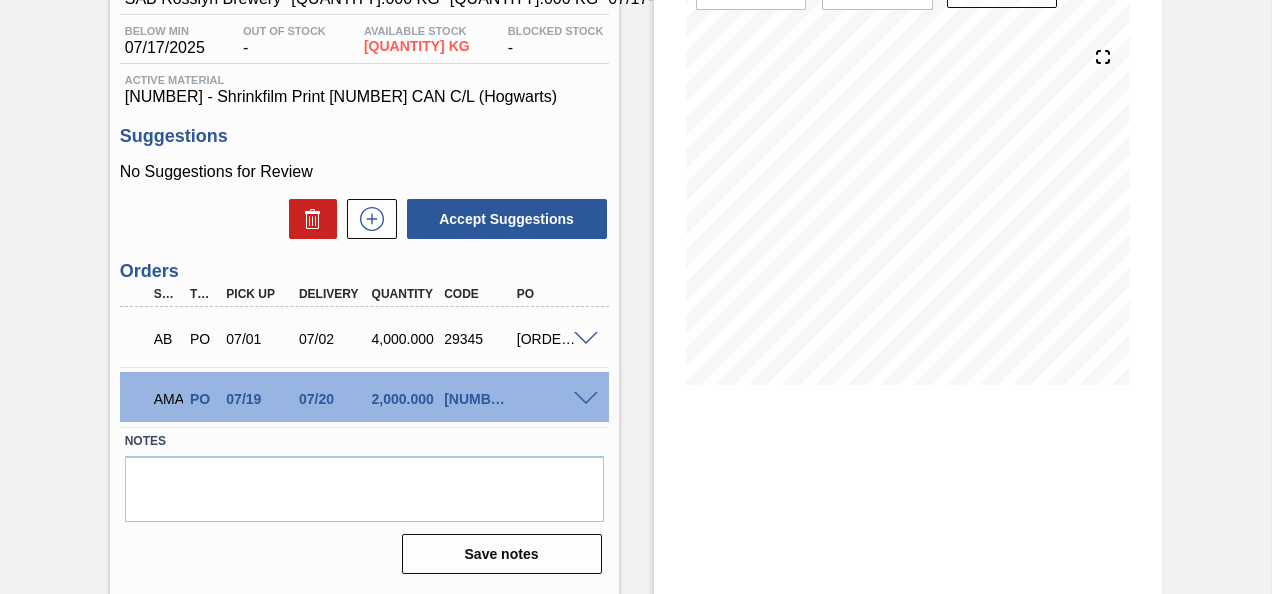 click at bounding box center [586, 399] 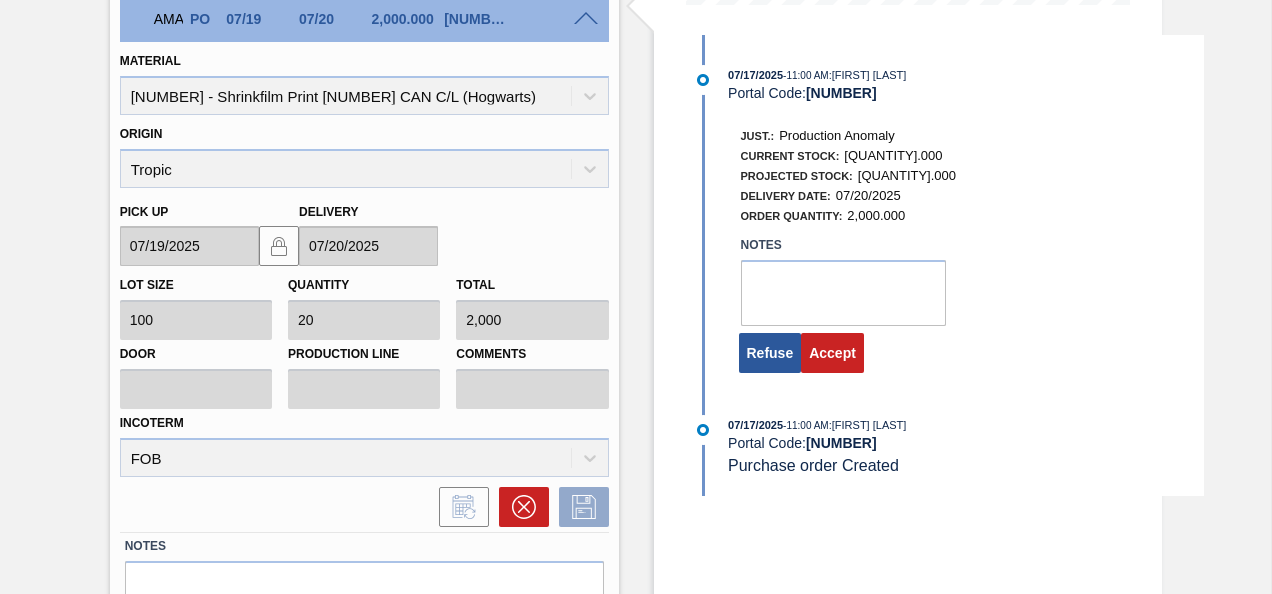 scroll, scrollTop: 600, scrollLeft: 0, axis: vertical 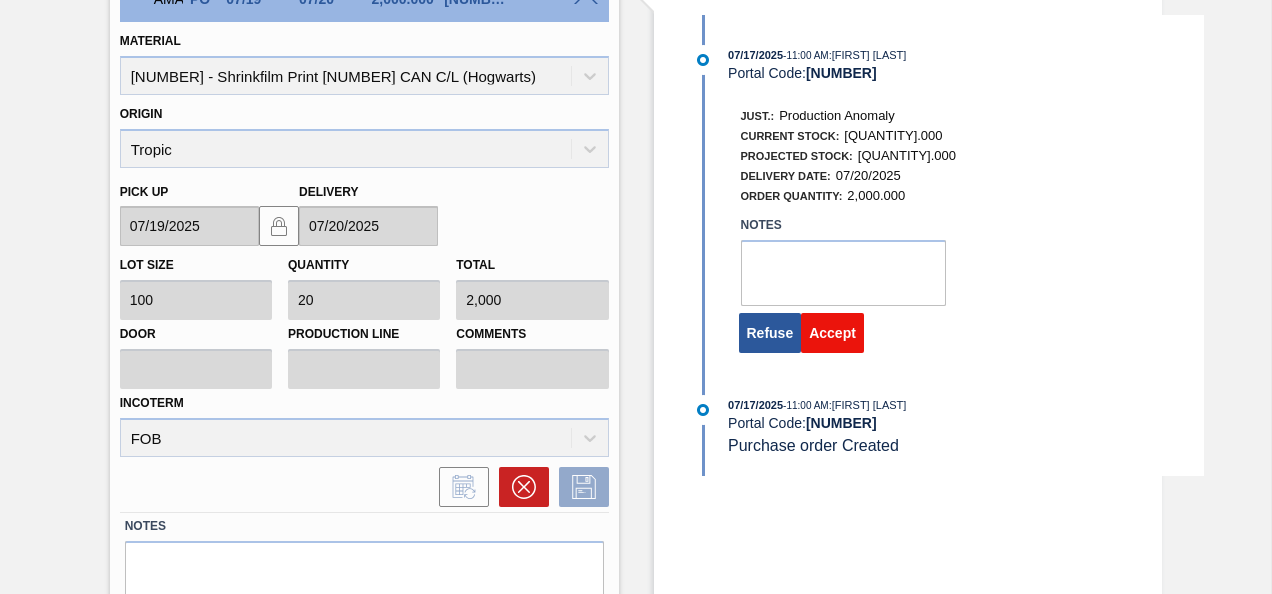 click on "Accept" at bounding box center (832, 333) 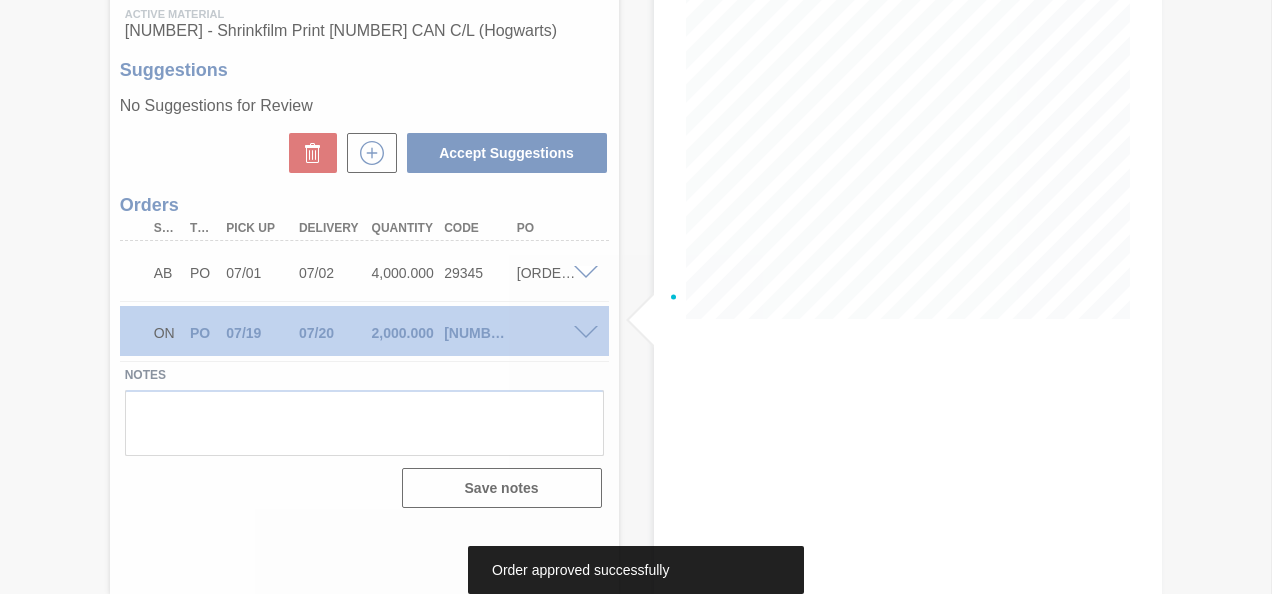 scroll, scrollTop: 266, scrollLeft: 0, axis: vertical 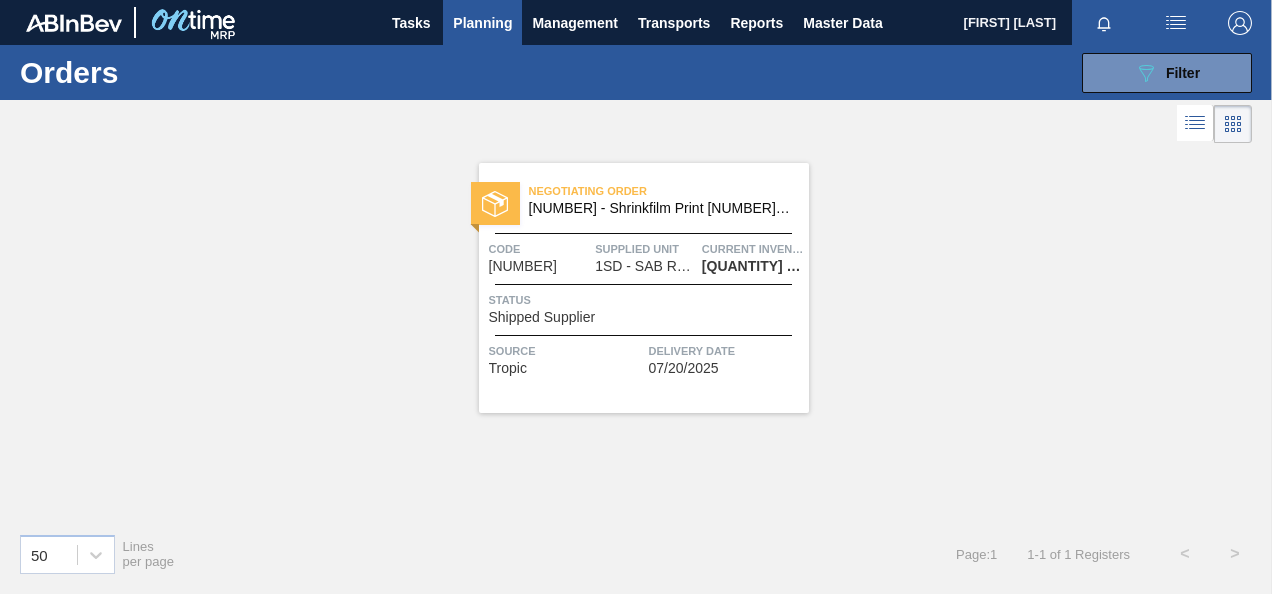 click on "Planning" at bounding box center [482, 22] 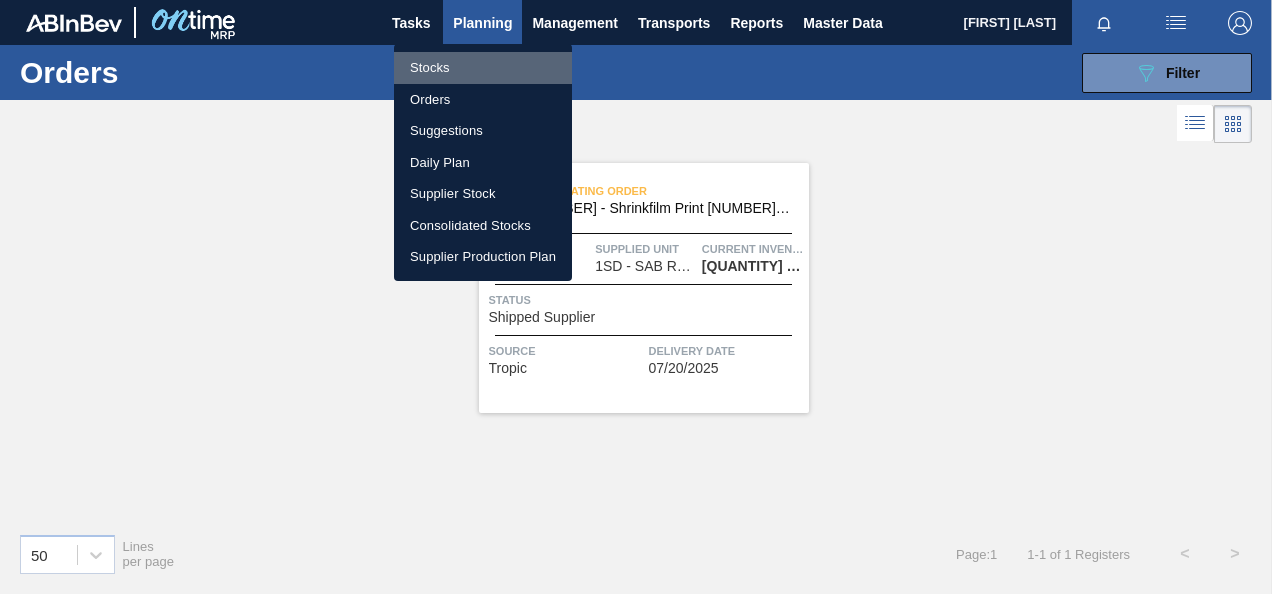 click on "Stocks" at bounding box center (483, 68) 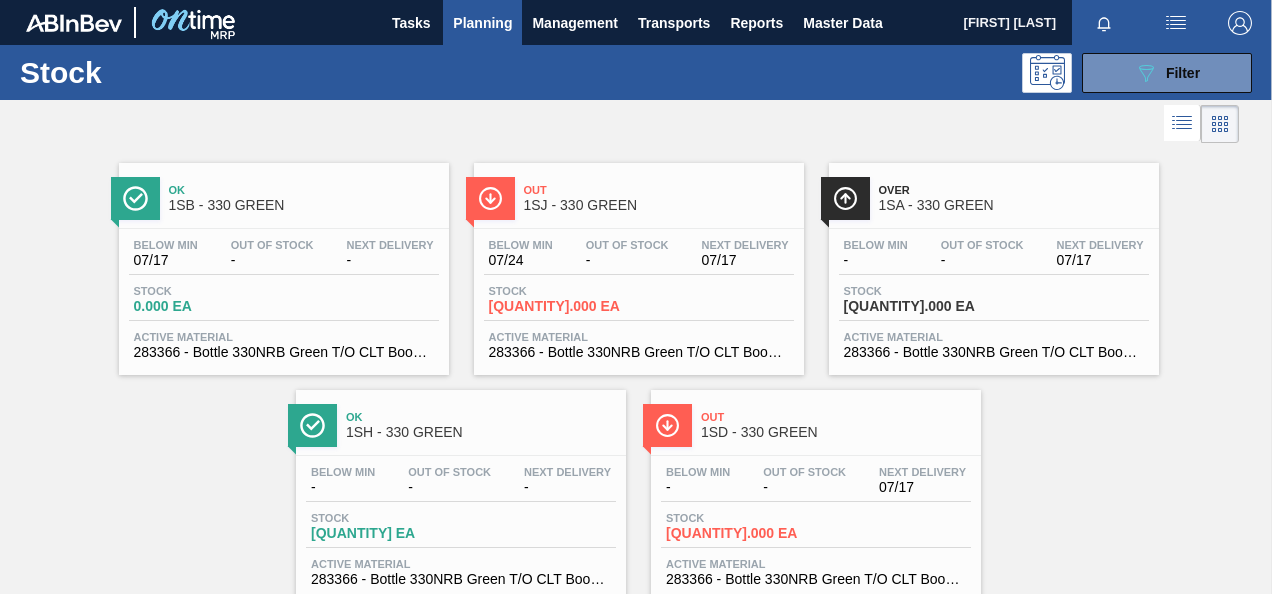 click on "[QUANTITY].000 EA" at bounding box center [736, 533] 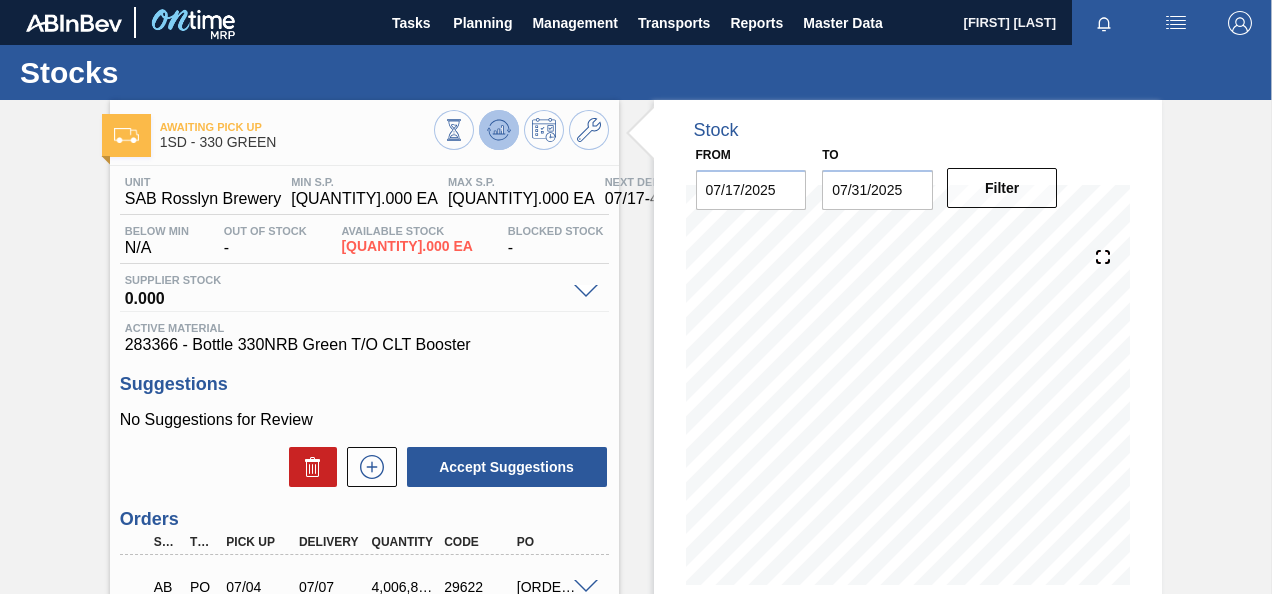 click 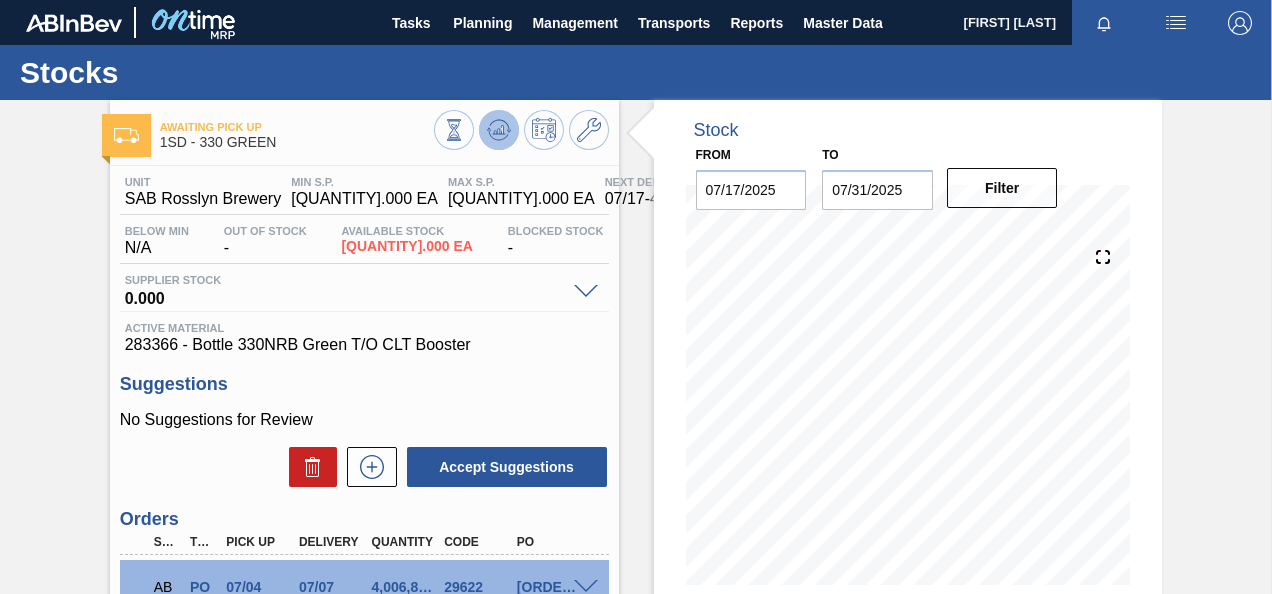 click 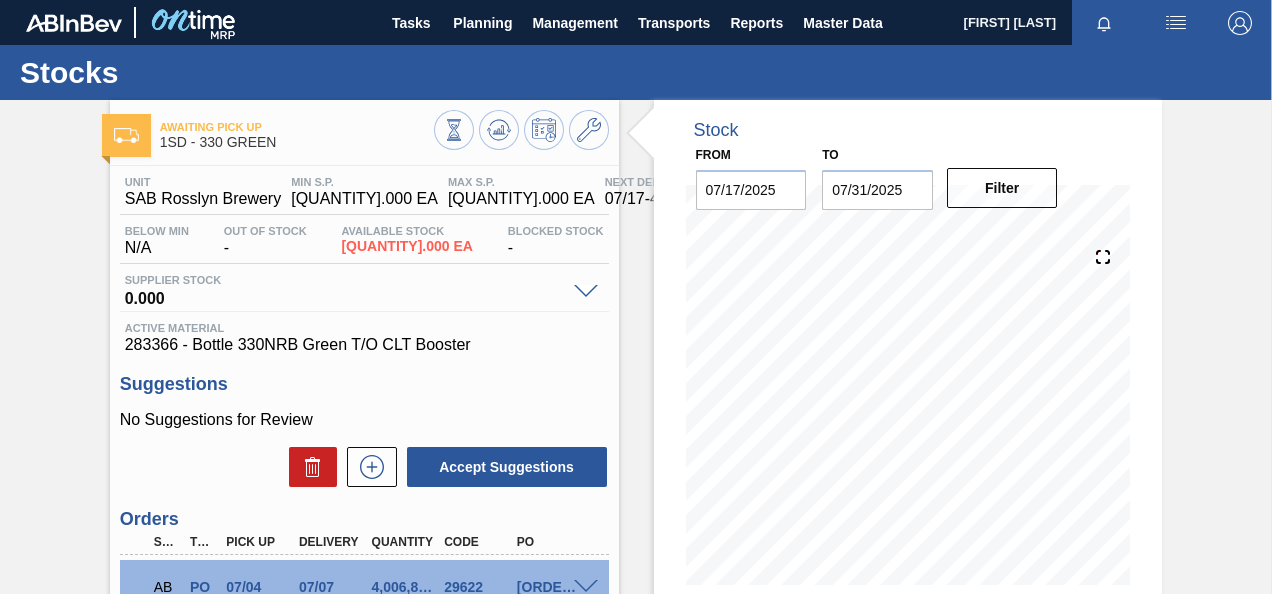 click on "Suggestions" at bounding box center [364, 384] 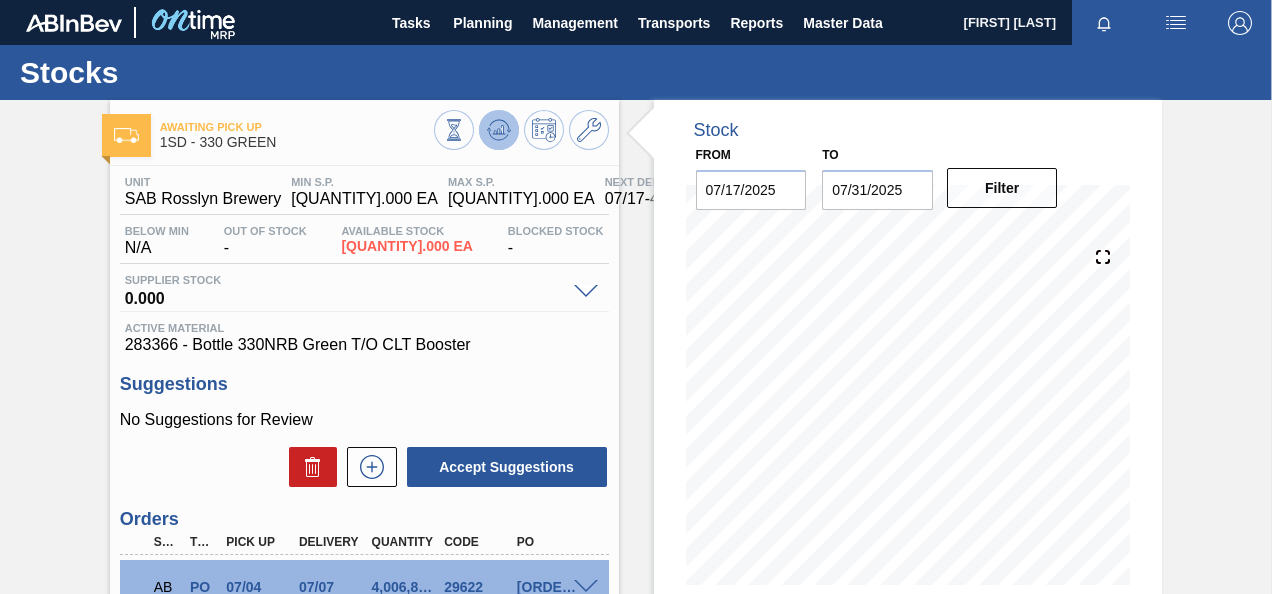 click at bounding box center [499, 130] 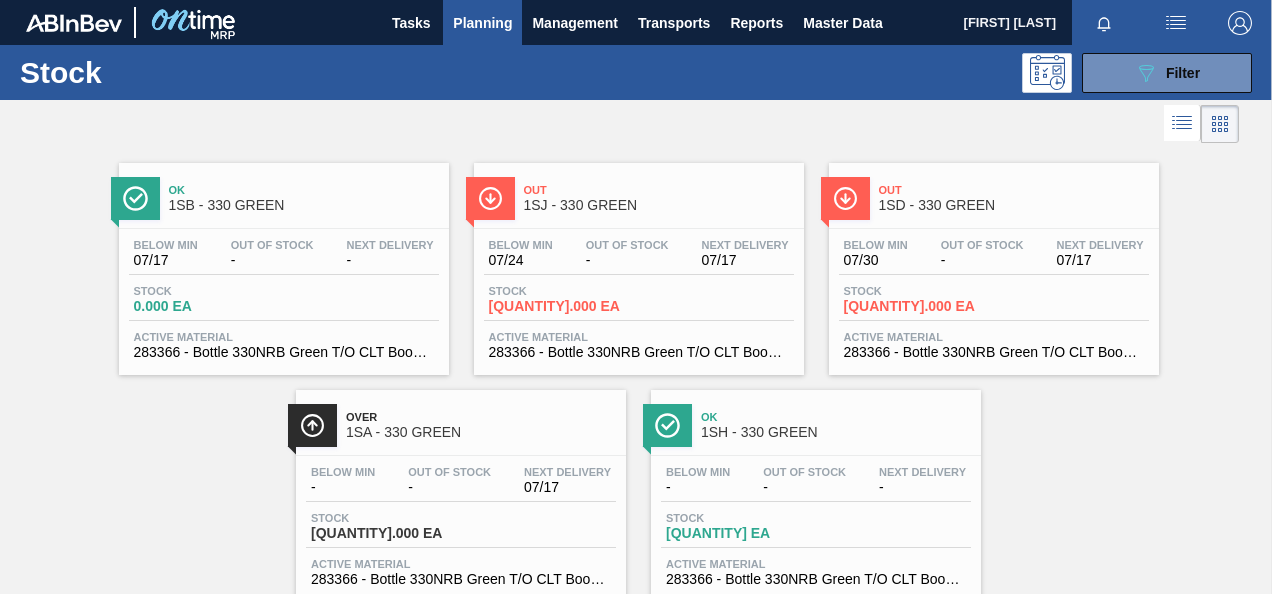 click on "Planning" at bounding box center (482, 23) 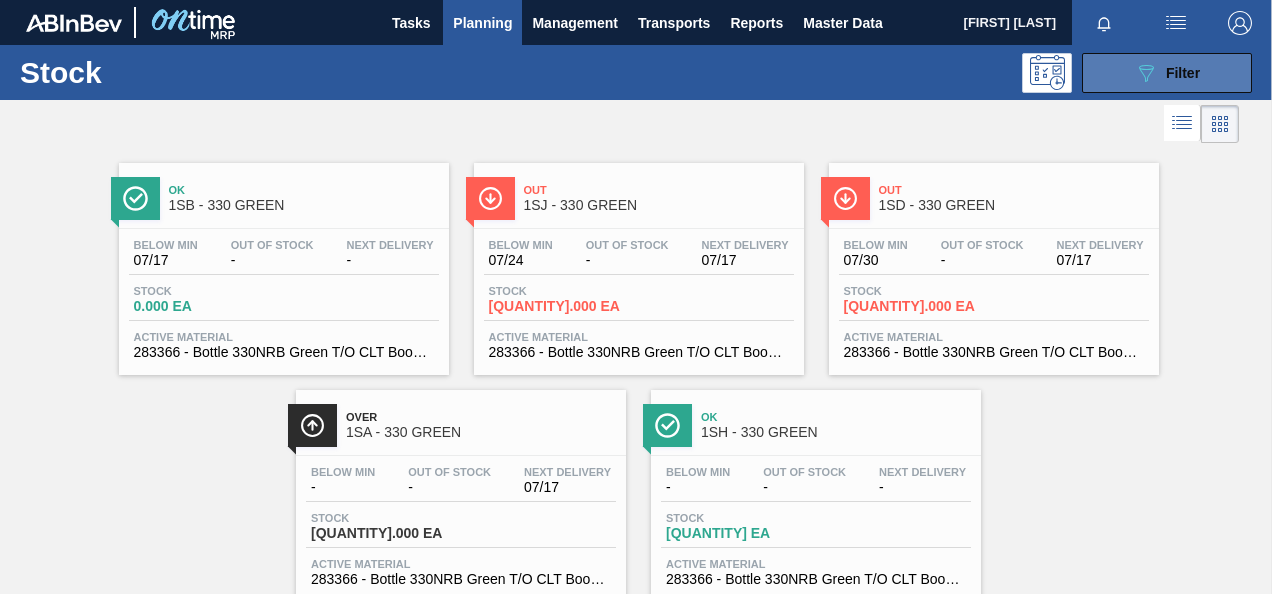 click on "089F7B8B-B2A5-4AFE-B5C0-19BA573D28AC Filter" at bounding box center (1167, 73) 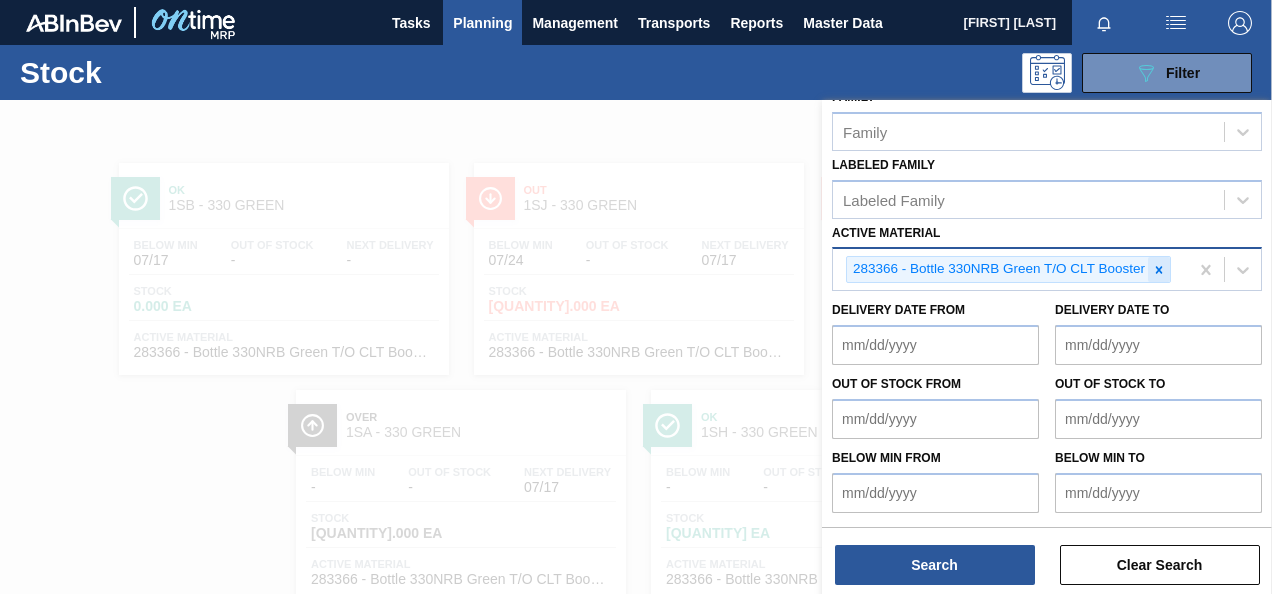 click at bounding box center (1159, 269) 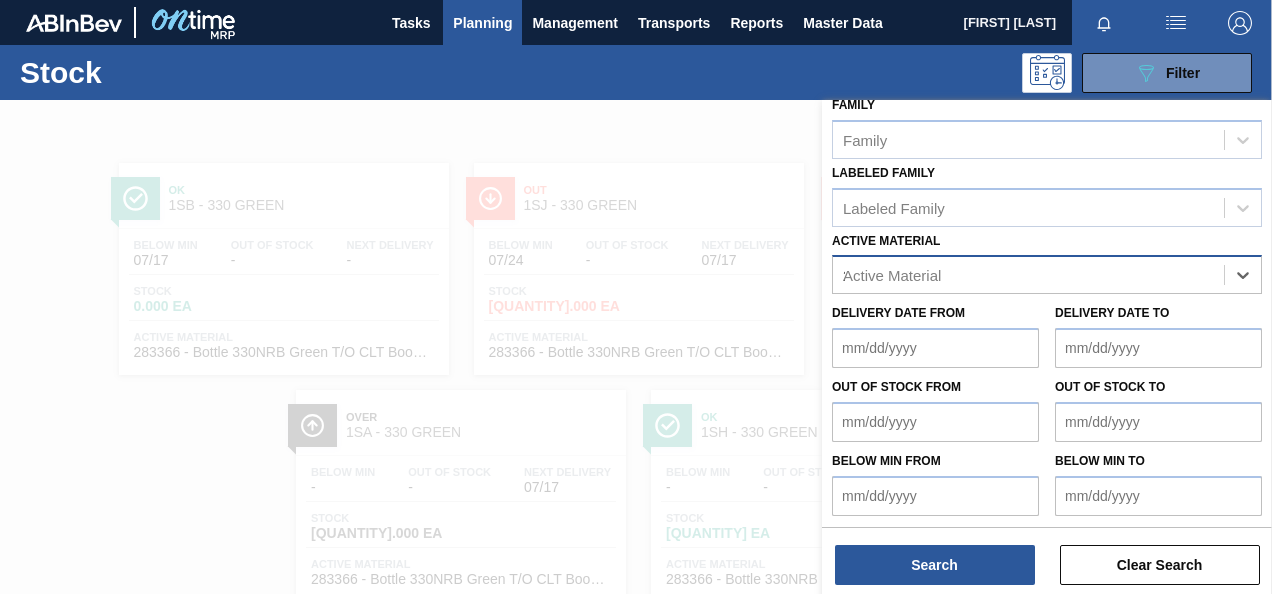 scroll, scrollTop: 387, scrollLeft: 0, axis: vertical 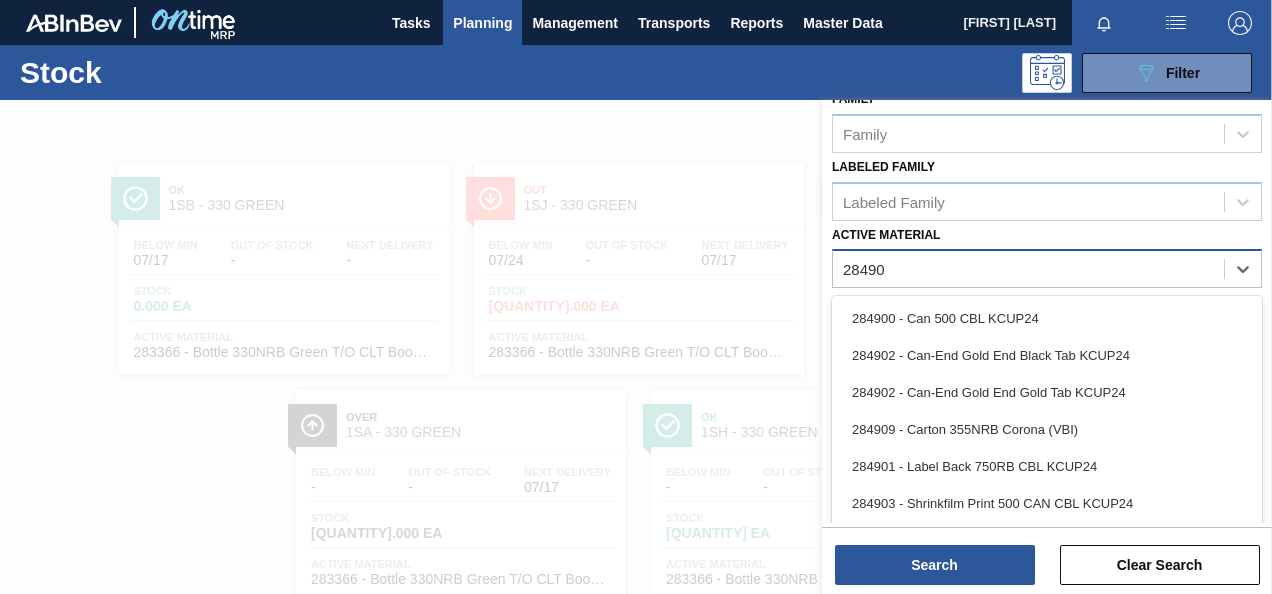 type on "284909" 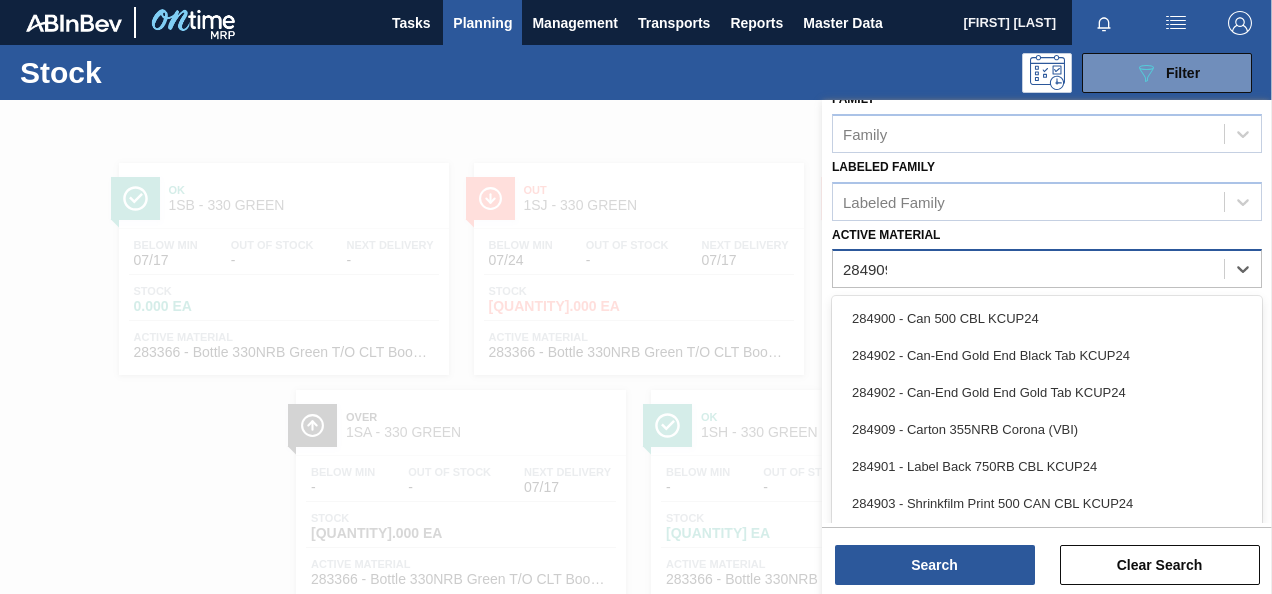 scroll, scrollTop: 358, scrollLeft: 0, axis: vertical 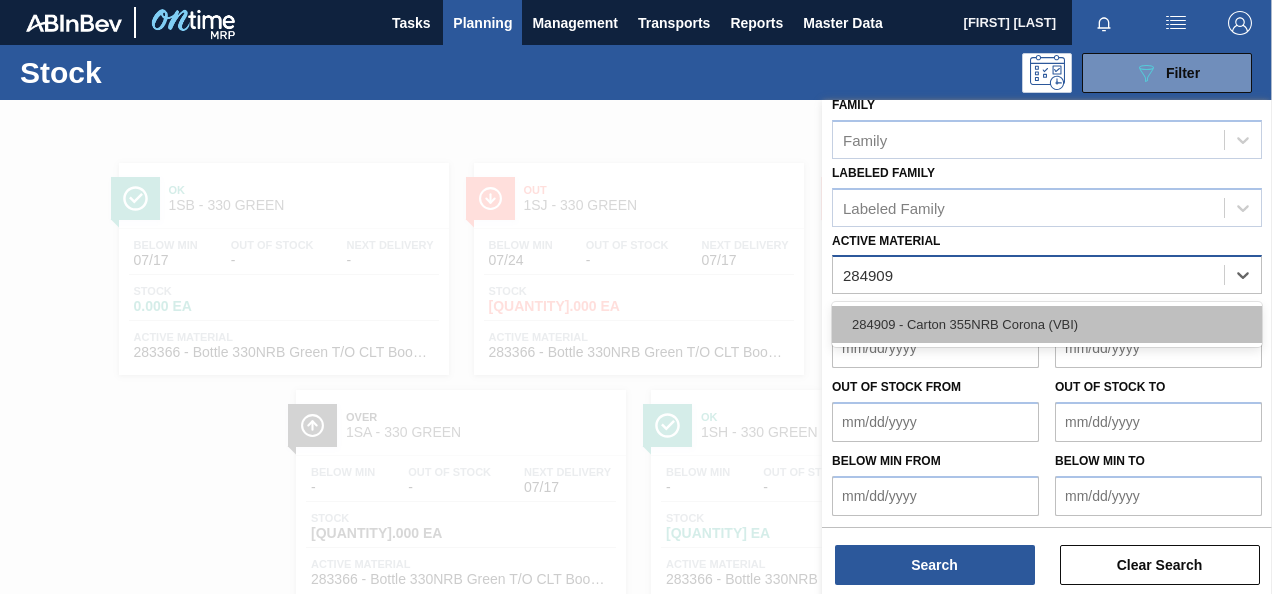 click on "284909 - Carton 355NRB Corona (VBI)" at bounding box center (1047, 324) 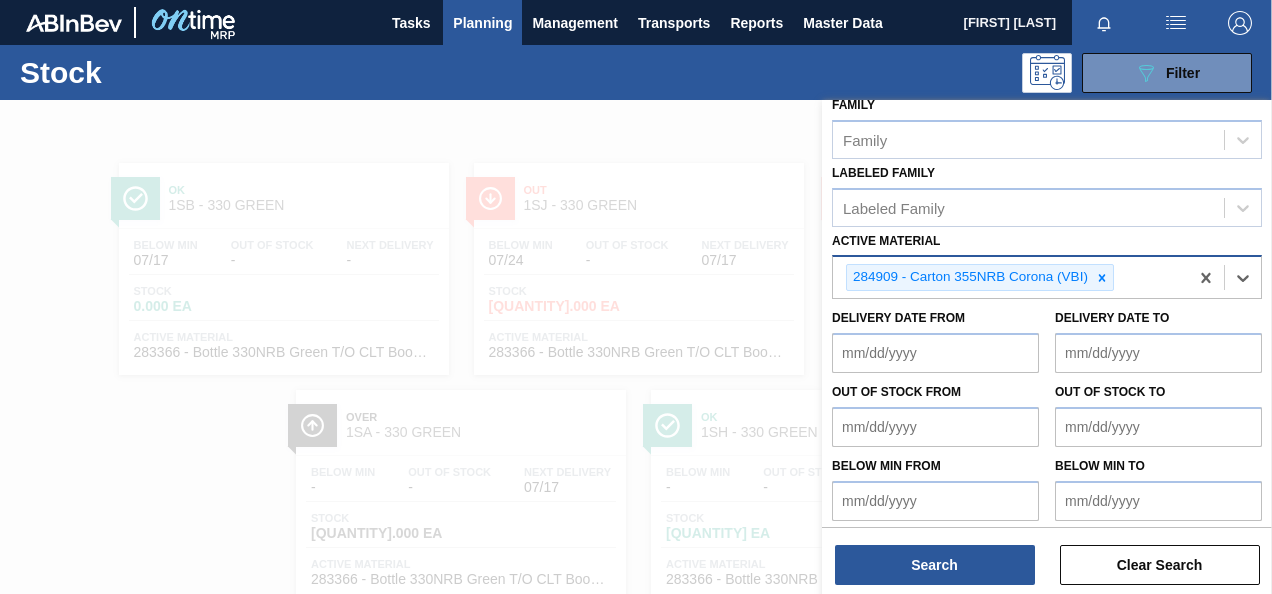 scroll, scrollTop: 362, scrollLeft: 0, axis: vertical 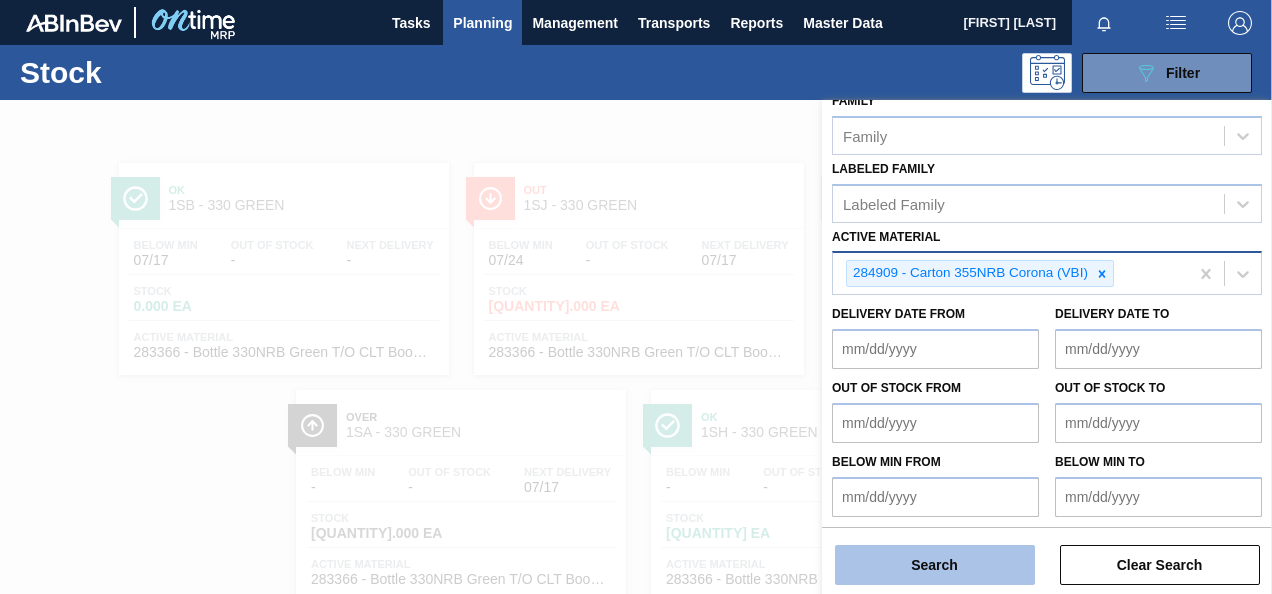 click on "Search" at bounding box center (935, 565) 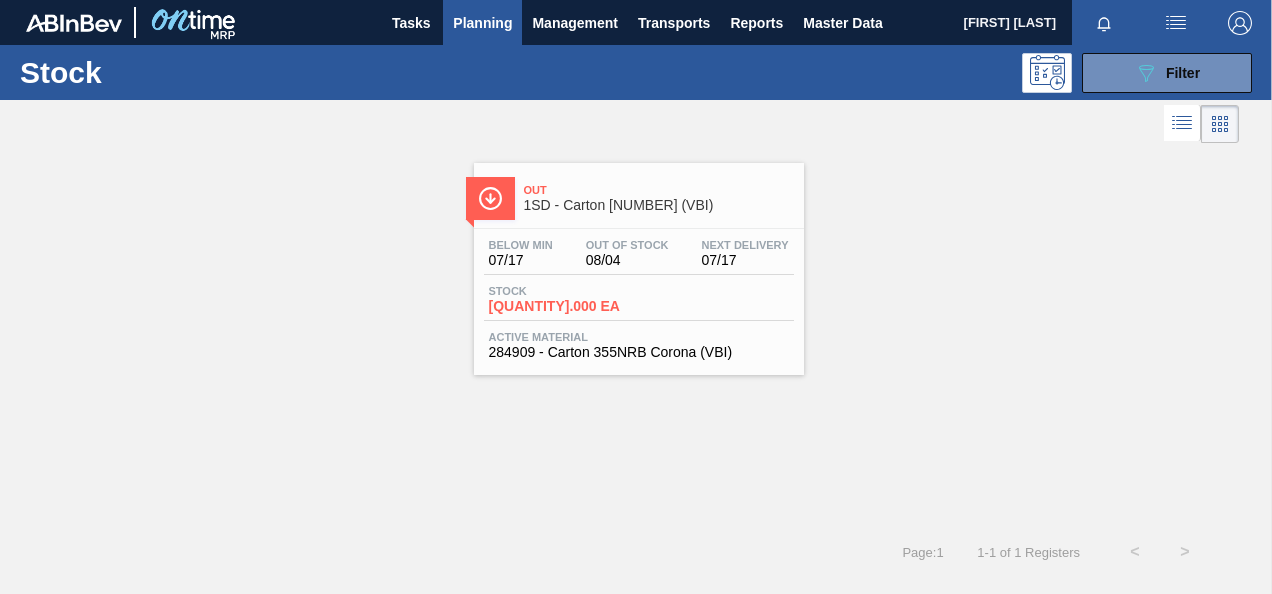click on "[QUANTITY].000 EA" at bounding box center (559, 306) 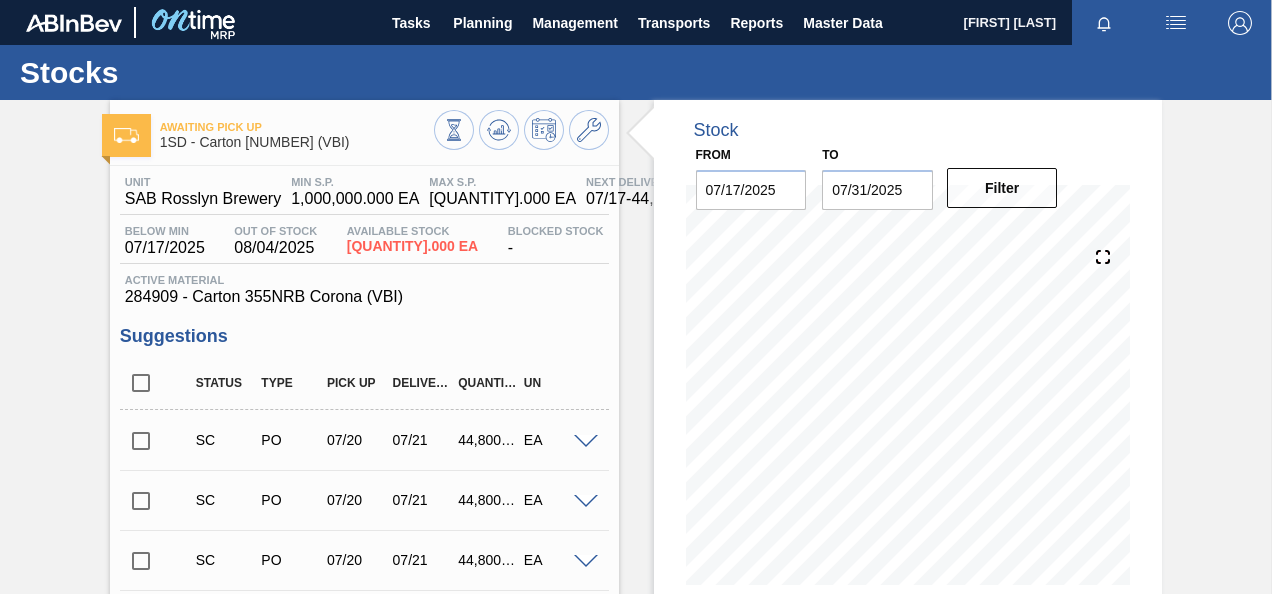 scroll, scrollTop: 100, scrollLeft: 0, axis: vertical 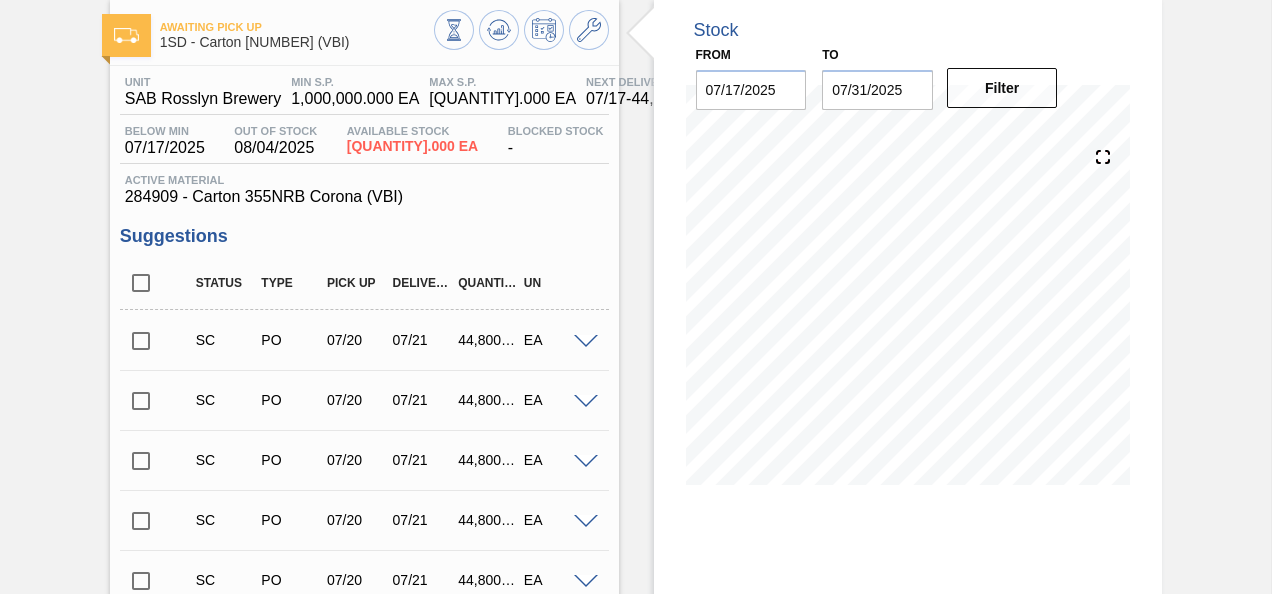 click at bounding box center [141, 341] 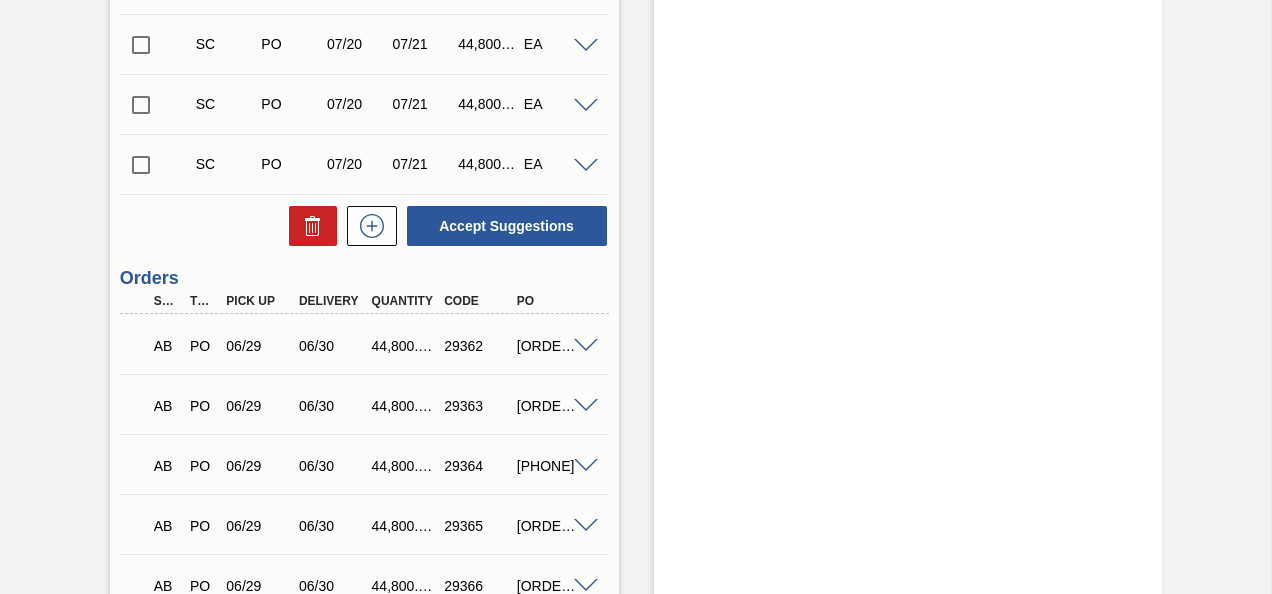 scroll, scrollTop: 2842, scrollLeft: 0, axis: vertical 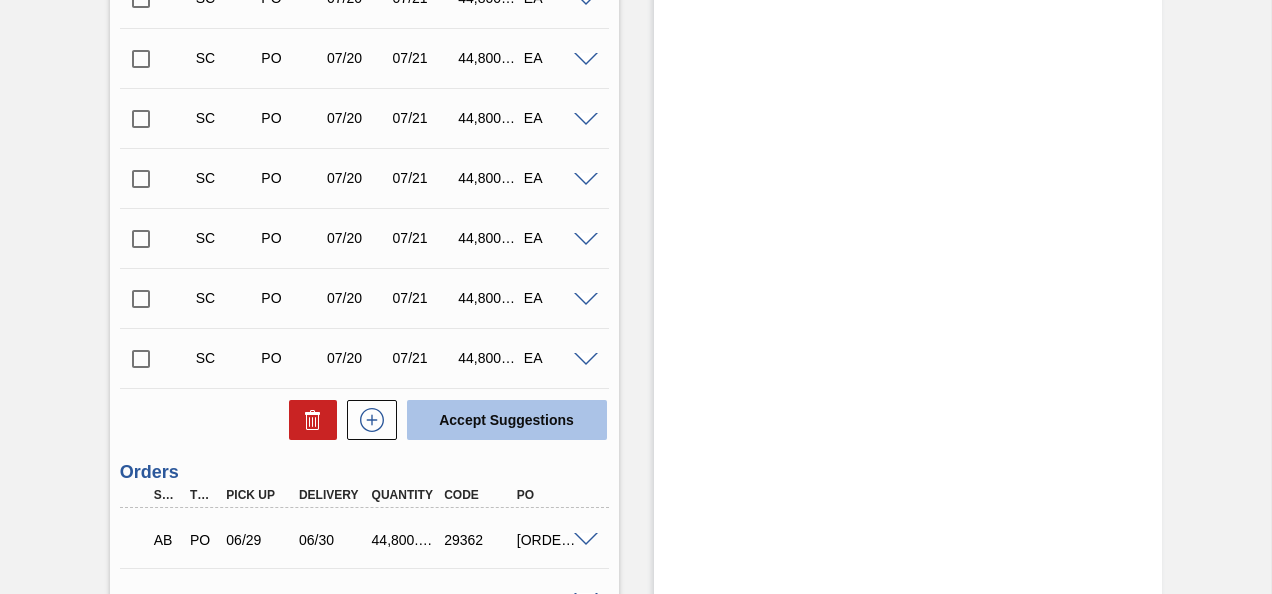 click on "Accept Suggestions" at bounding box center (507, 420) 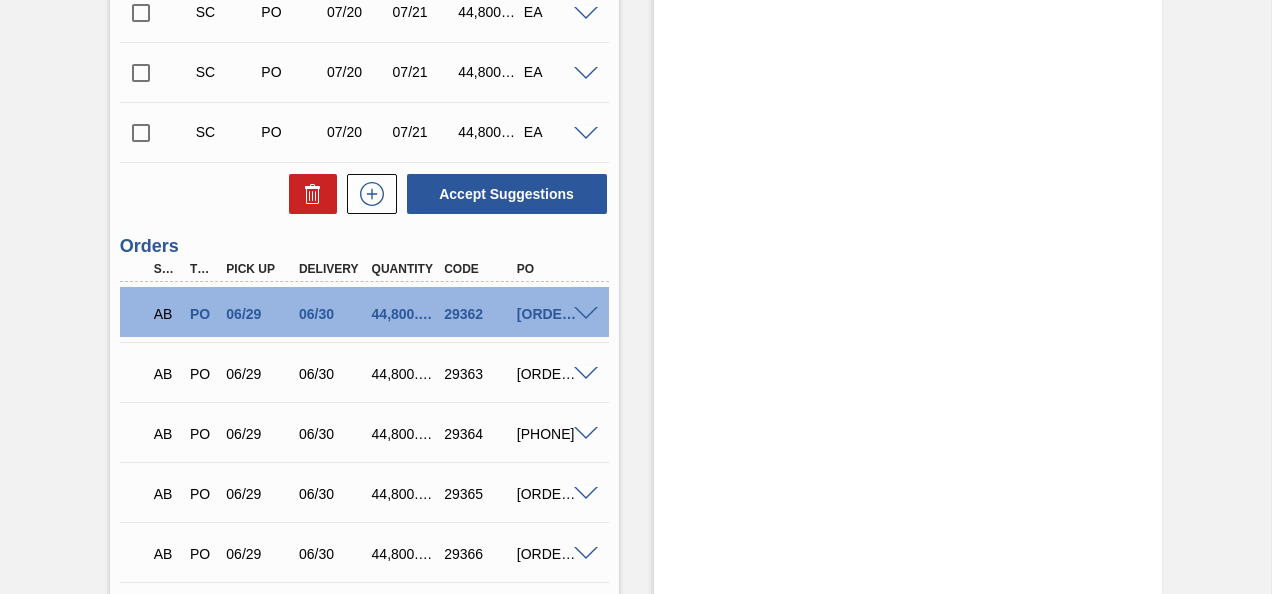 scroll, scrollTop: 2982, scrollLeft: 0, axis: vertical 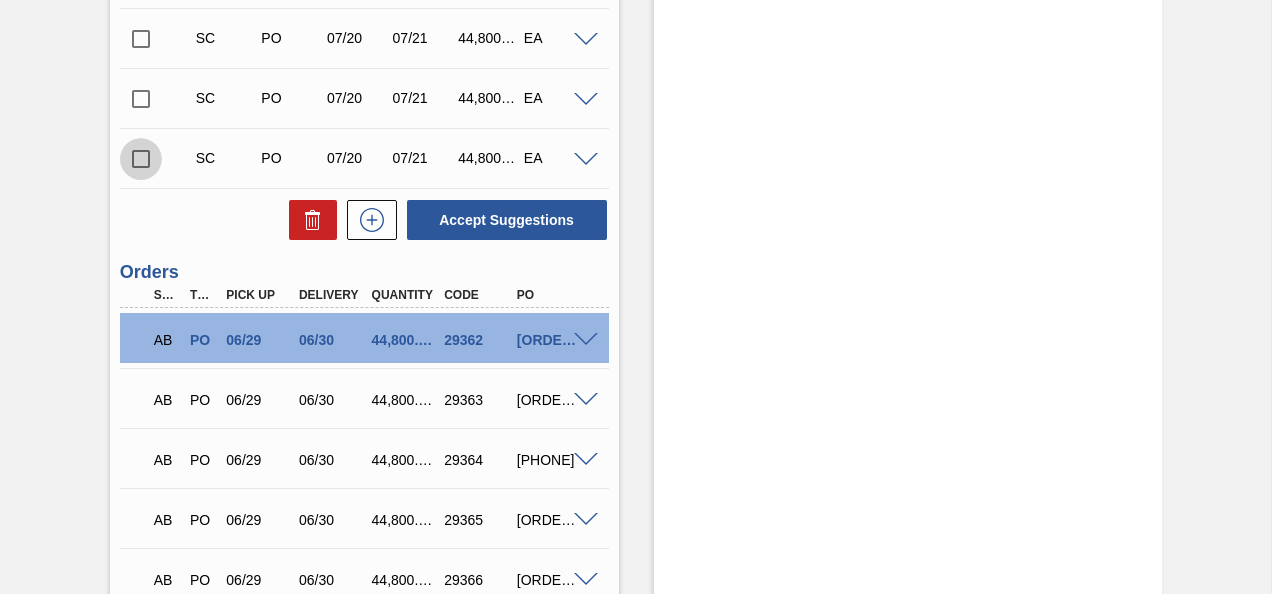 click at bounding box center [141, 159] 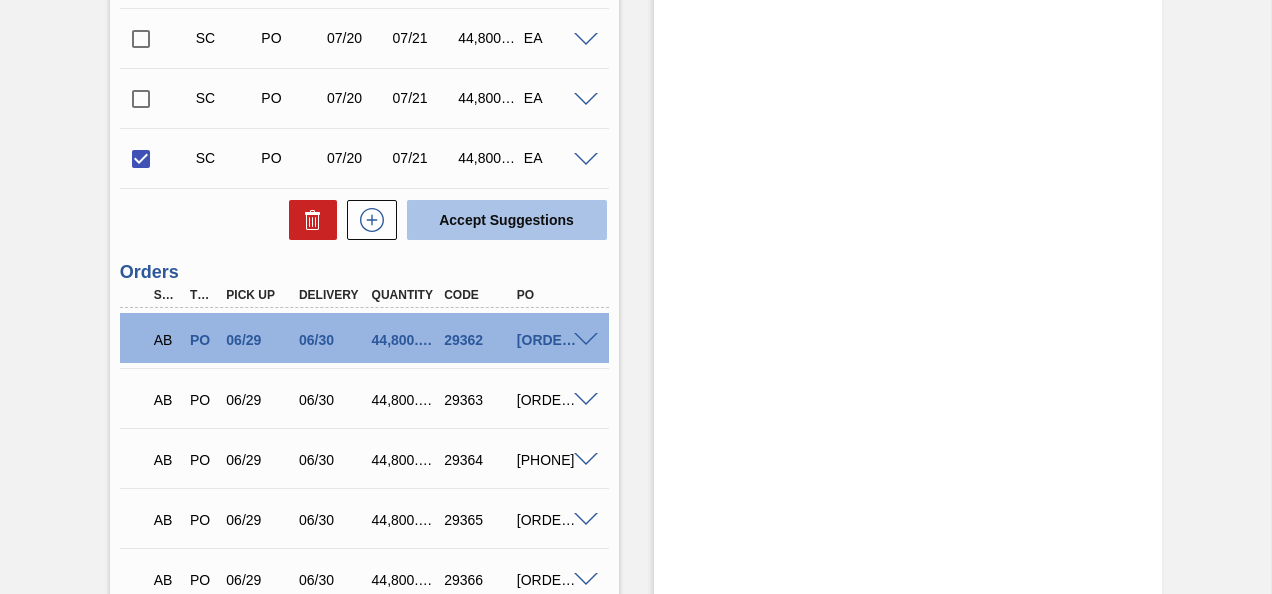 click on "Accept Suggestions" at bounding box center [507, 220] 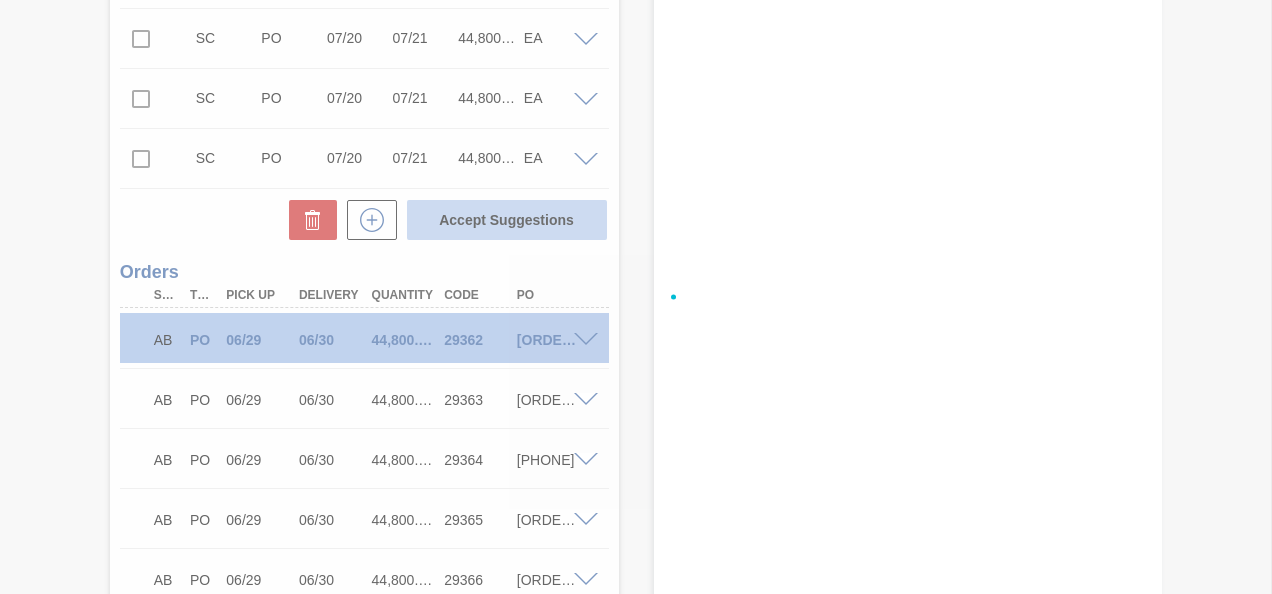 checkbox on "false" 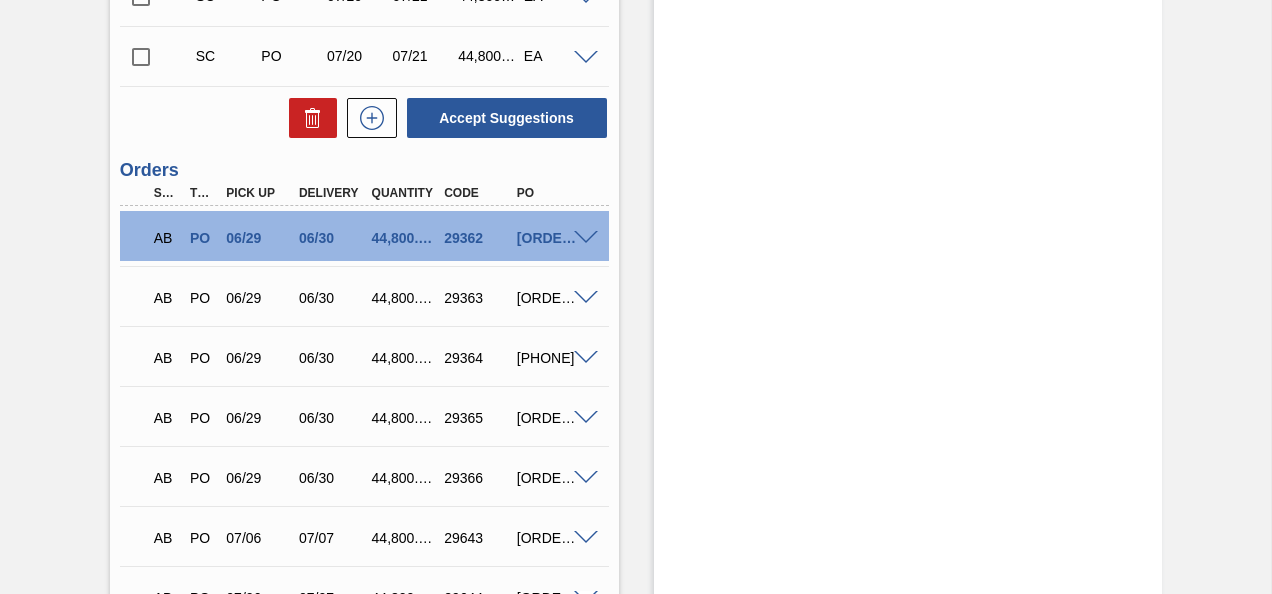 scroll, scrollTop: 2982, scrollLeft: 0, axis: vertical 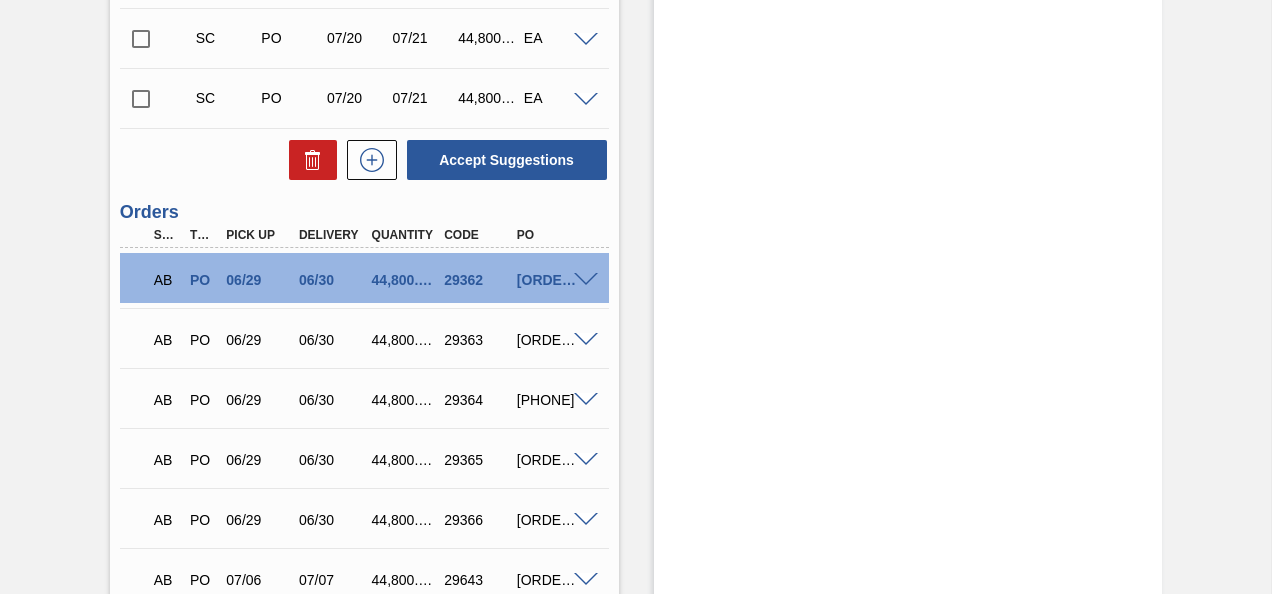 click at bounding box center (141, 99) 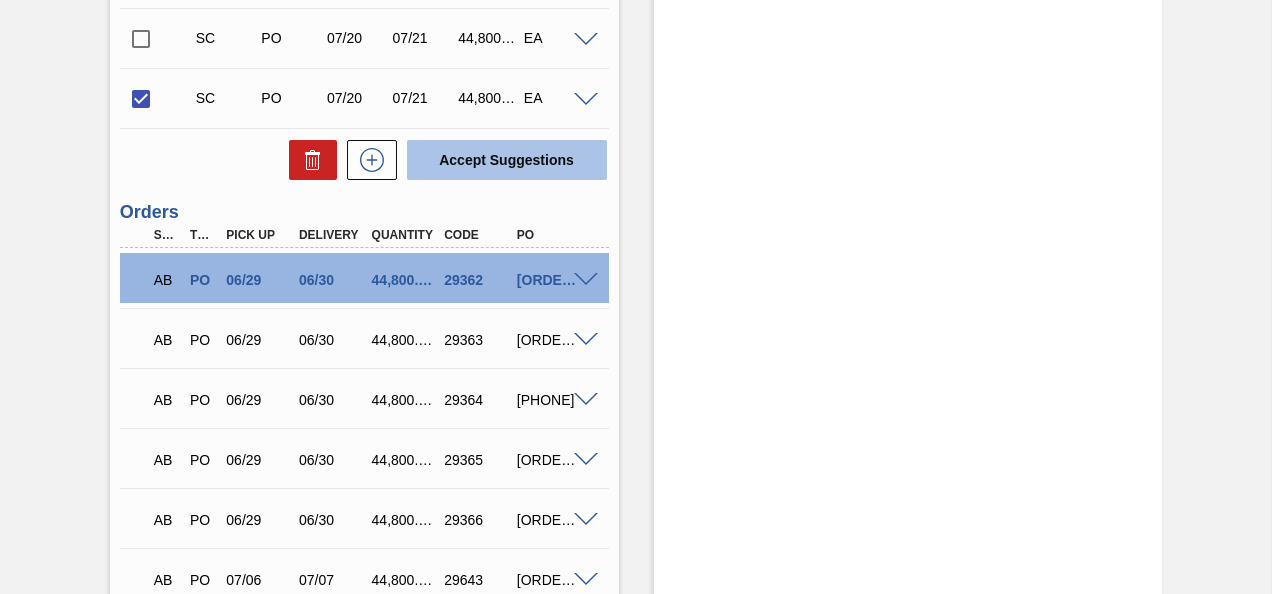 click on "Accept Suggestions" at bounding box center [507, 160] 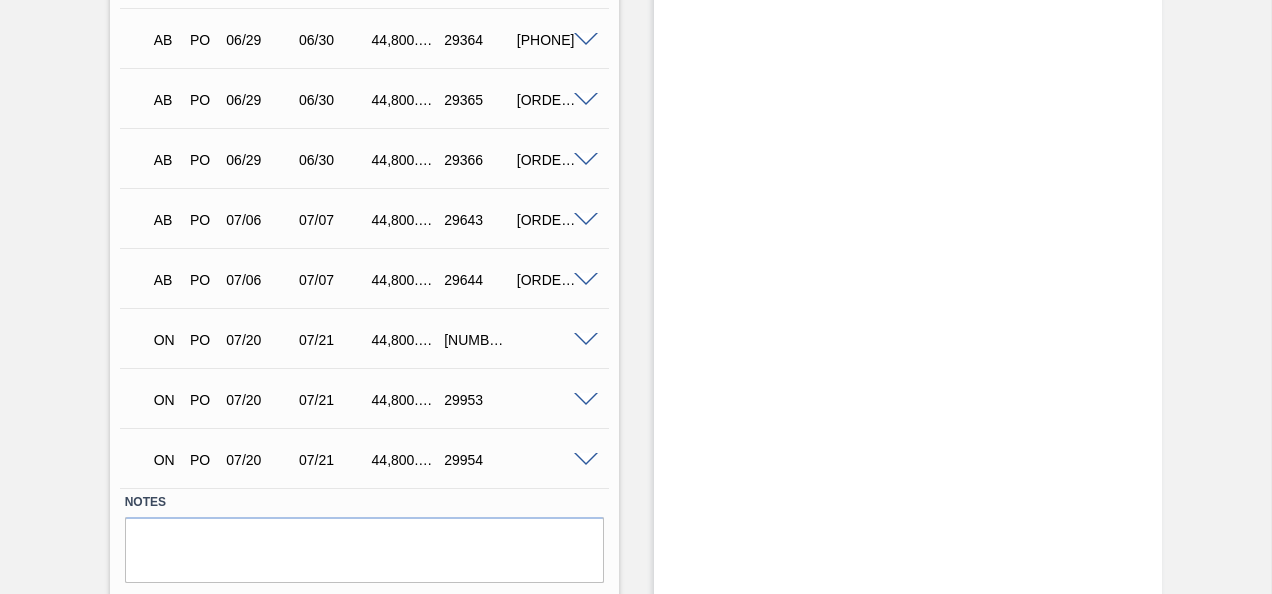 scroll, scrollTop: 3342, scrollLeft: 0, axis: vertical 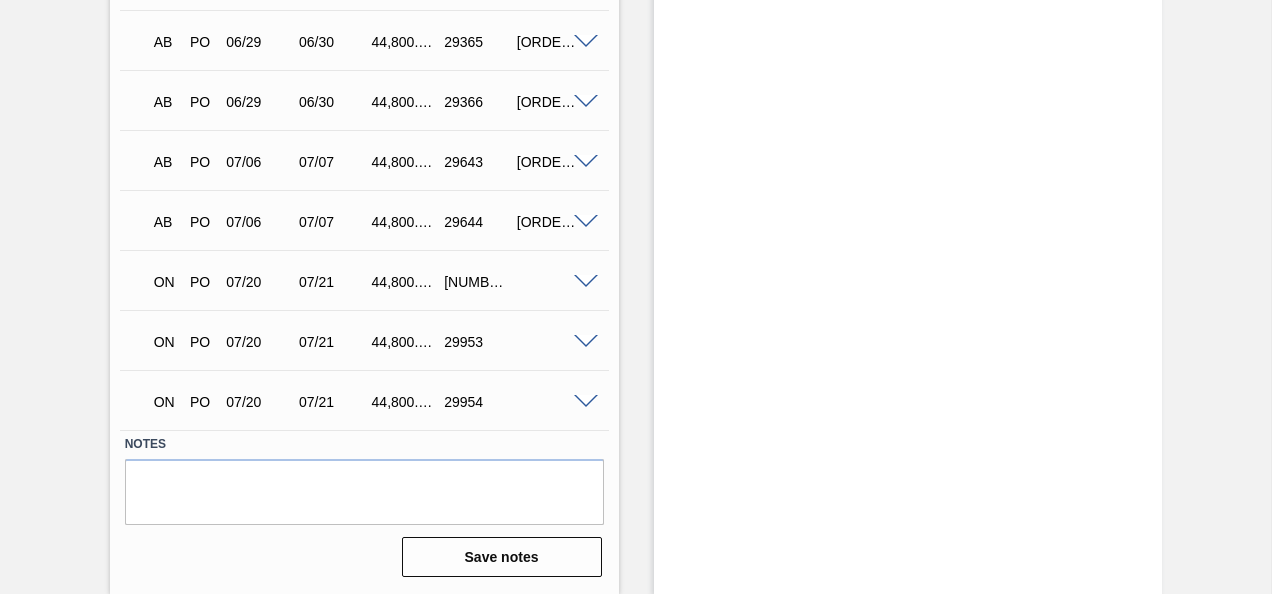 click on "Stock From [DATE] to [DATE] Filter" at bounding box center (908, -1323) 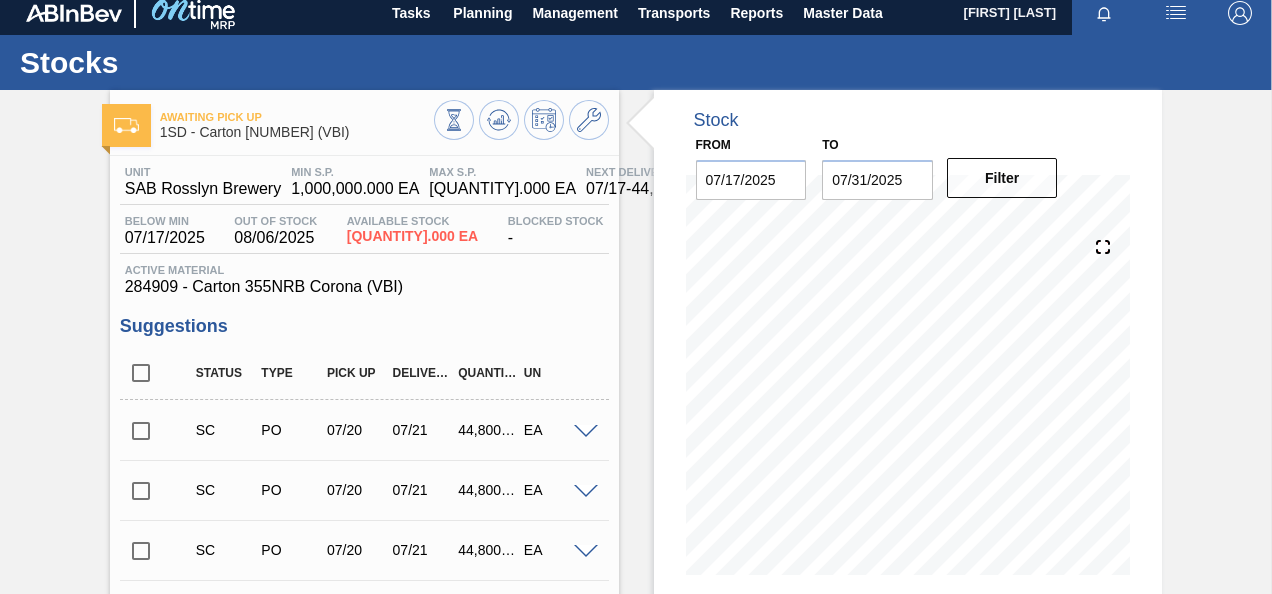 scroll, scrollTop: 0, scrollLeft: 0, axis: both 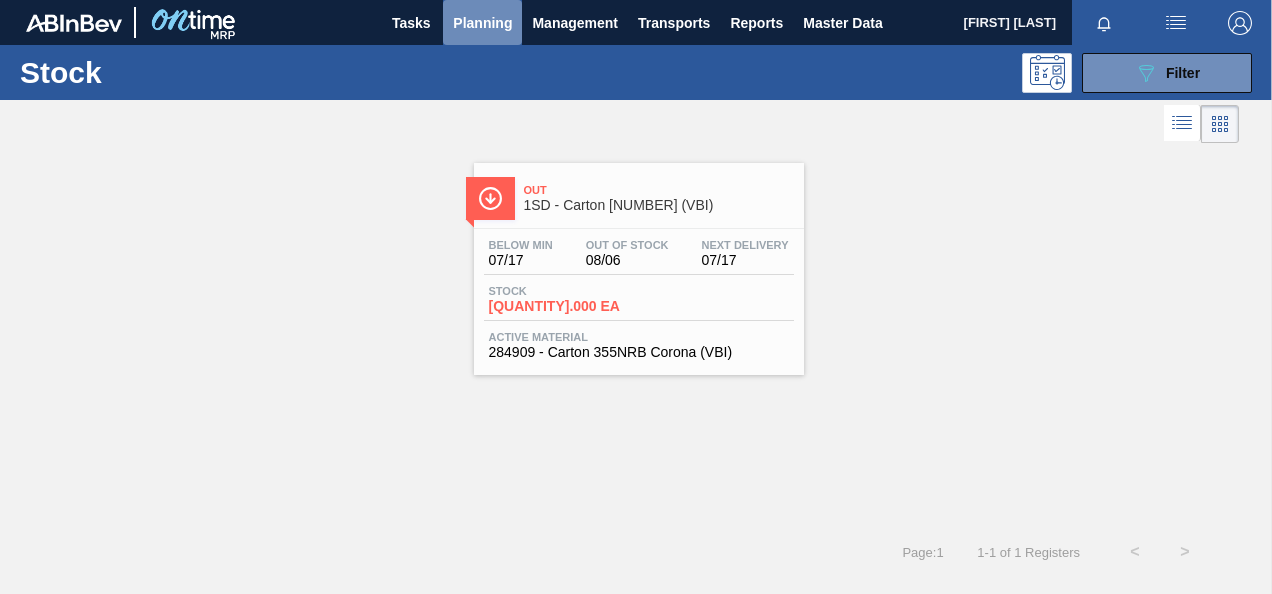 click on "Planning" at bounding box center (482, 23) 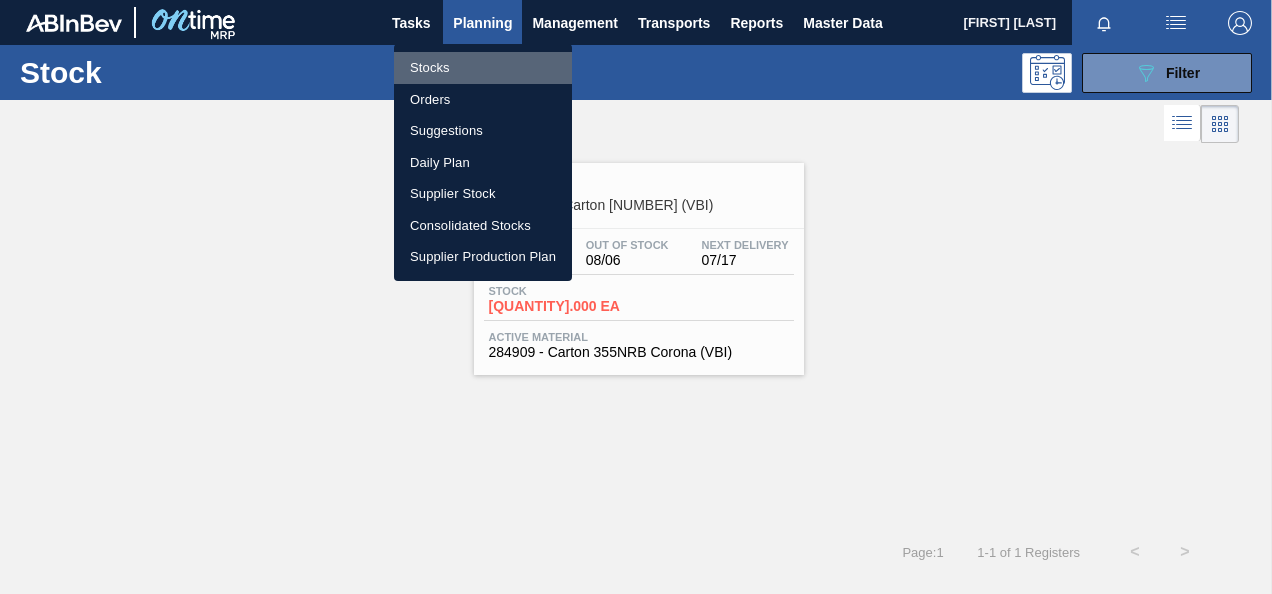 click on "Stocks" at bounding box center [483, 68] 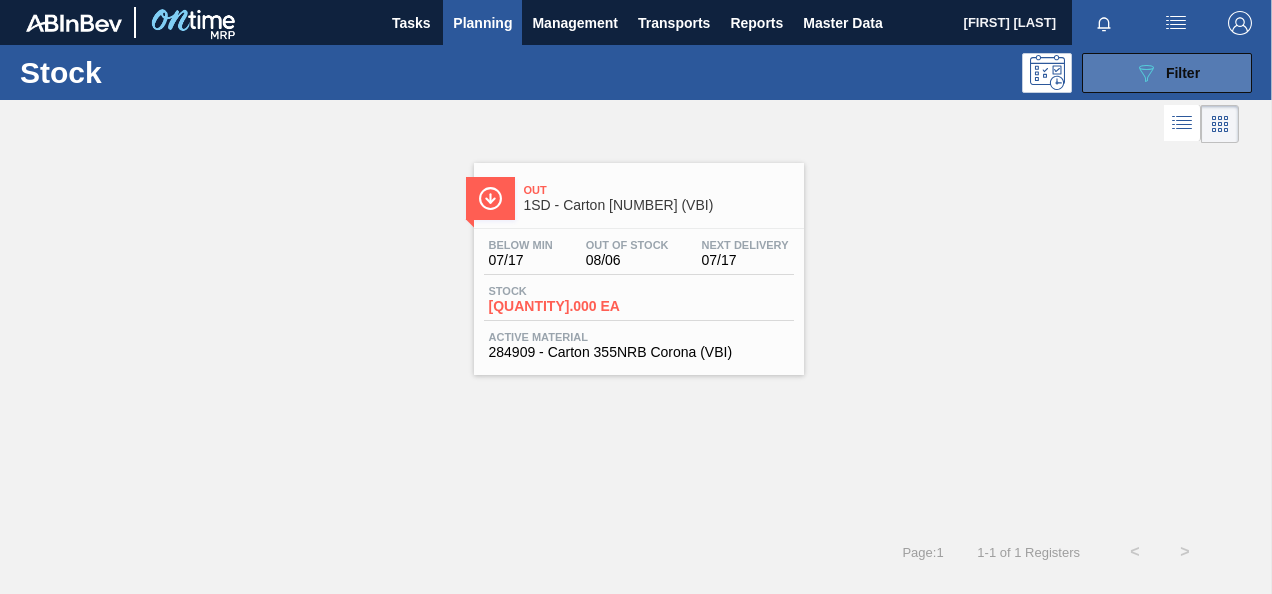 click on "089F7B8B-B2A5-4AFE-B5C0-19BA573D28AC" 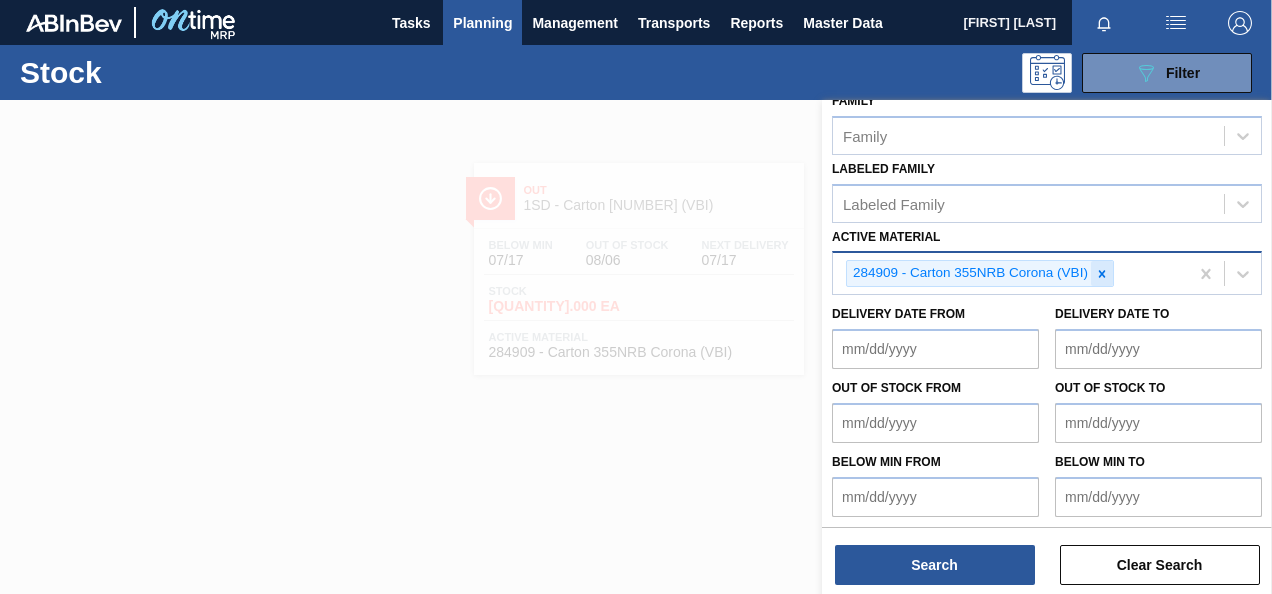 click 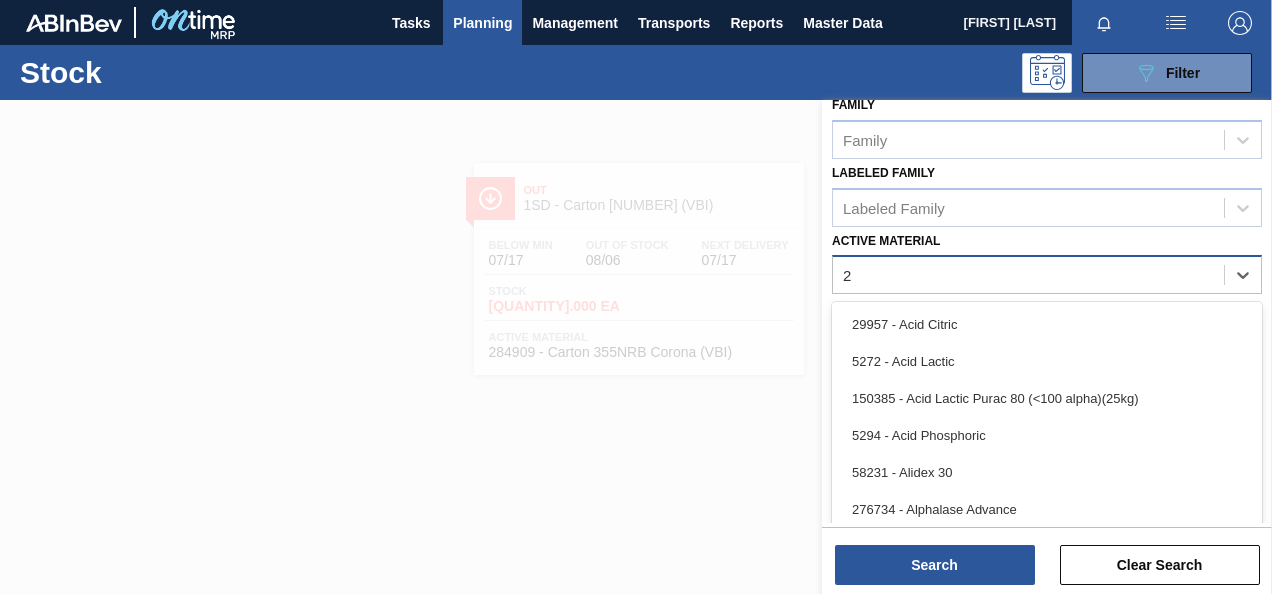 scroll, scrollTop: 362, scrollLeft: 0, axis: vertical 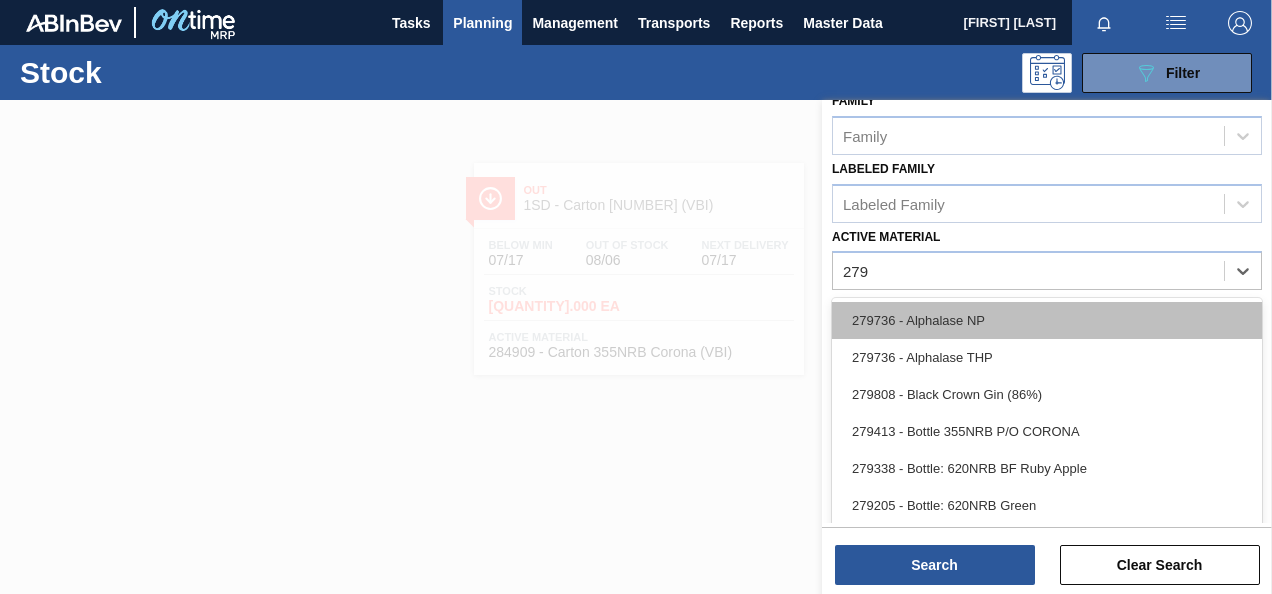 type on "2794" 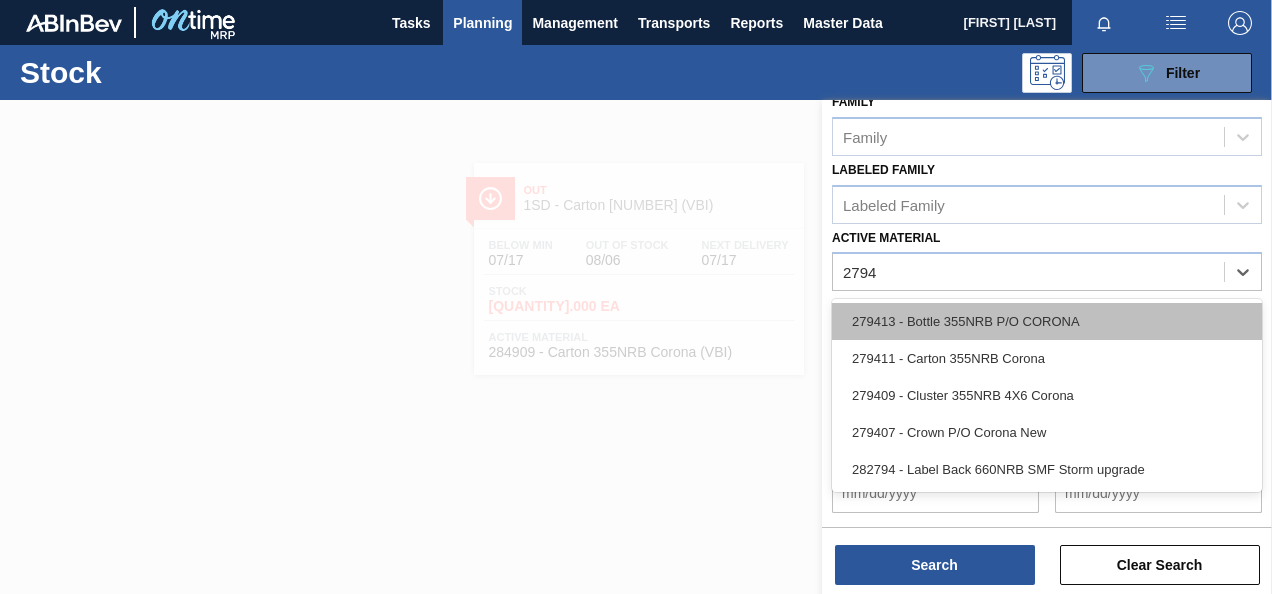 scroll, scrollTop: 358, scrollLeft: 0, axis: vertical 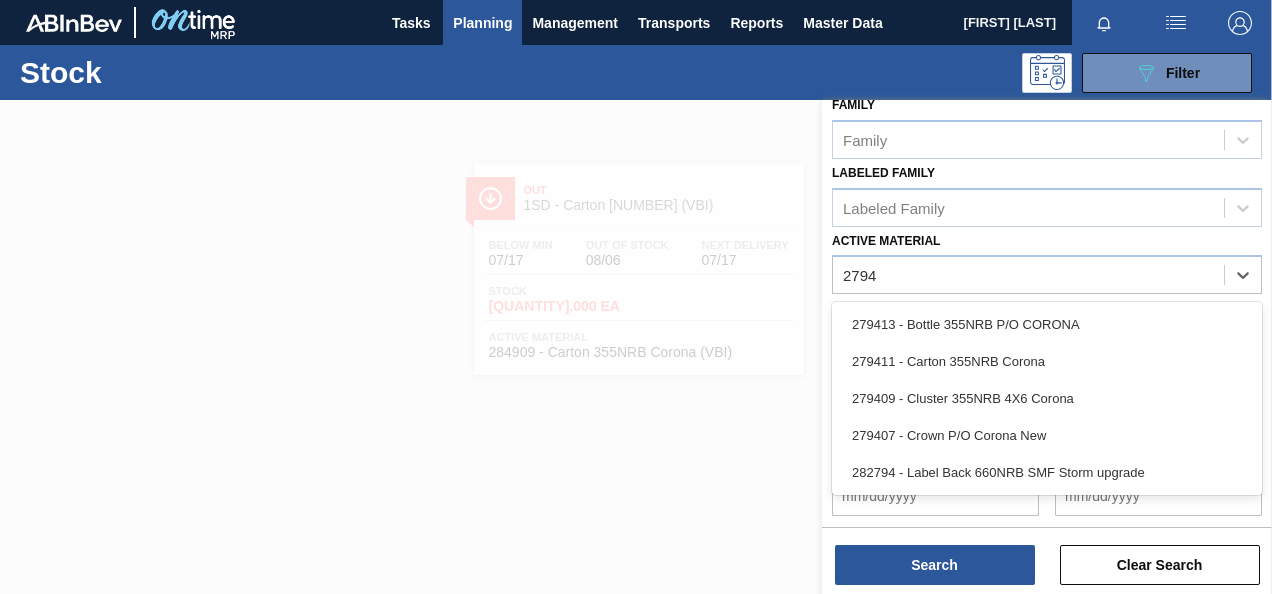 click on "279413 - Bottle 355NRB P/O CORONA" at bounding box center [1047, 324] 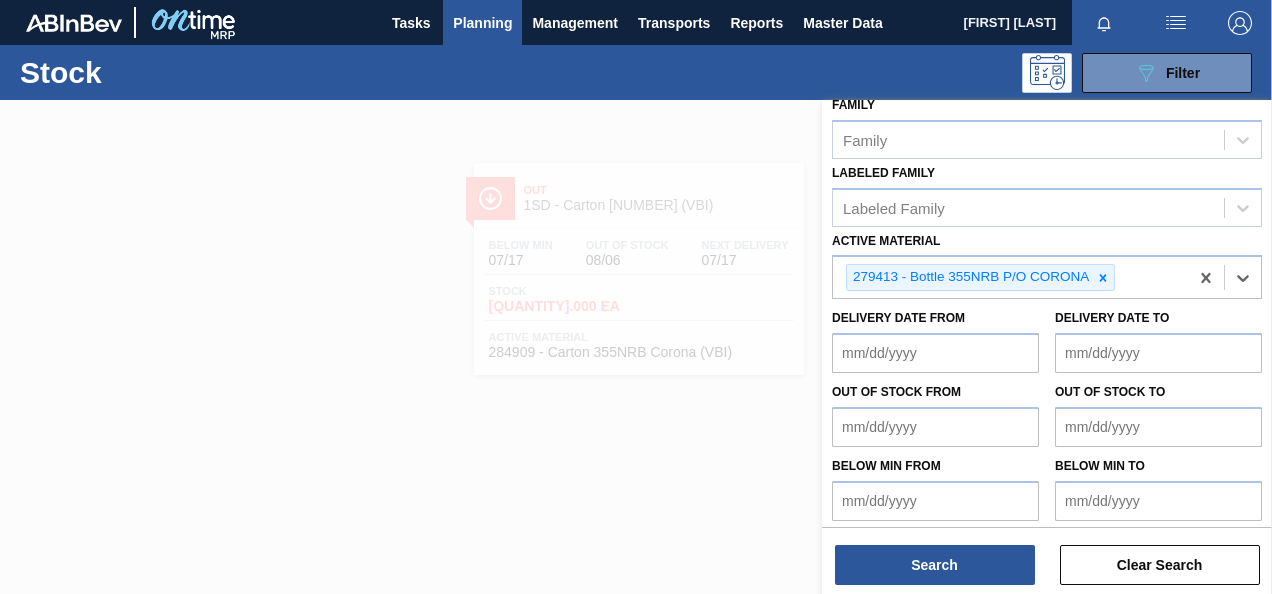 scroll, scrollTop: 362, scrollLeft: 0, axis: vertical 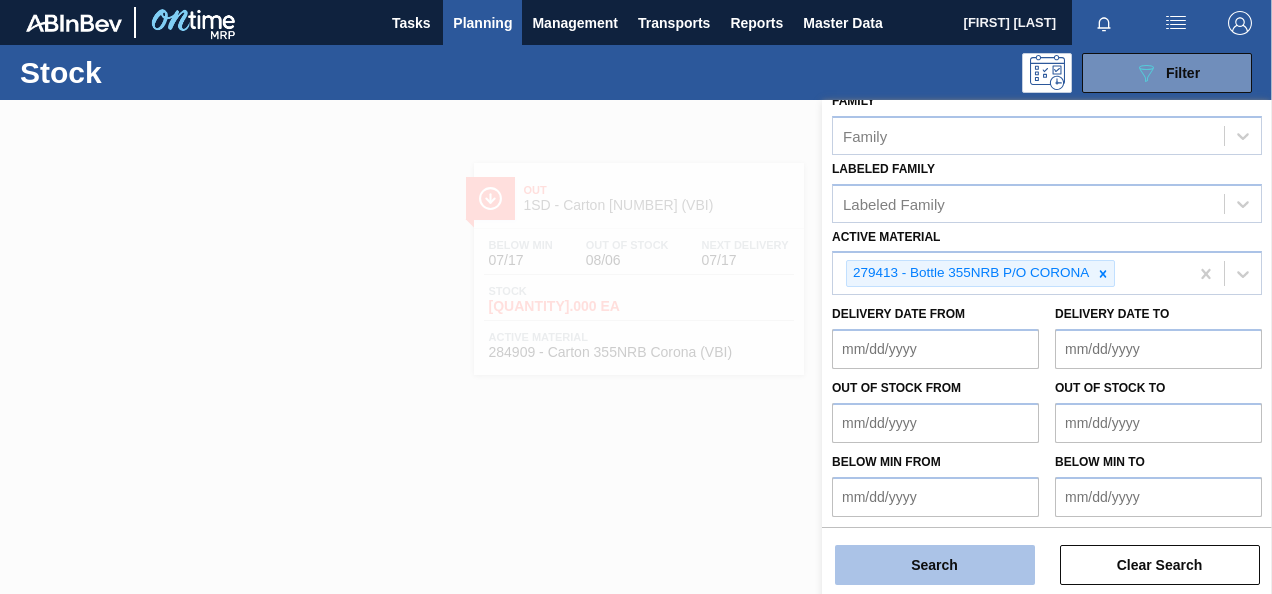 click on "Search" at bounding box center [935, 565] 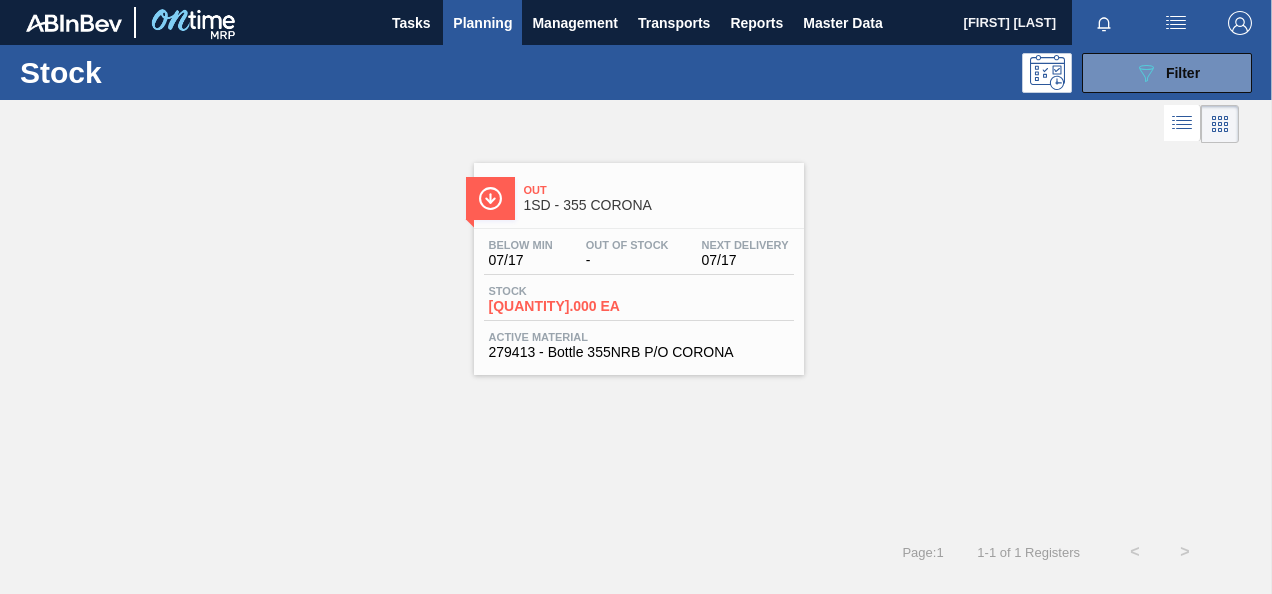 click on "[QUANTITY].000 EA" at bounding box center (559, 306) 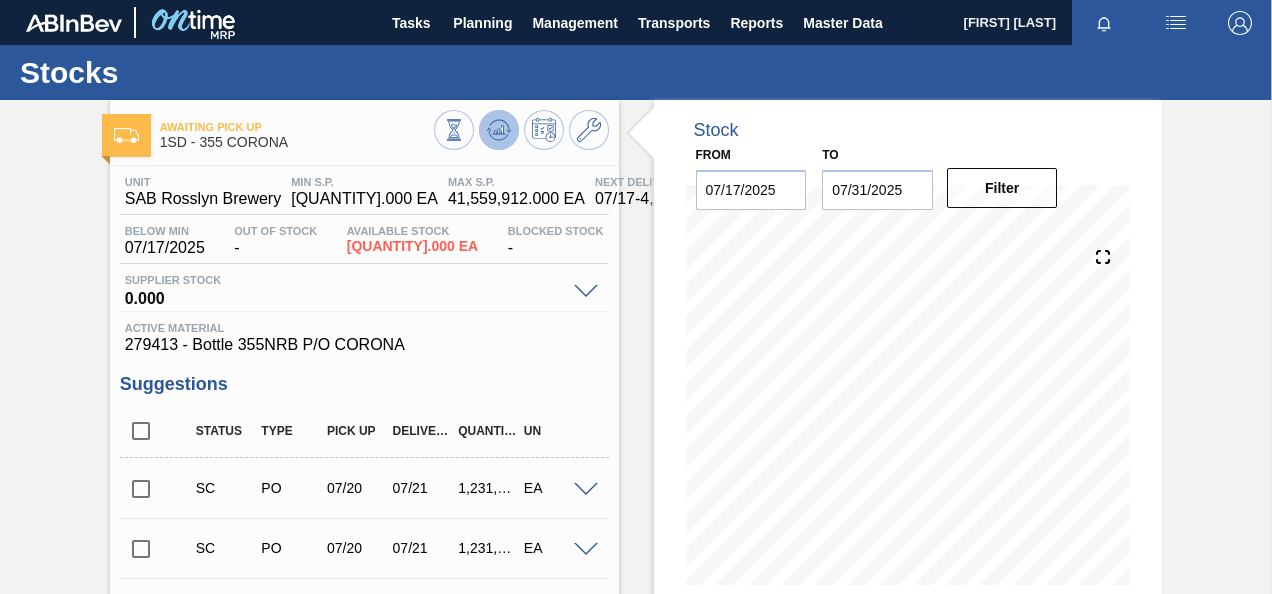 click 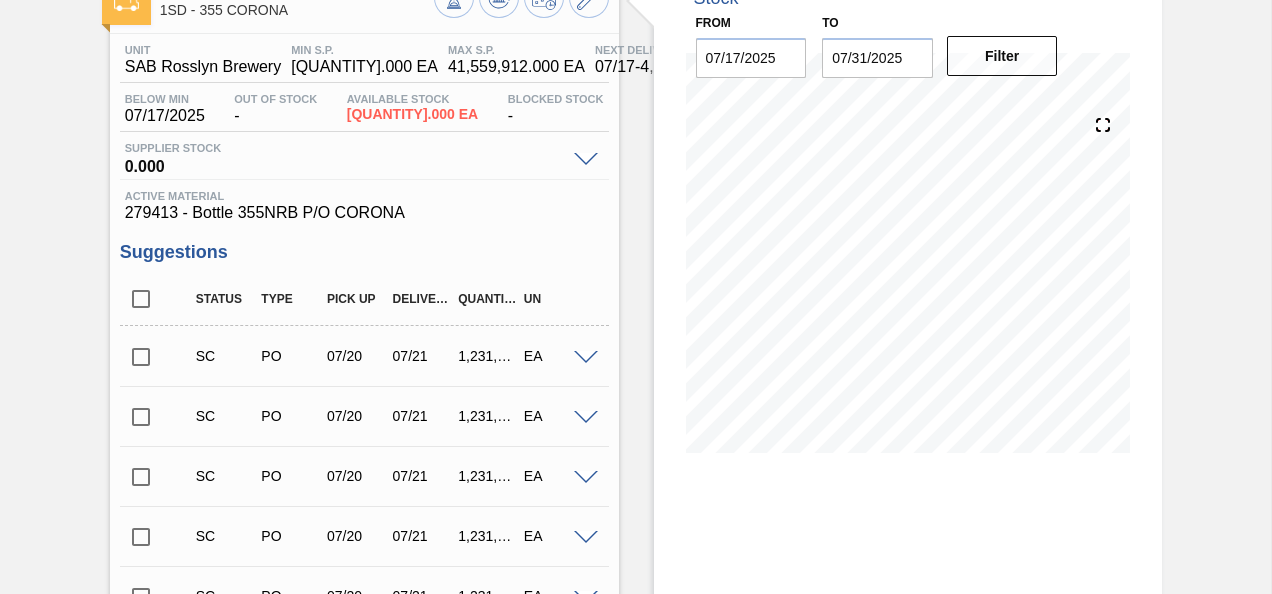 scroll, scrollTop: 0, scrollLeft: 0, axis: both 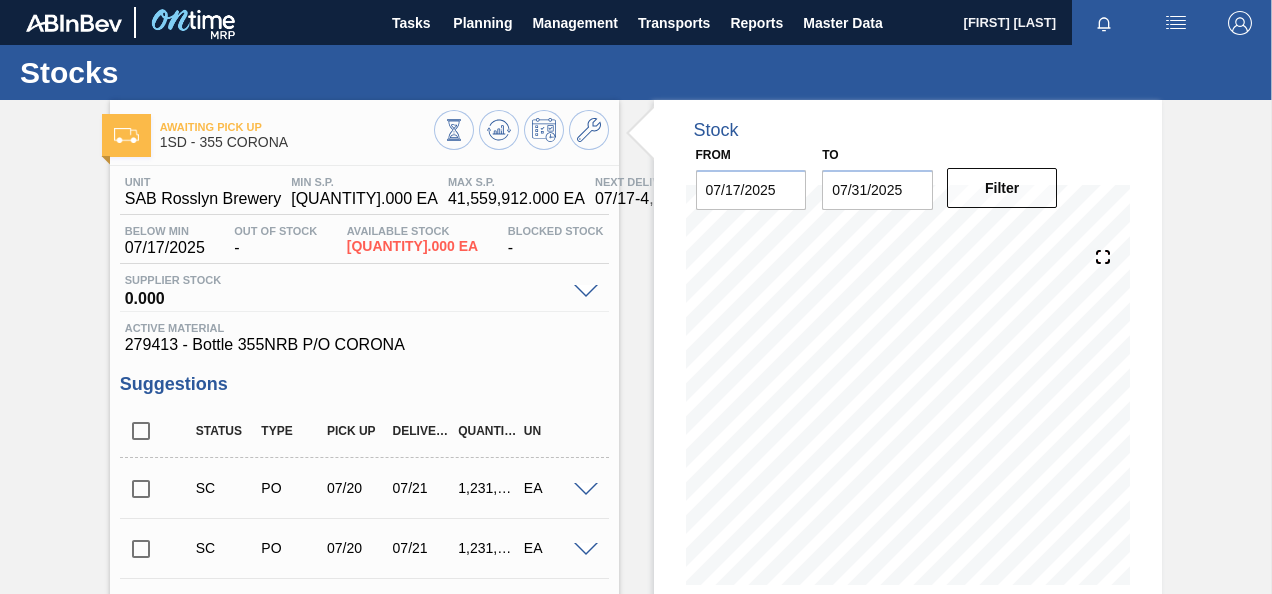 click at bounding box center [141, 489] 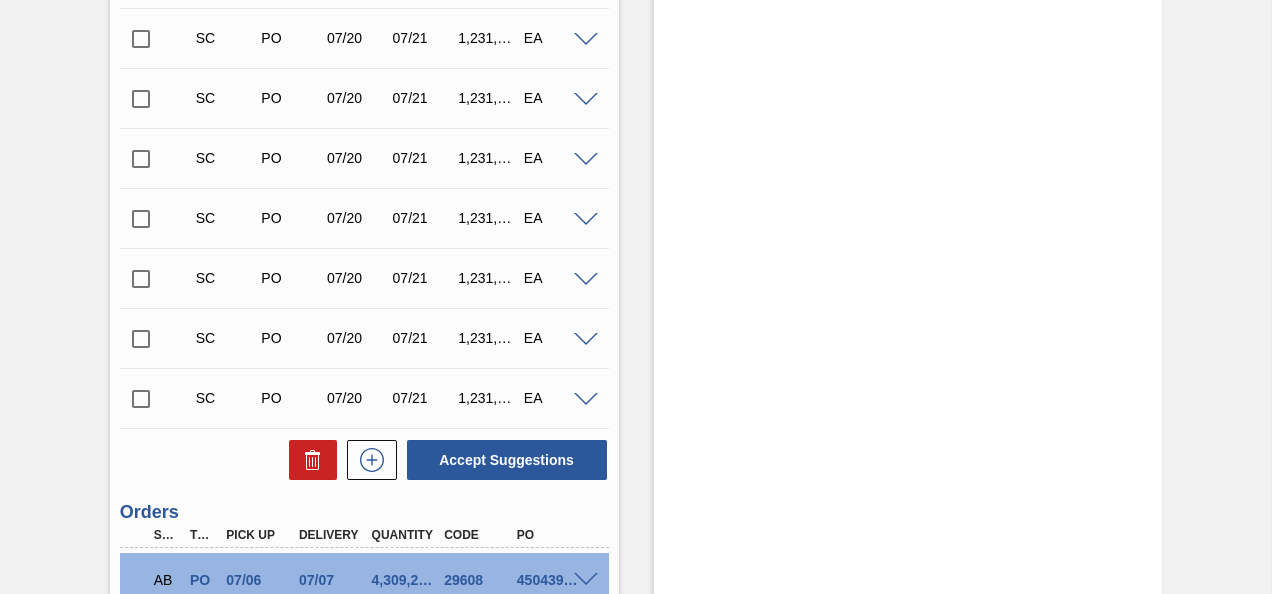 scroll, scrollTop: 900, scrollLeft: 0, axis: vertical 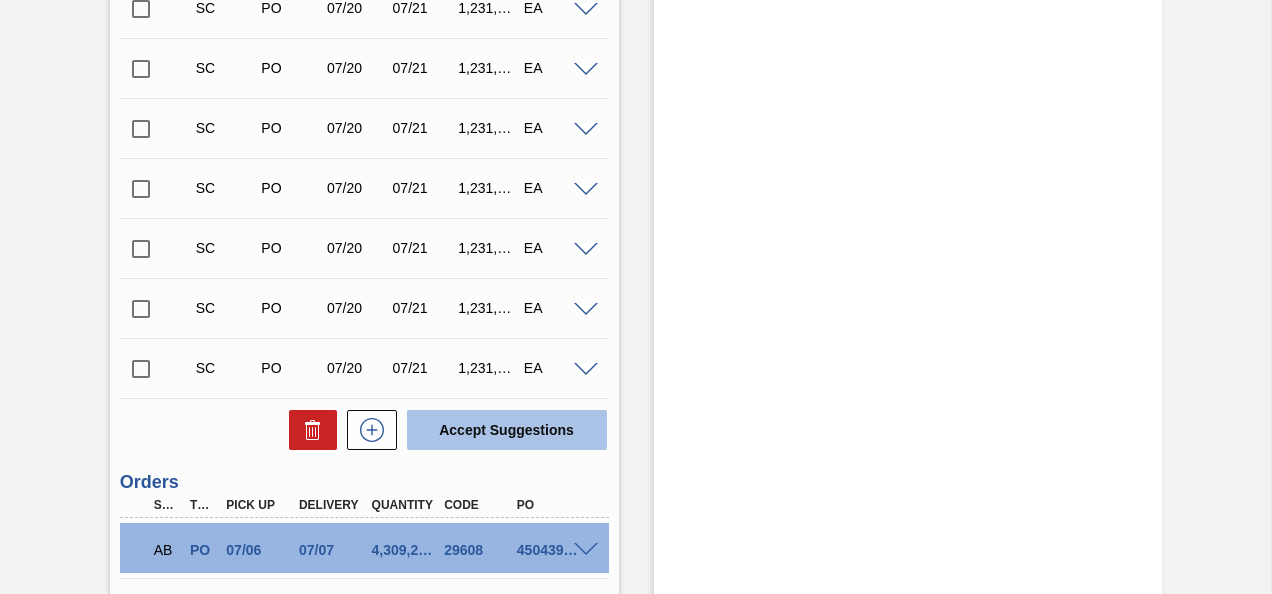 click on "Accept Suggestions" at bounding box center [507, 430] 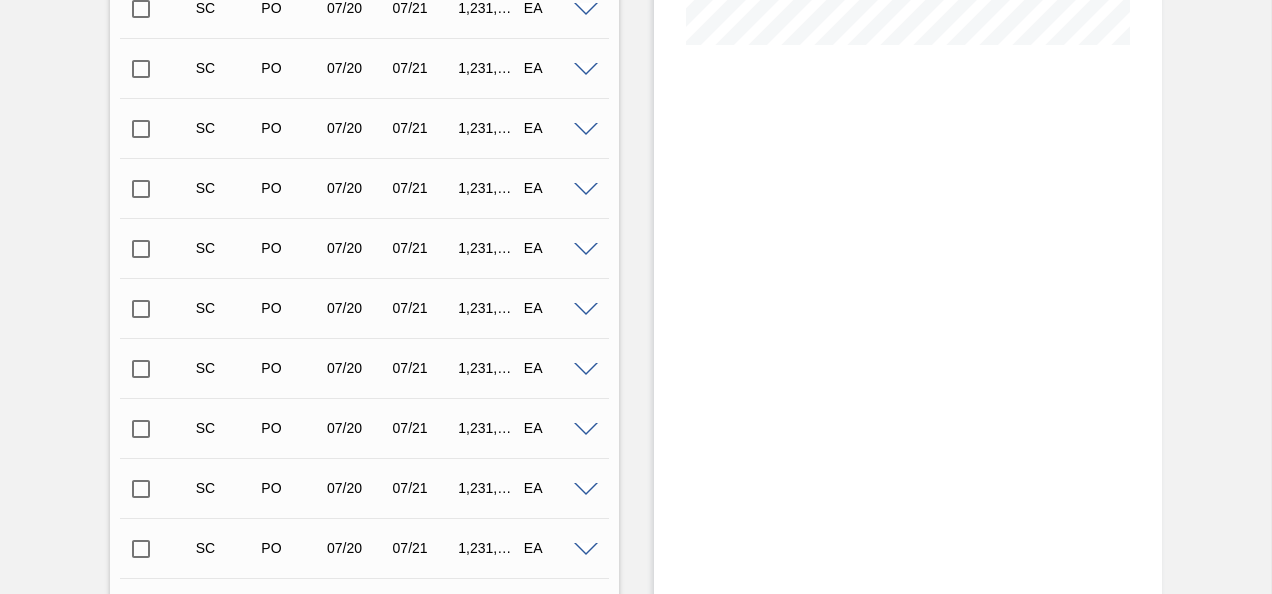 scroll, scrollTop: 240, scrollLeft: 0, axis: vertical 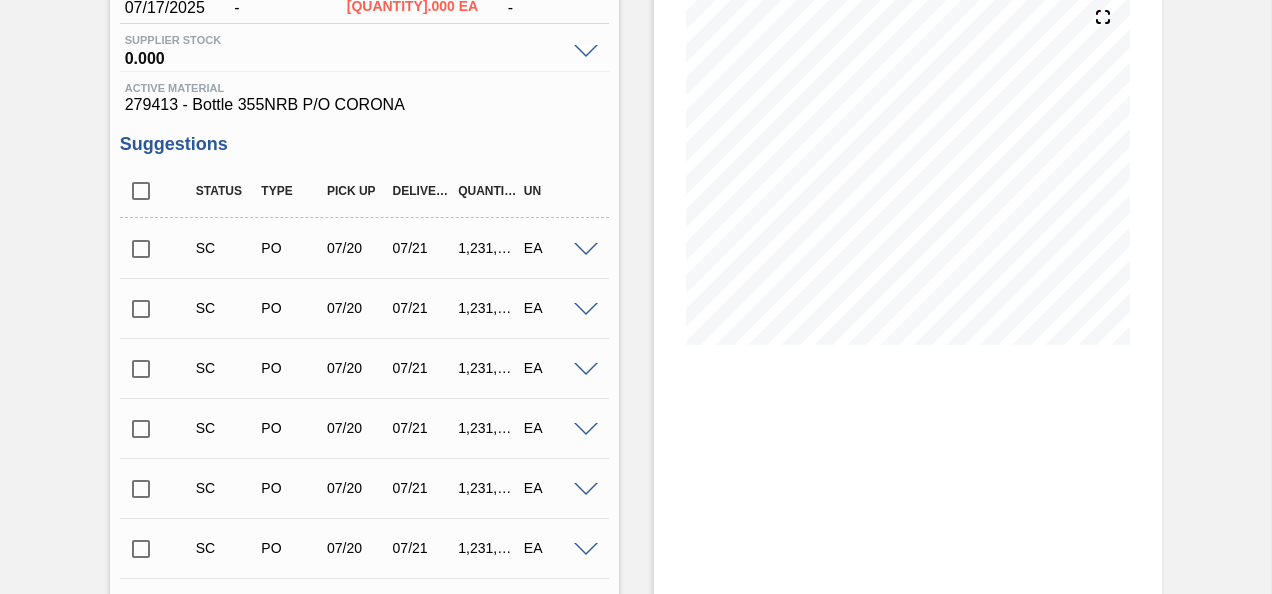 click at bounding box center (141, 249) 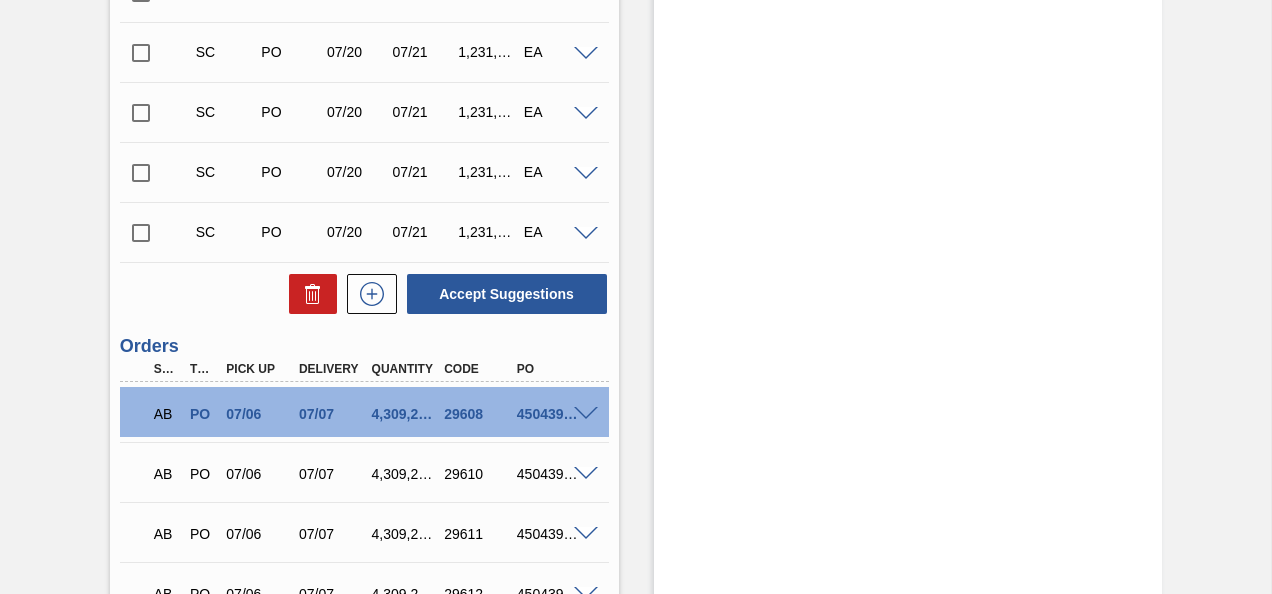 scroll, scrollTop: 1140, scrollLeft: 0, axis: vertical 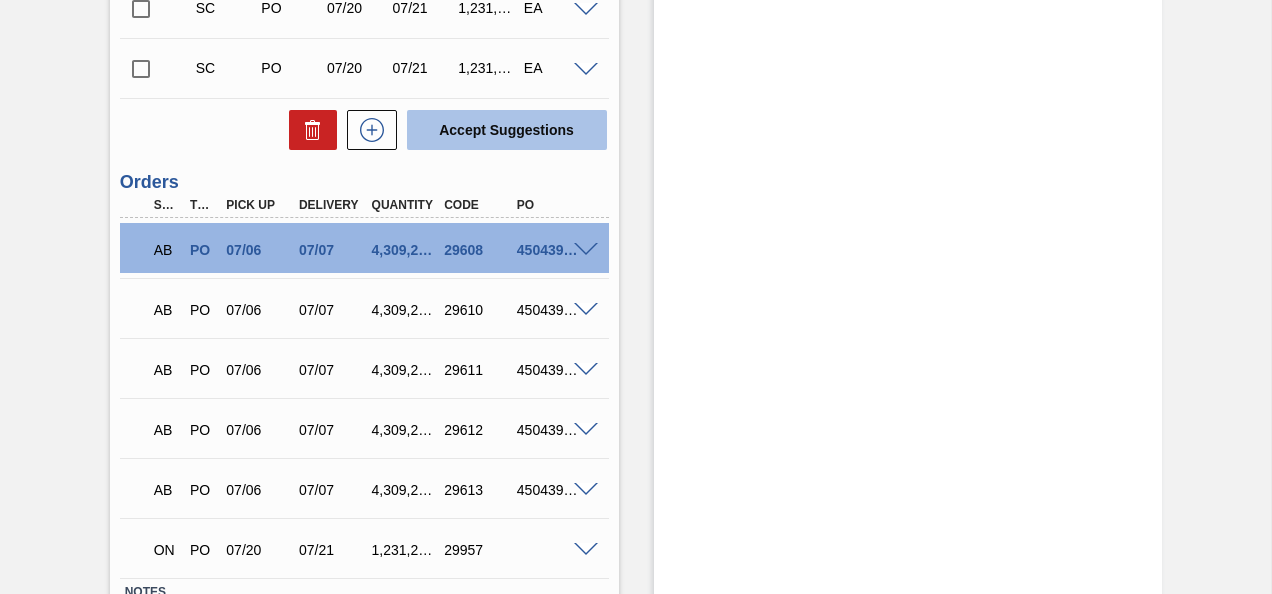 click on "Accept Suggestions" at bounding box center (507, 130) 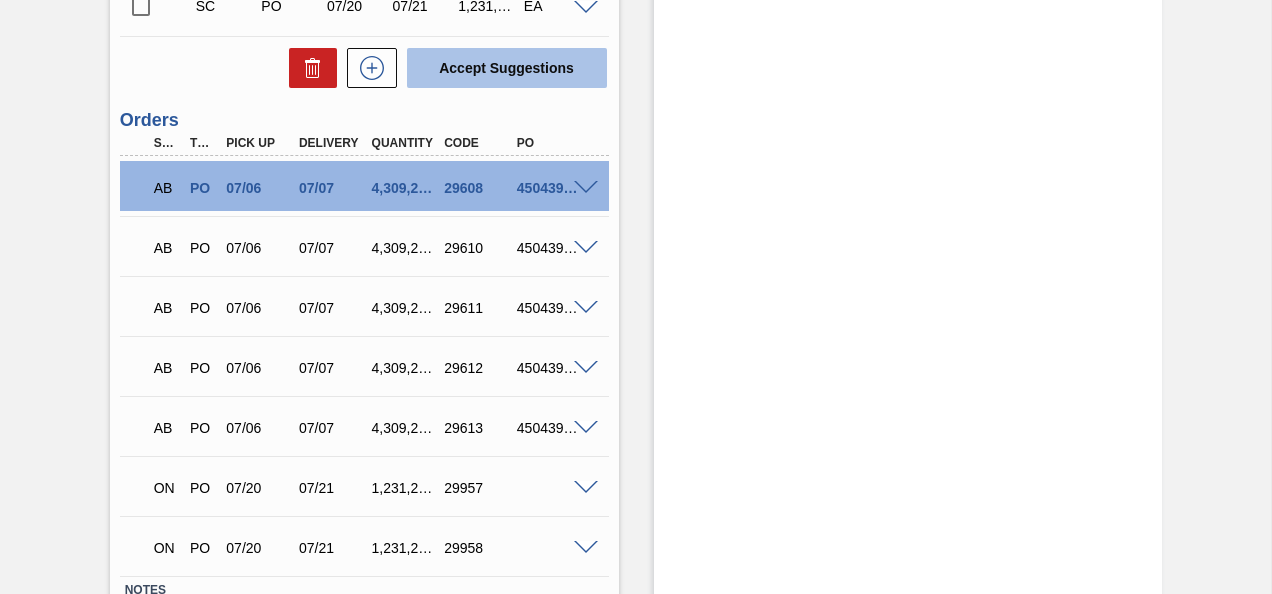 scroll, scrollTop: 889, scrollLeft: 0, axis: vertical 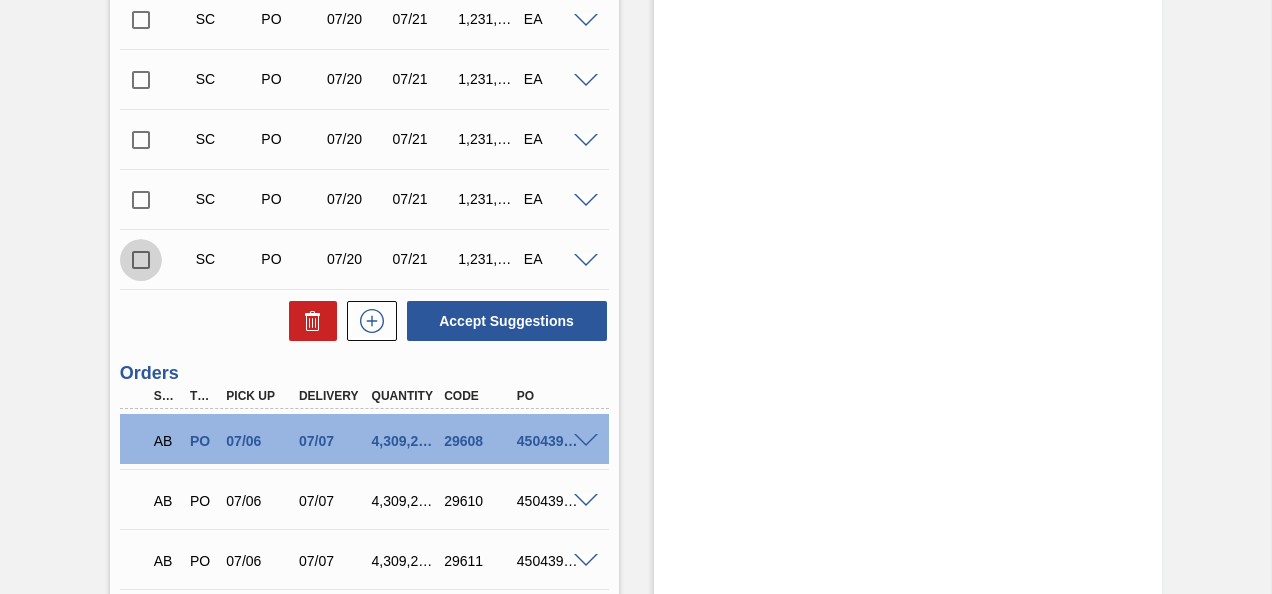 click at bounding box center (141, 260) 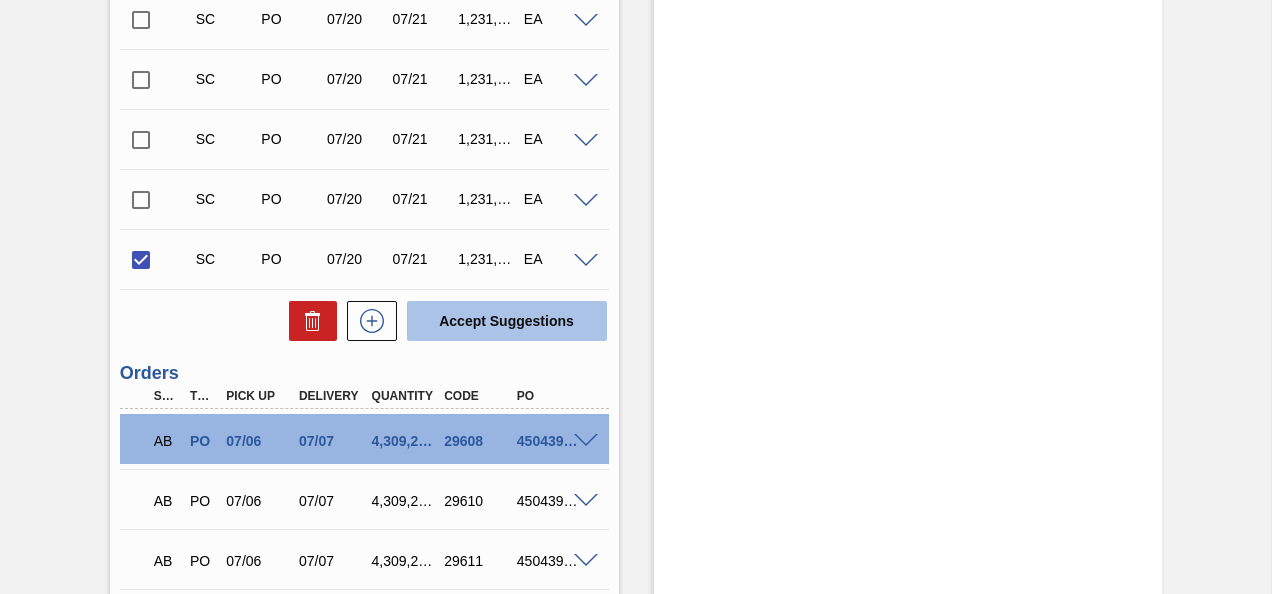 click on "Accept Suggestions" at bounding box center [507, 321] 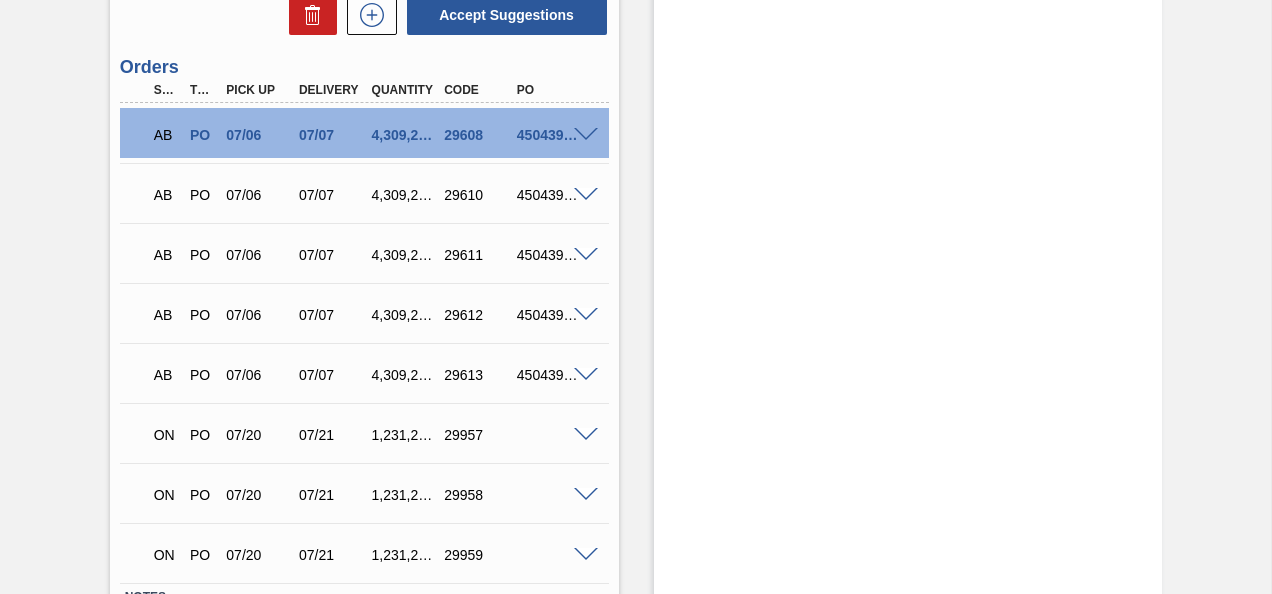 scroll, scrollTop: 989, scrollLeft: 0, axis: vertical 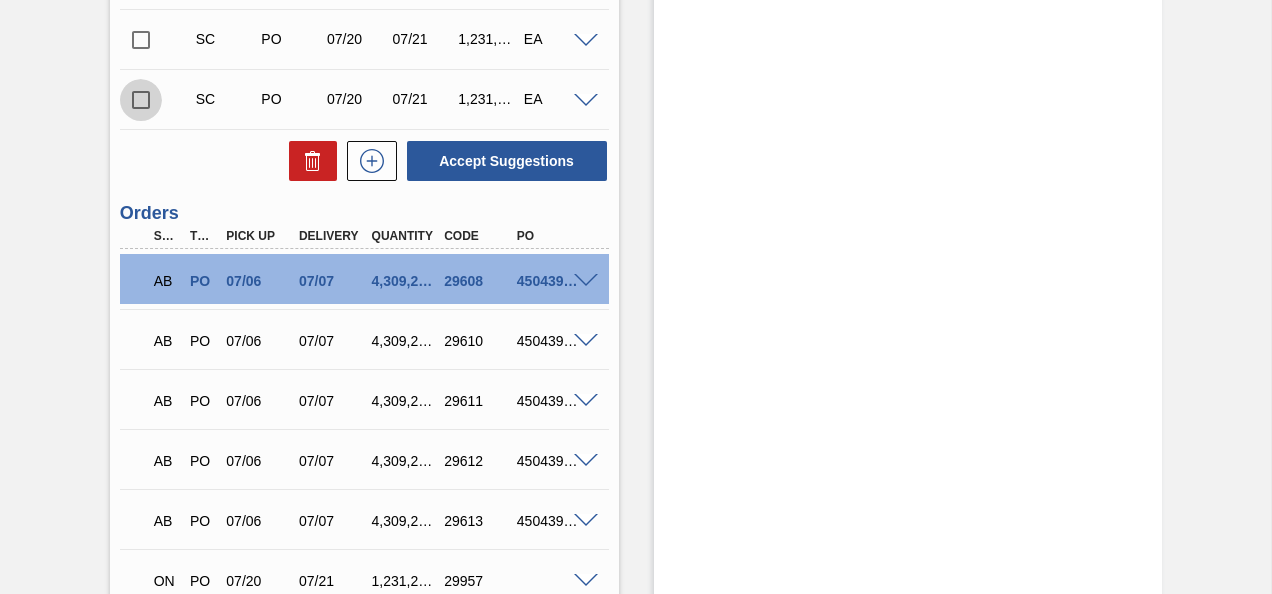 click at bounding box center (141, 100) 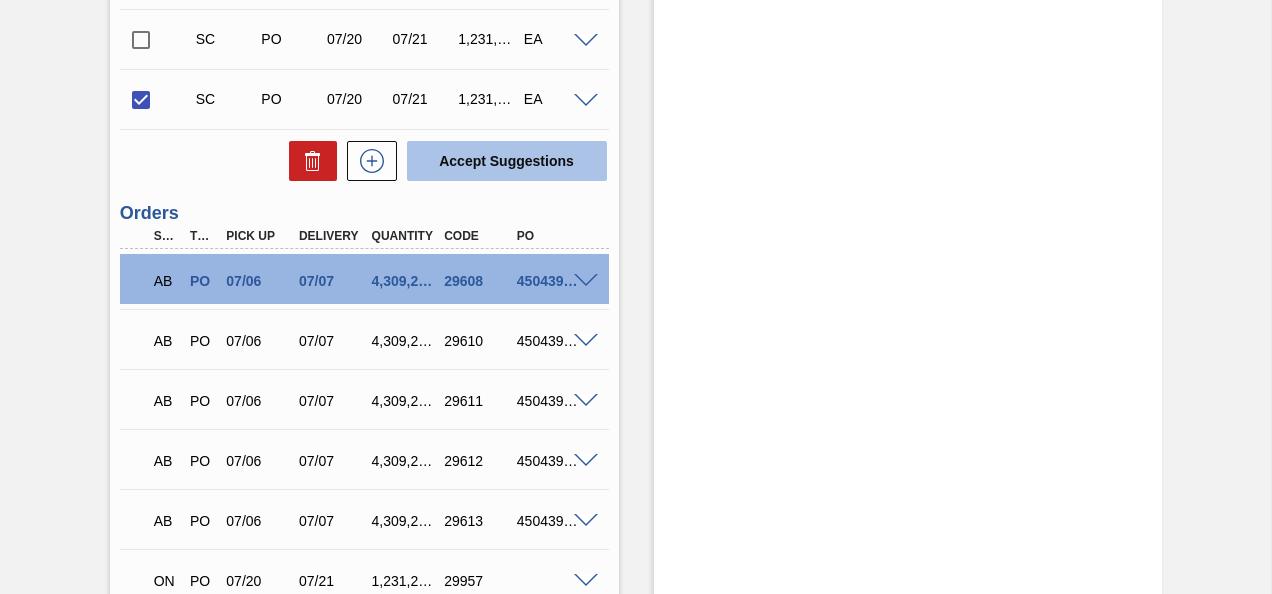 click on "Accept Suggestions" at bounding box center (507, 161) 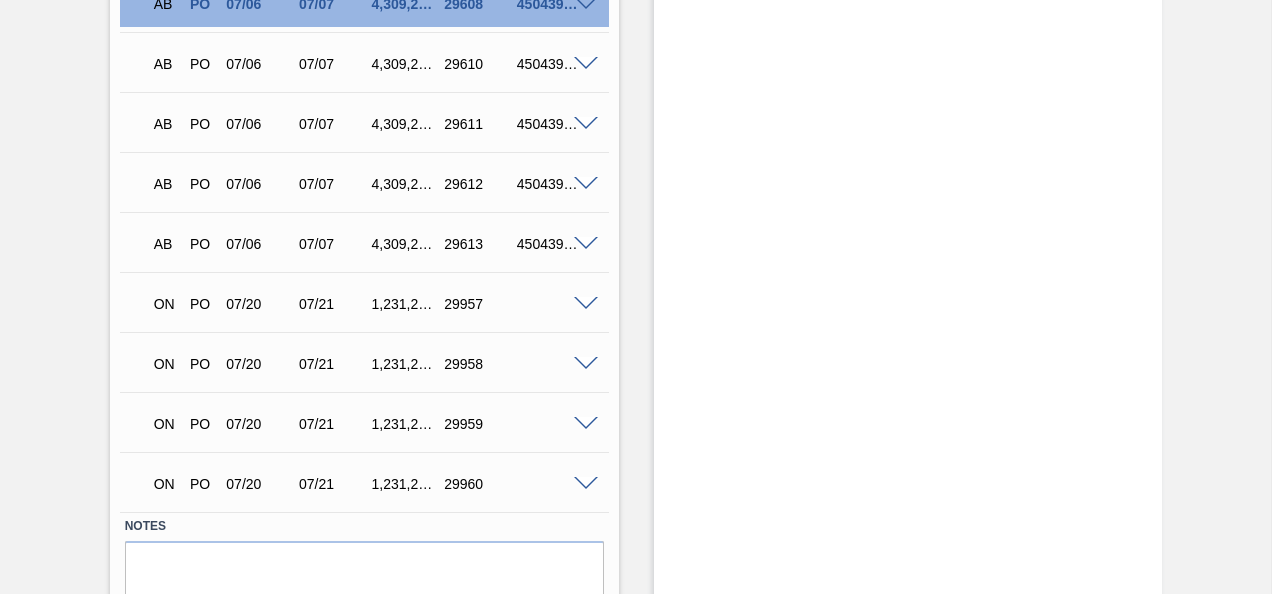 scroll, scrollTop: 1289, scrollLeft: 0, axis: vertical 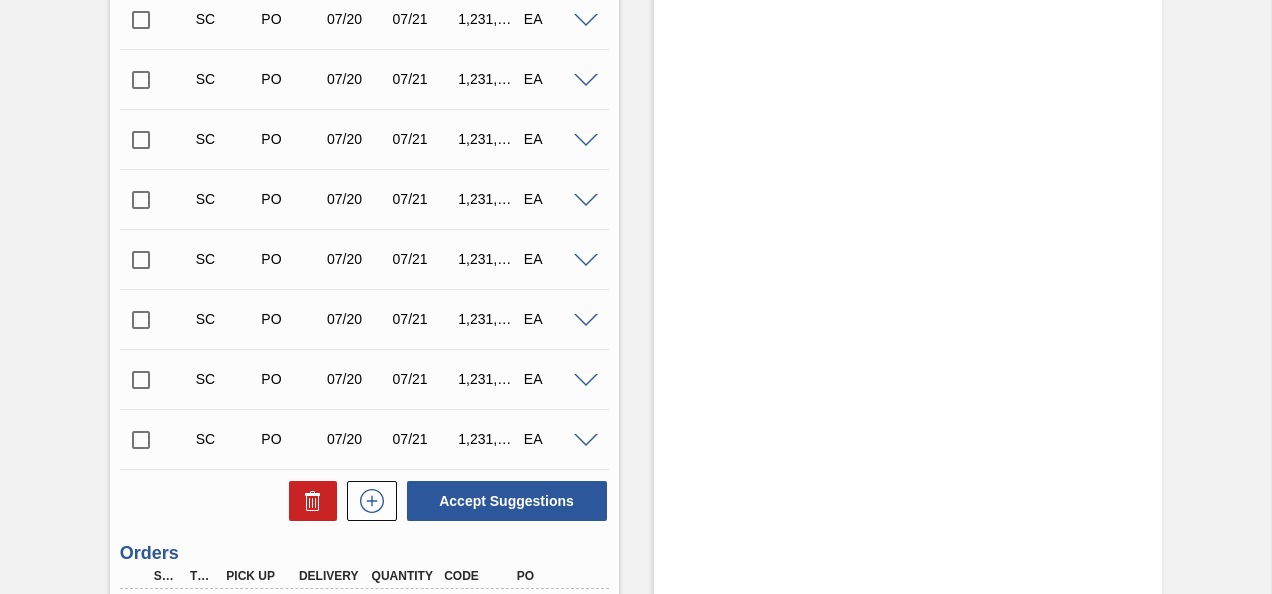 click at bounding box center [141, 440] 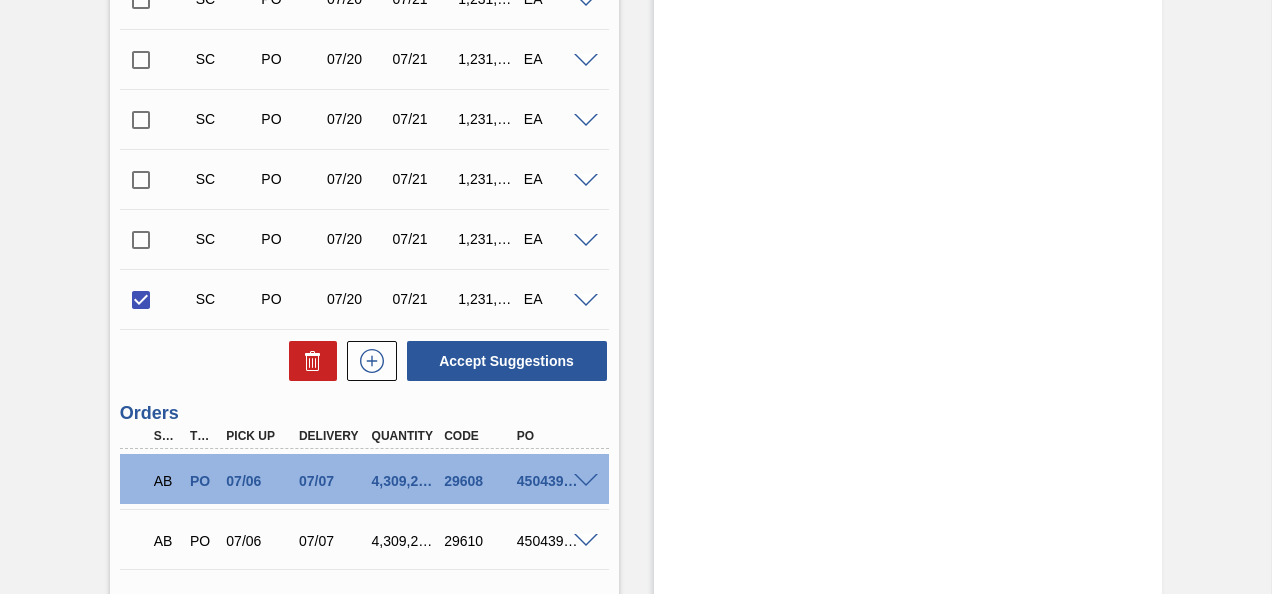 scroll, scrollTop: 789, scrollLeft: 0, axis: vertical 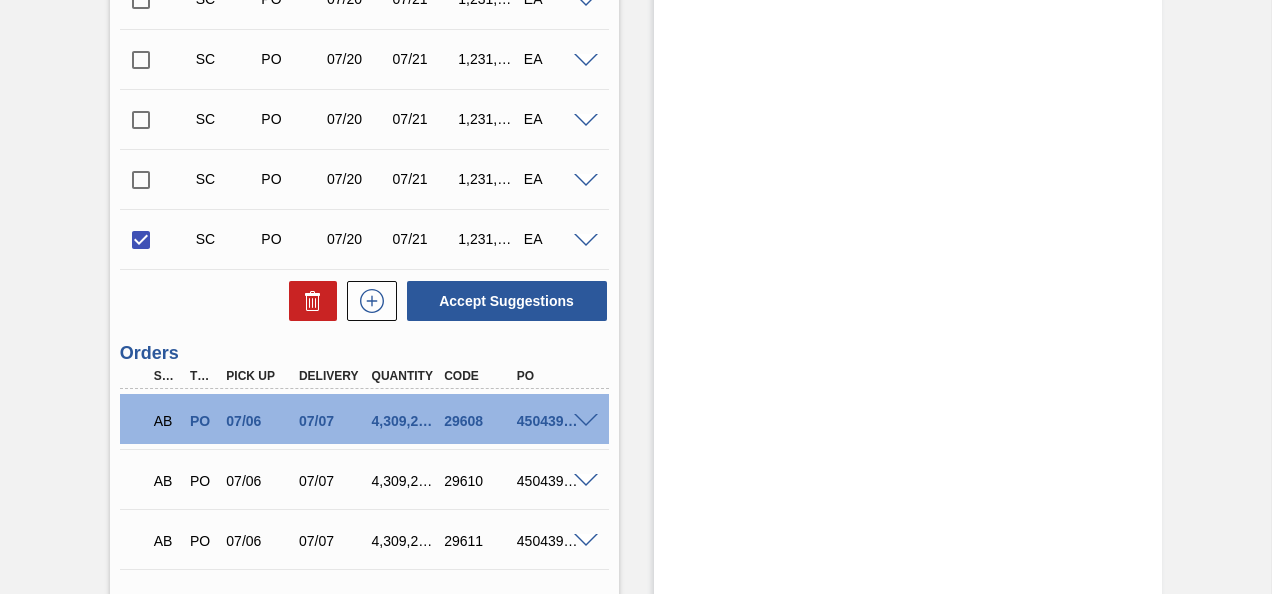 click on "Accept Suggestions" at bounding box center (503, 301) 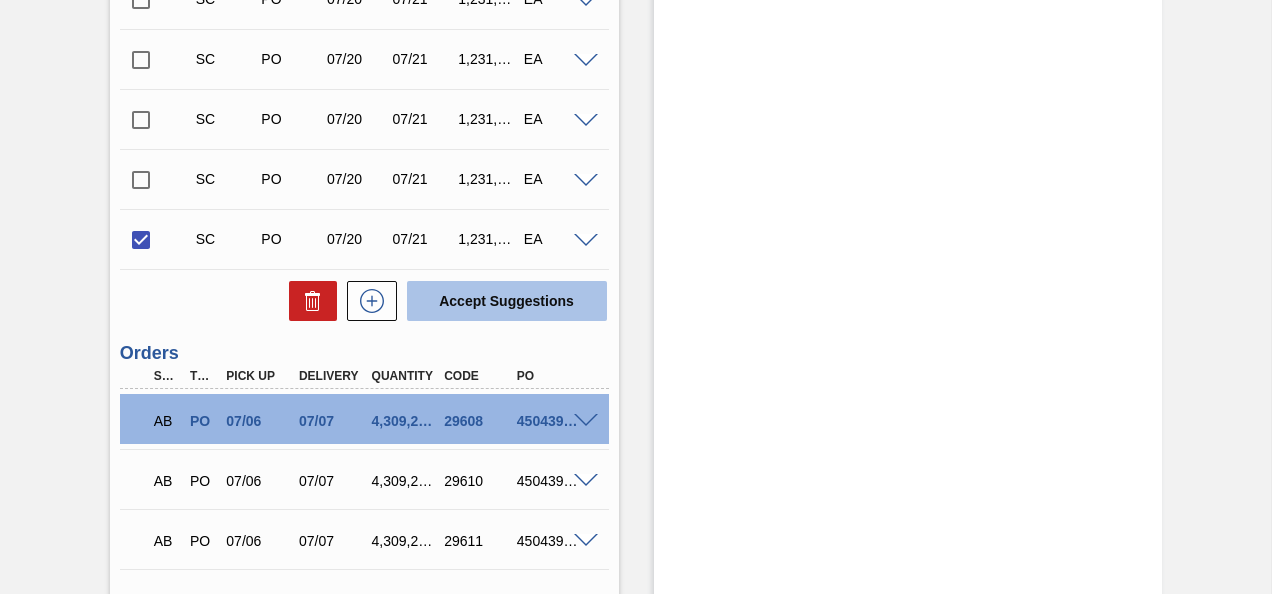 click on "Accept Suggestions" at bounding box center (507, 301) 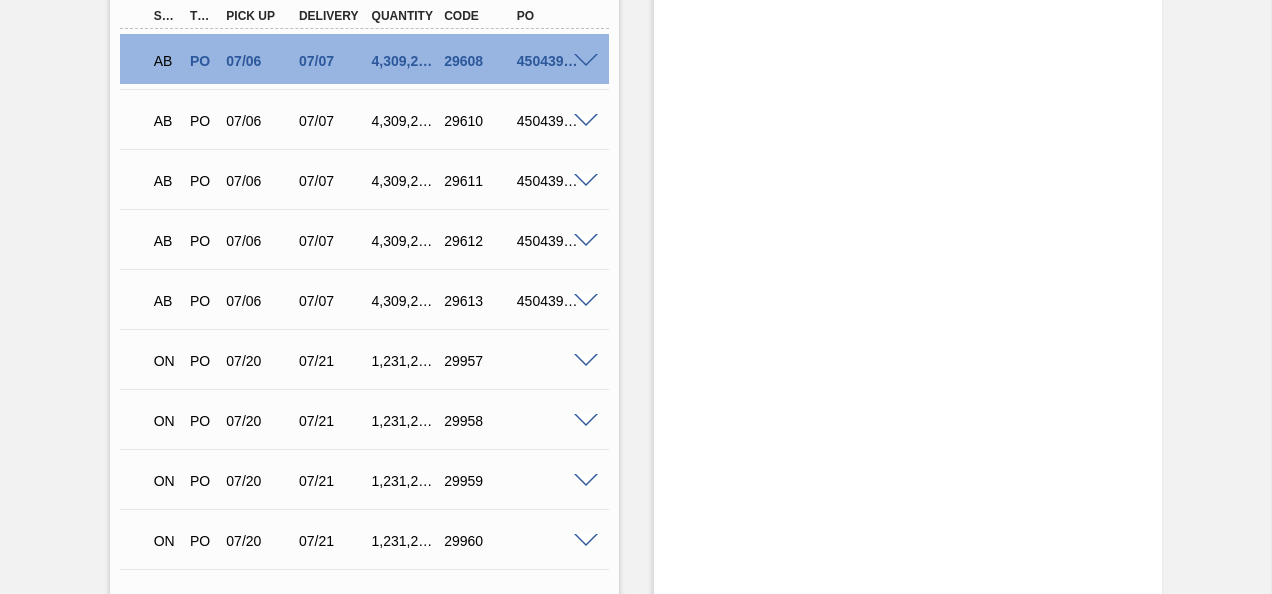 scroll, scrollTop: 1289, scrollLeft: 0, axis: vertical 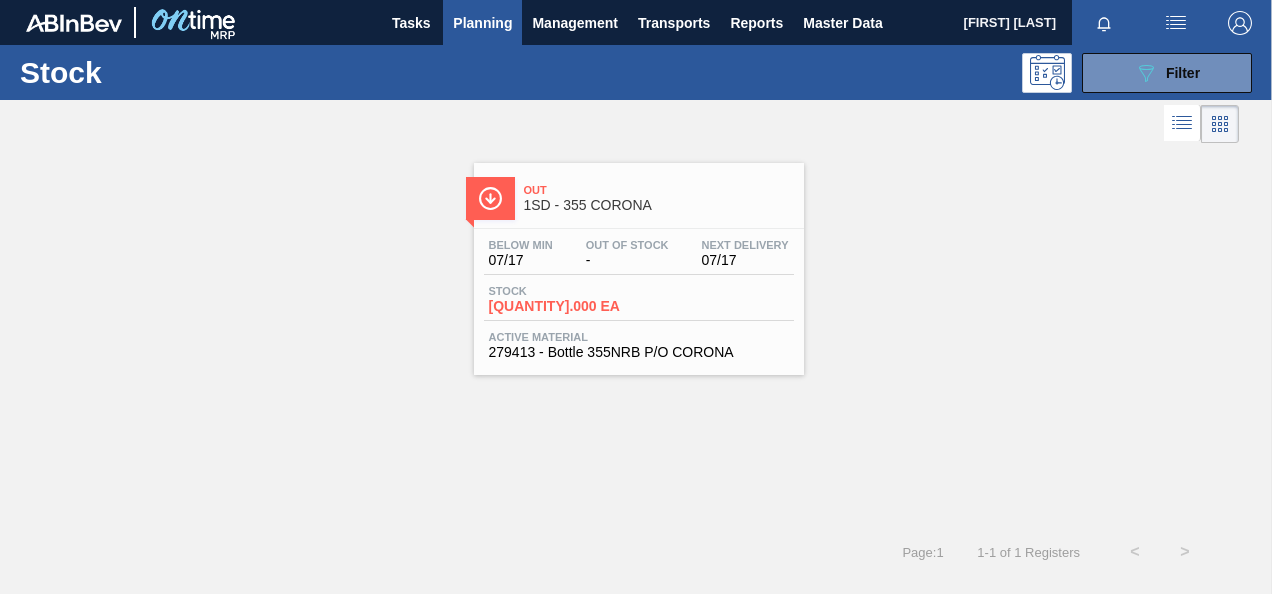 click on "Planning" at bounding box center [482, 23] 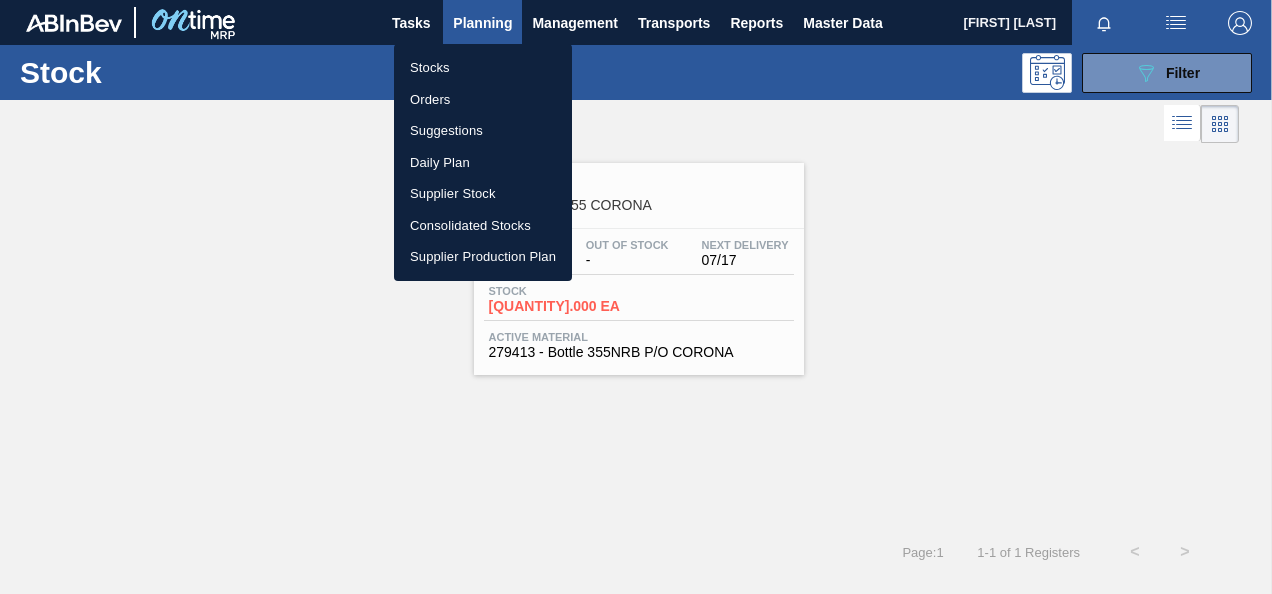 click at bounding box center (636, 297) 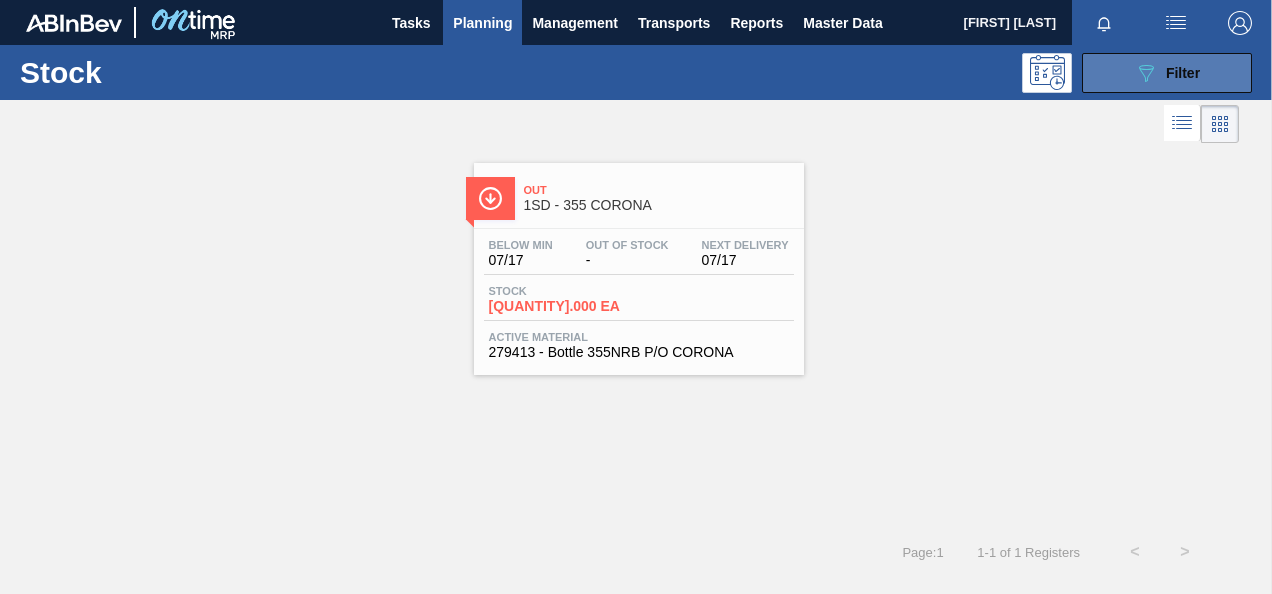 click on "089F7B8B-B2A5-4AFE-B5C0-19BA573D28AC Filter" at bounding box center [1167, 73] 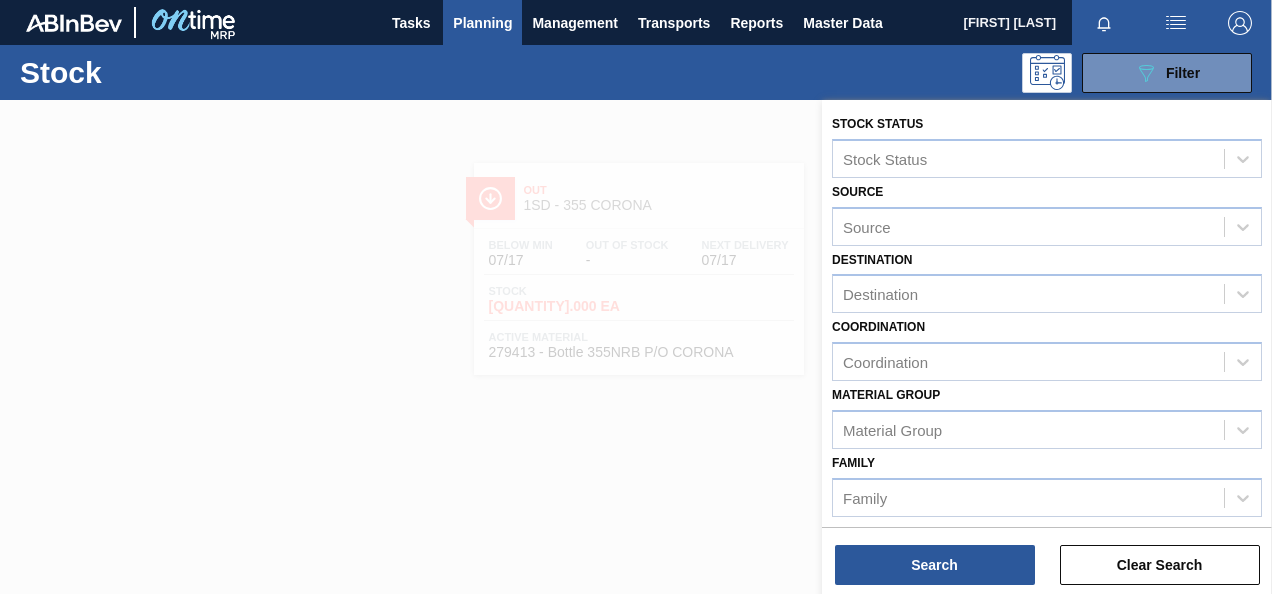 scroll, scrollTop: 362, scrollLeft: 0, axis: vertical 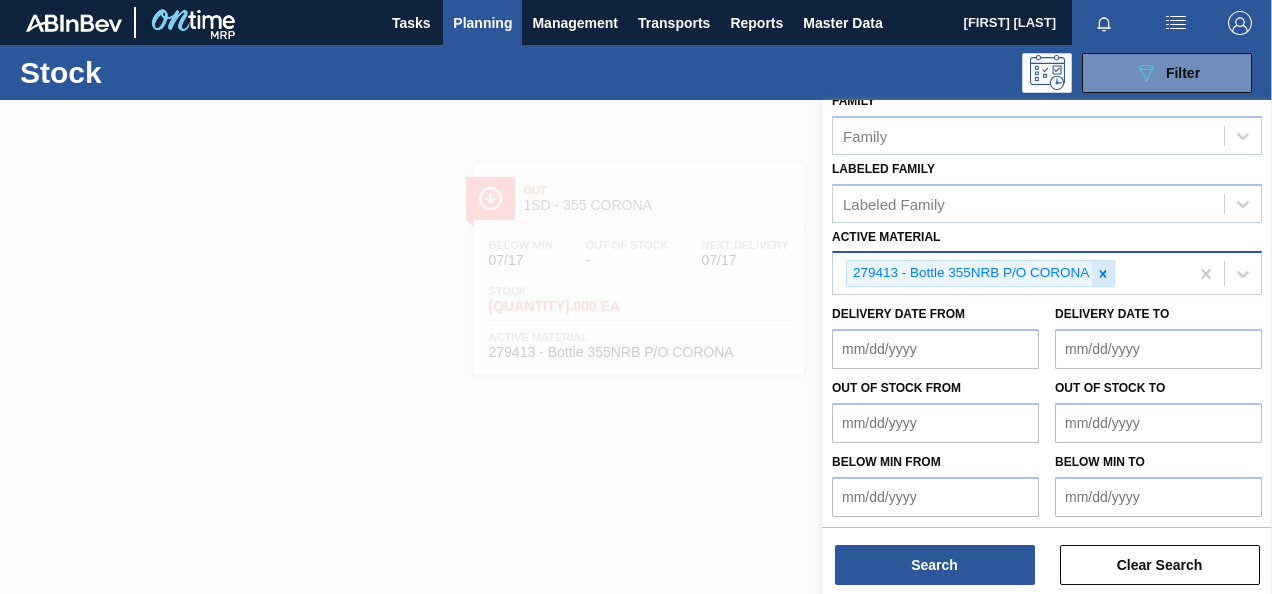 click 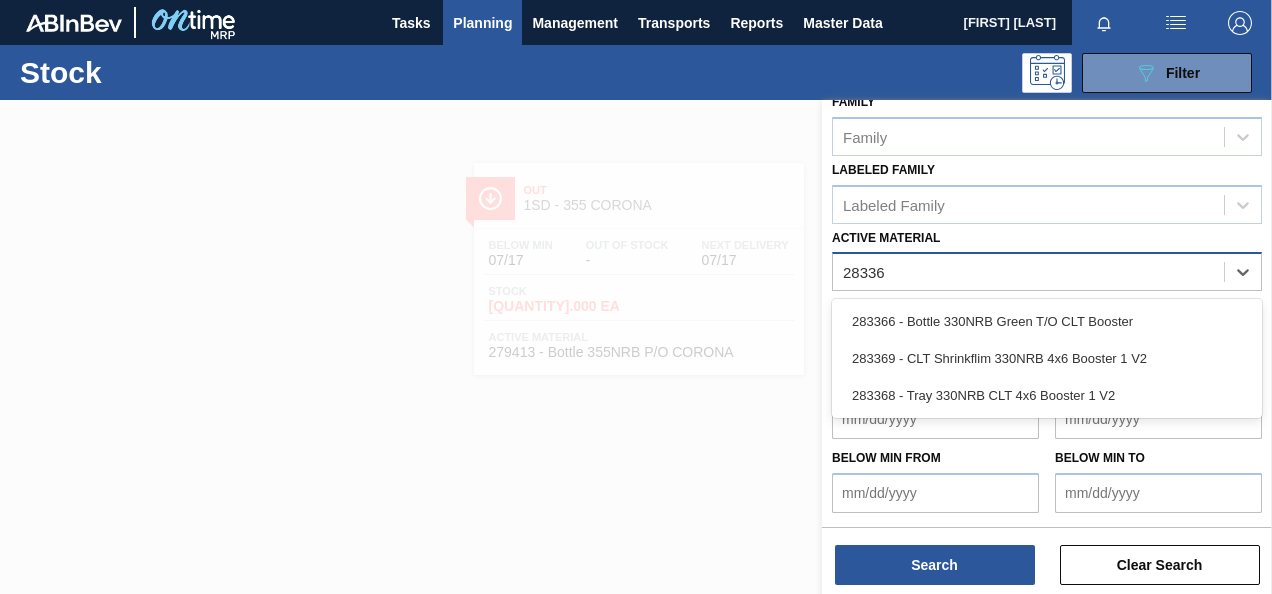 scroll, scrollTop: 358, scrollLeft: 0, axis: vertical 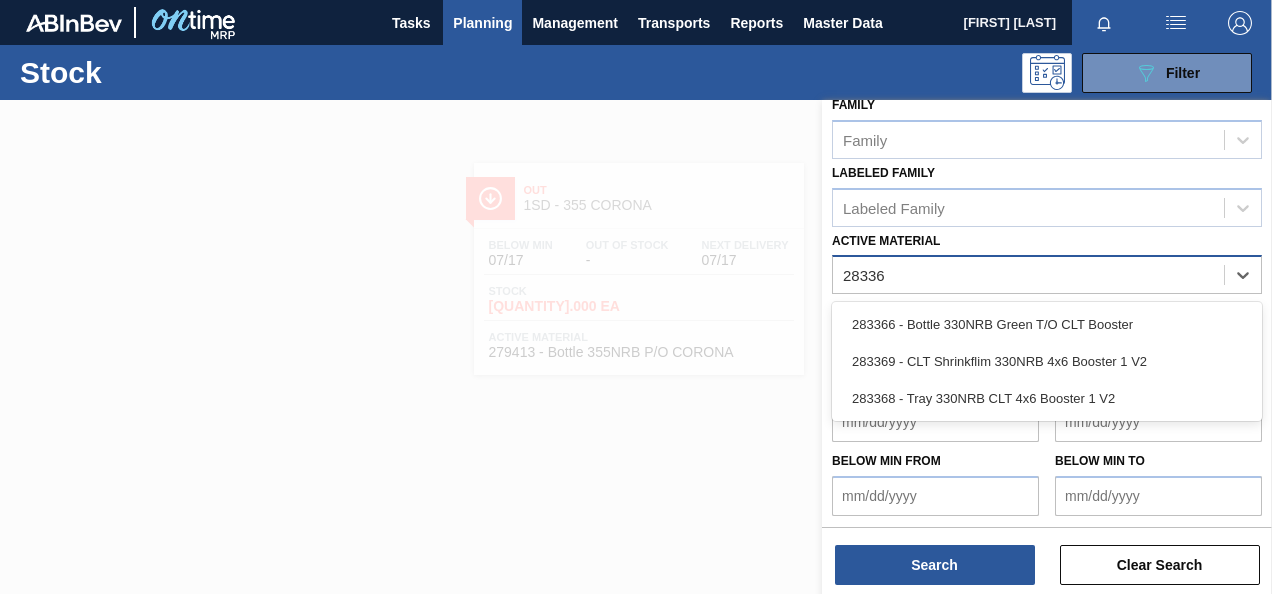 type on "283366" 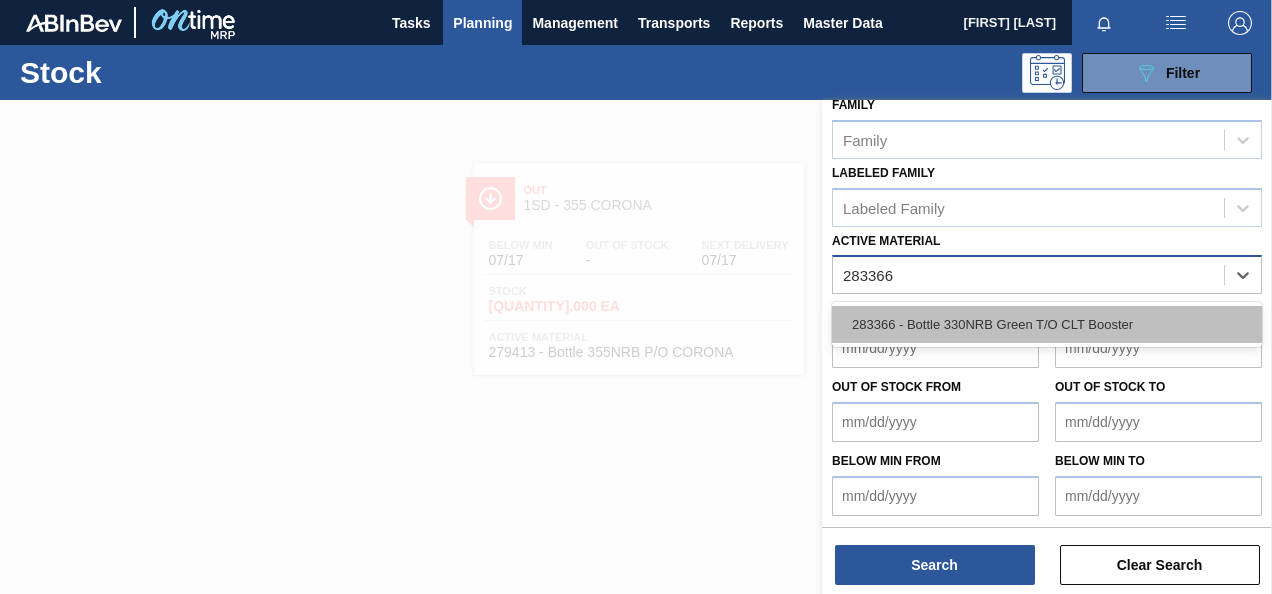 click on "283366 - Bottle 330NRB Green T/O CLT Booster" at bounding box center (1047, 324) 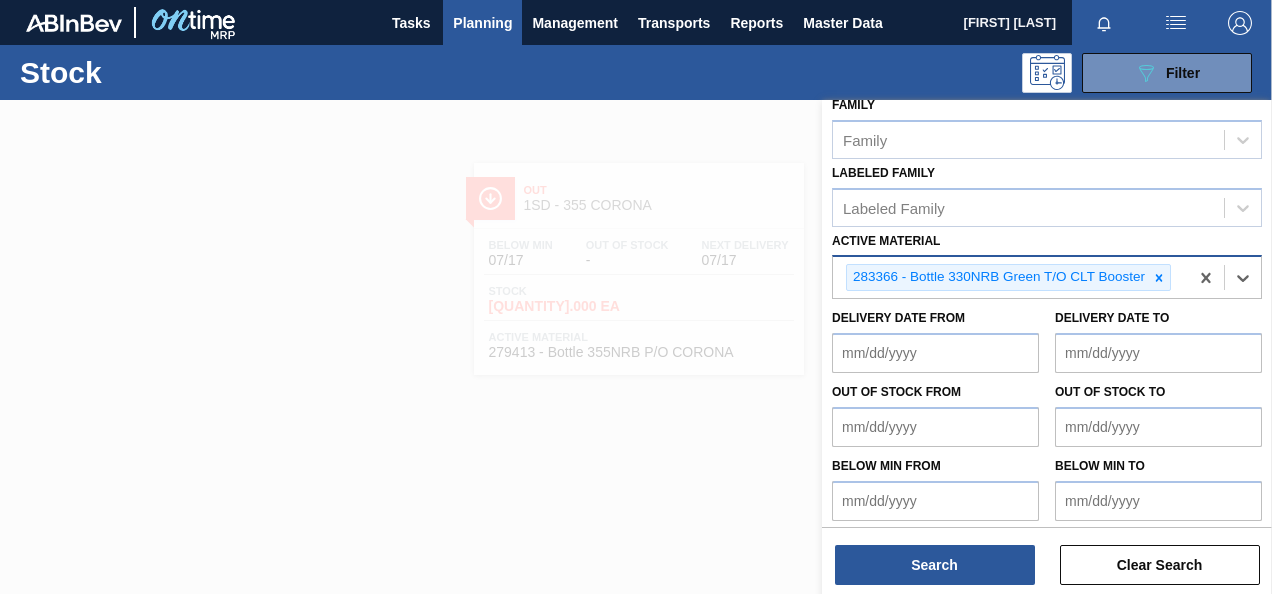 scroll, scrollTop: 362, scrollLeft: 0, axis: vertical 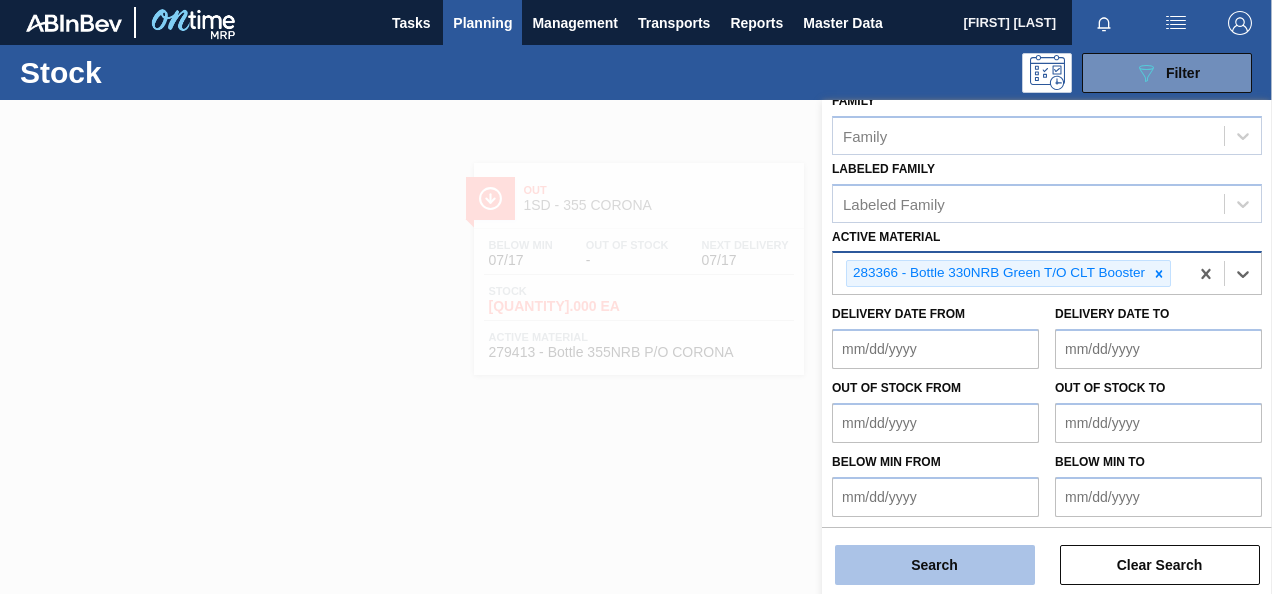 click on "Search" at bounding box center [935, 565] 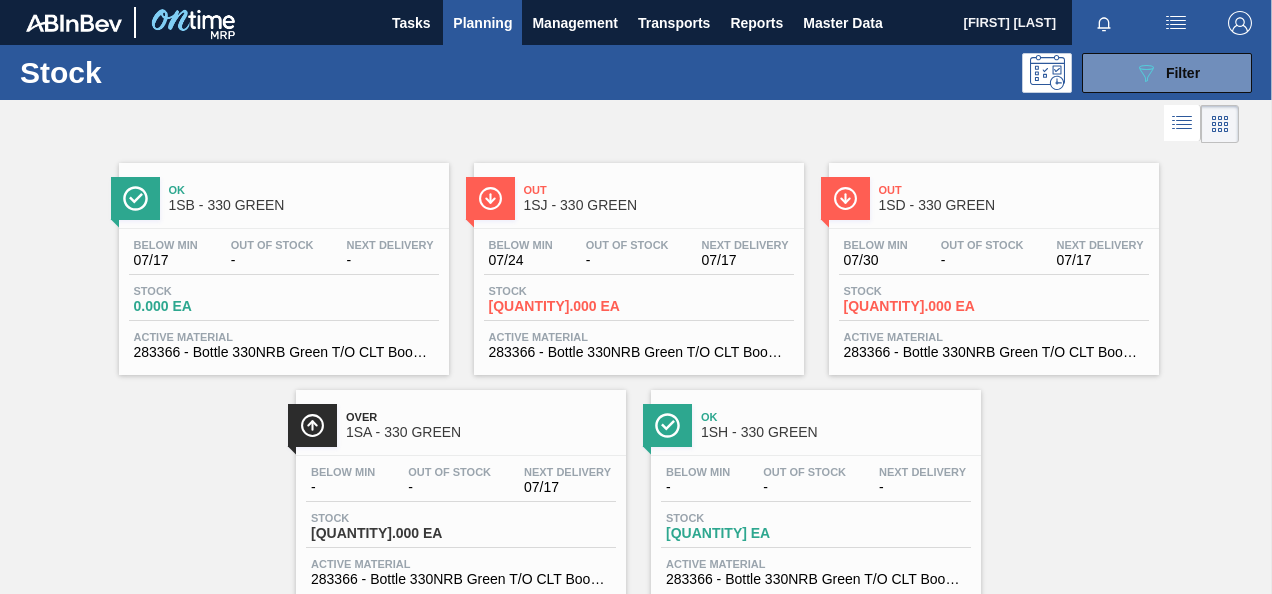 click on "Stock" at bounding box center (914, 291) 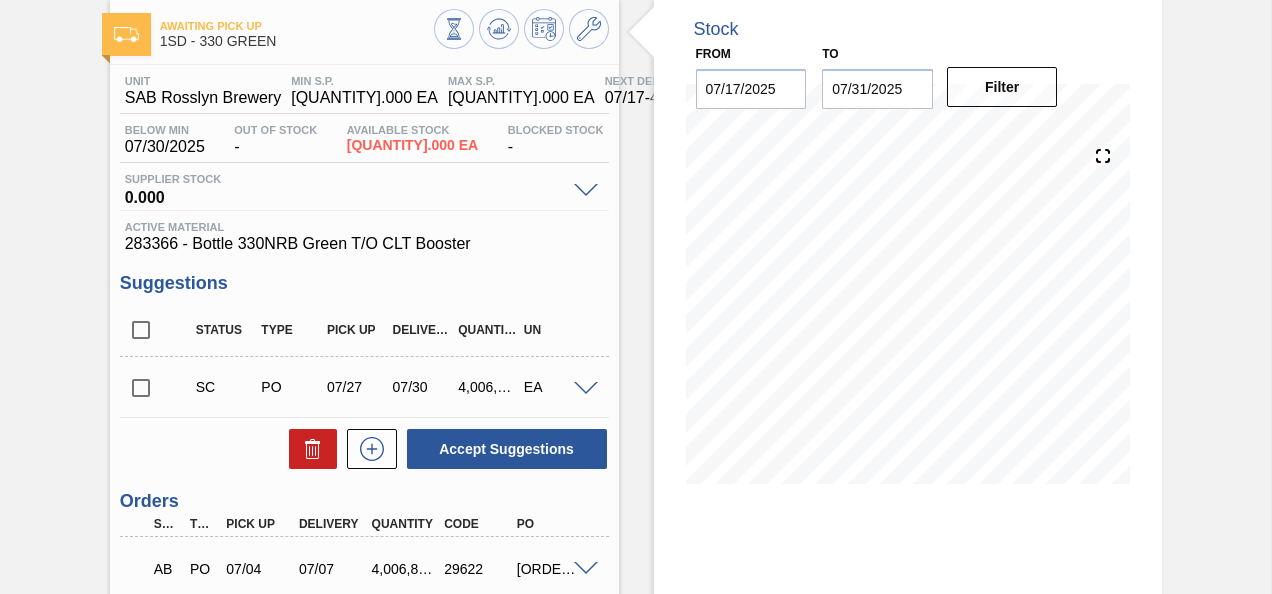 scroll, scrollTop: 200, scrollLeft: 0, axis: vertical 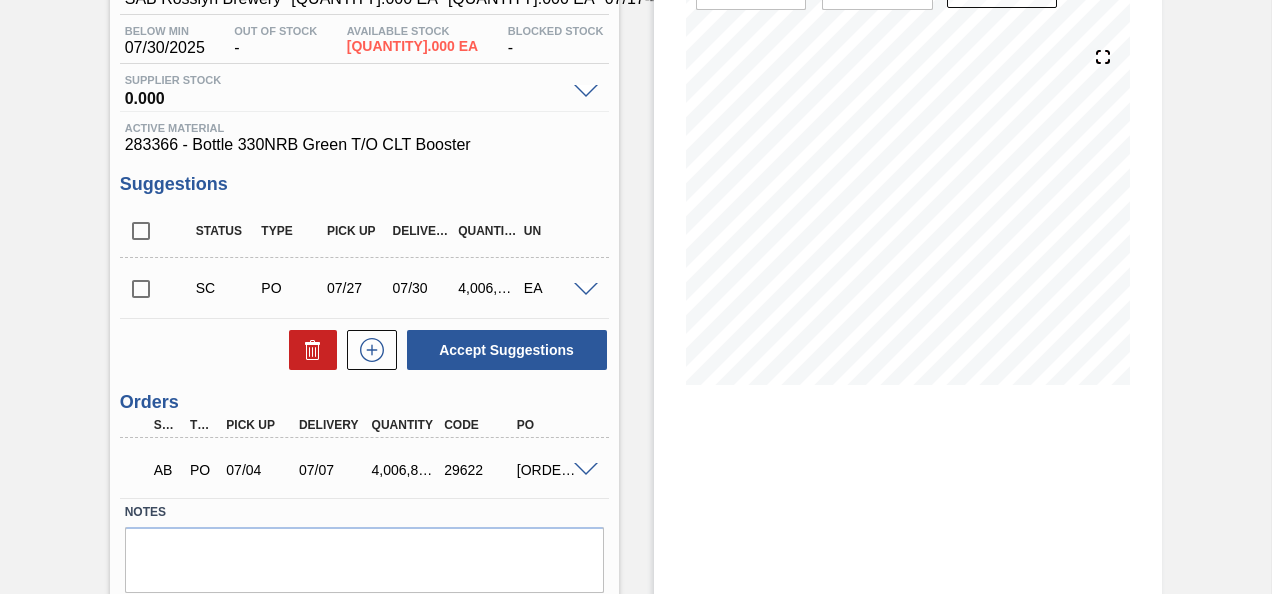 click at bounding box center [141, 289] 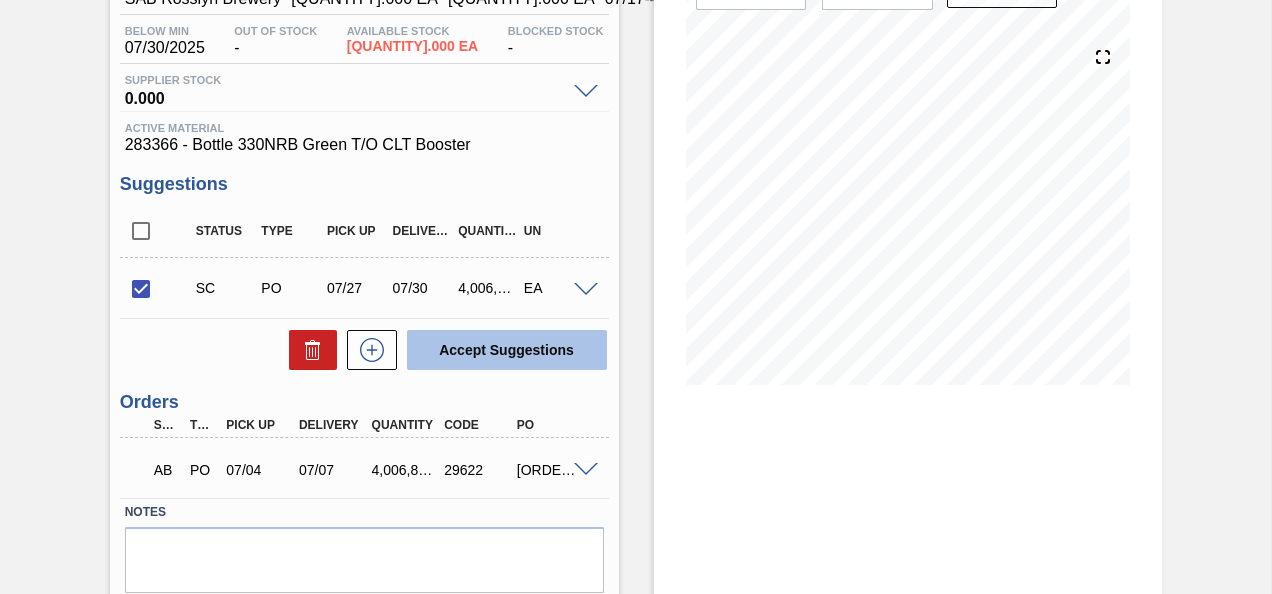 click on "Accept Suggestions" at bounding box center [507, 350] 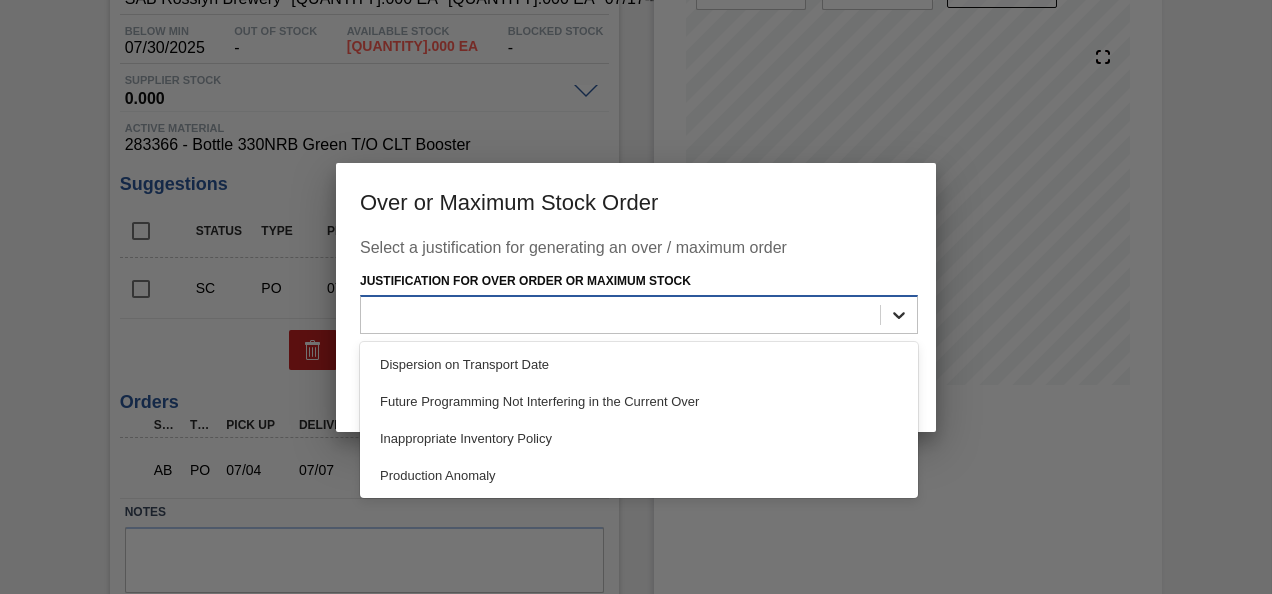 click 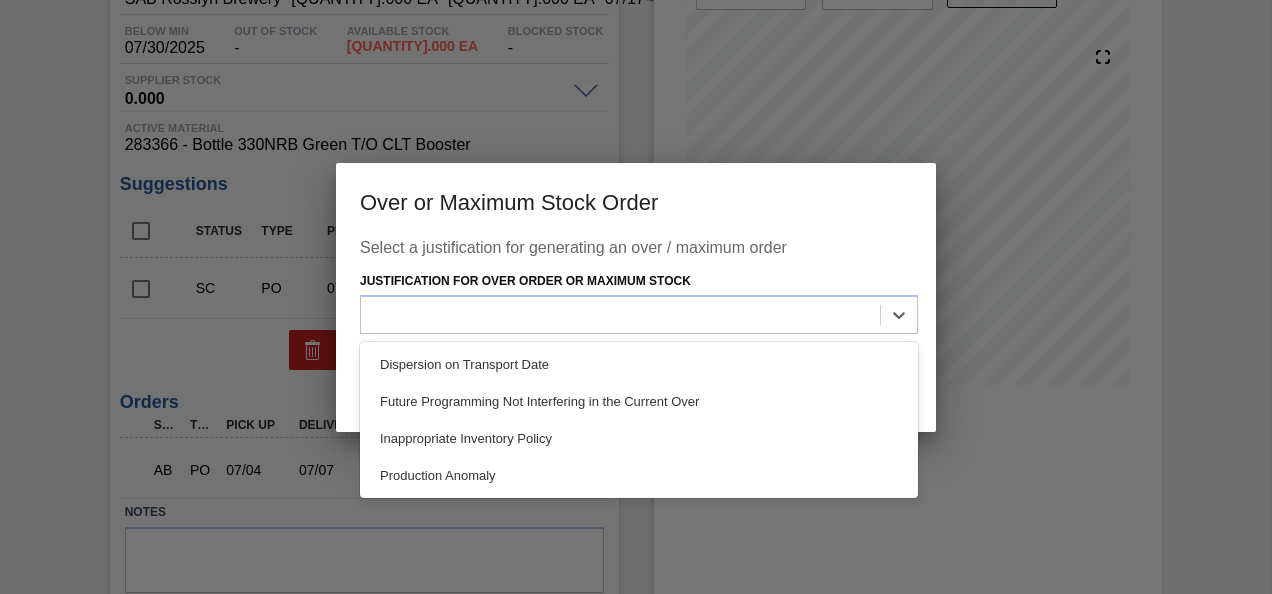 click at bounding box center [636, 297] 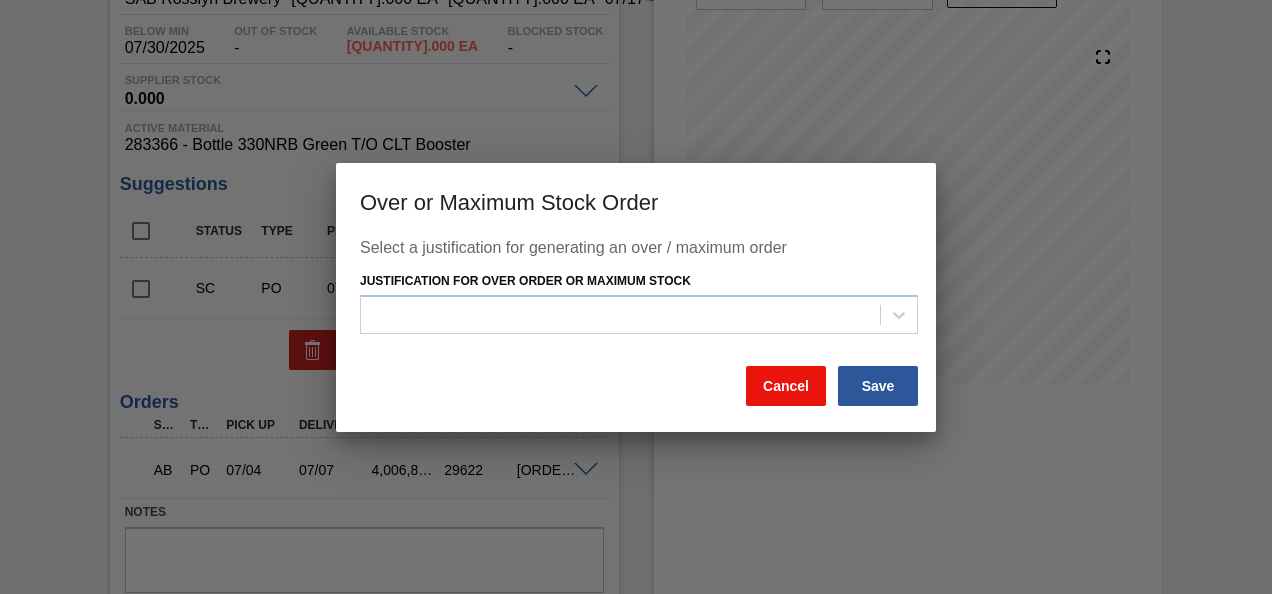 click on "Cancel" at bounding box center (786, 386) 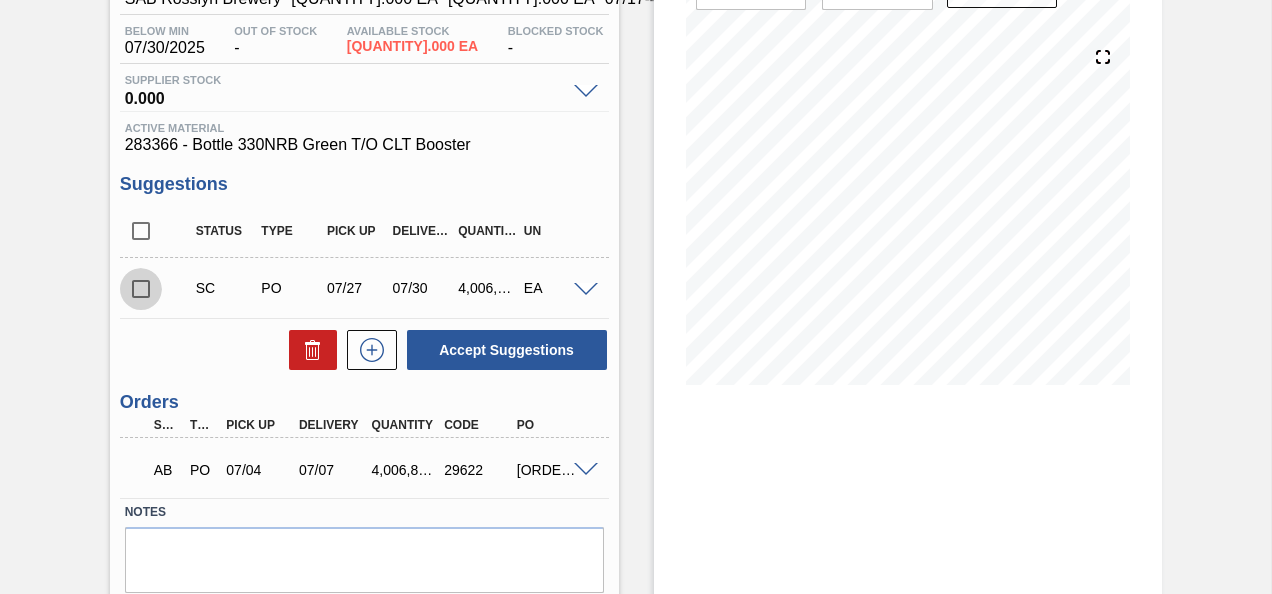 click at bounding box center [141, 289] 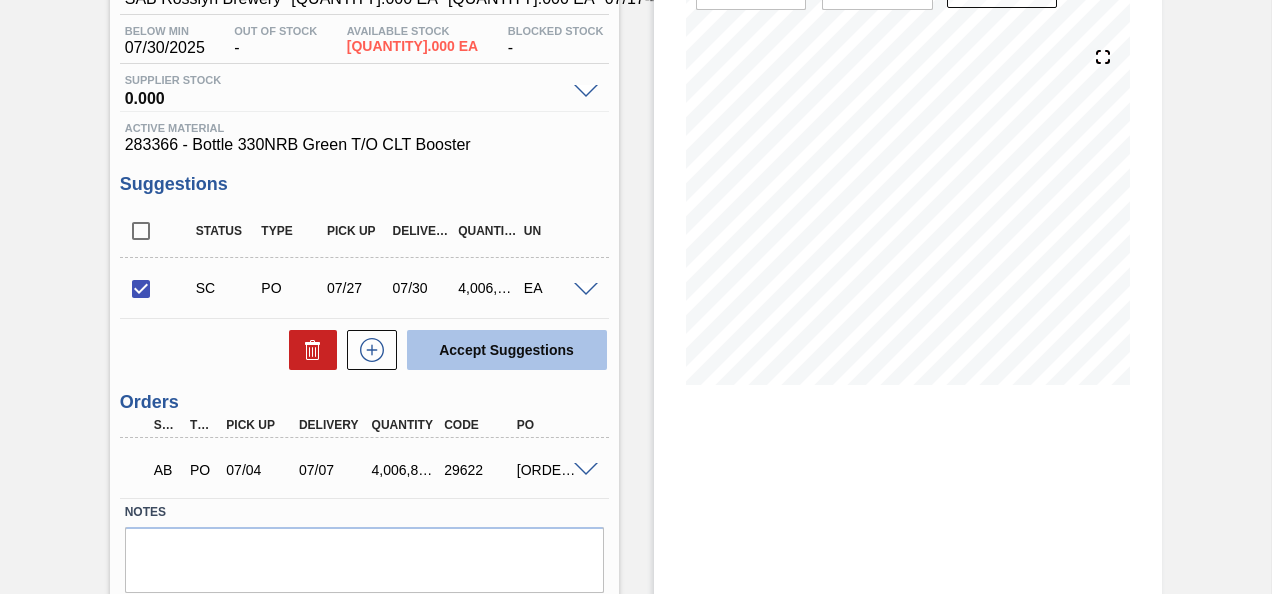 click on "Accept Suggestions" at bounding box center (507, 350) 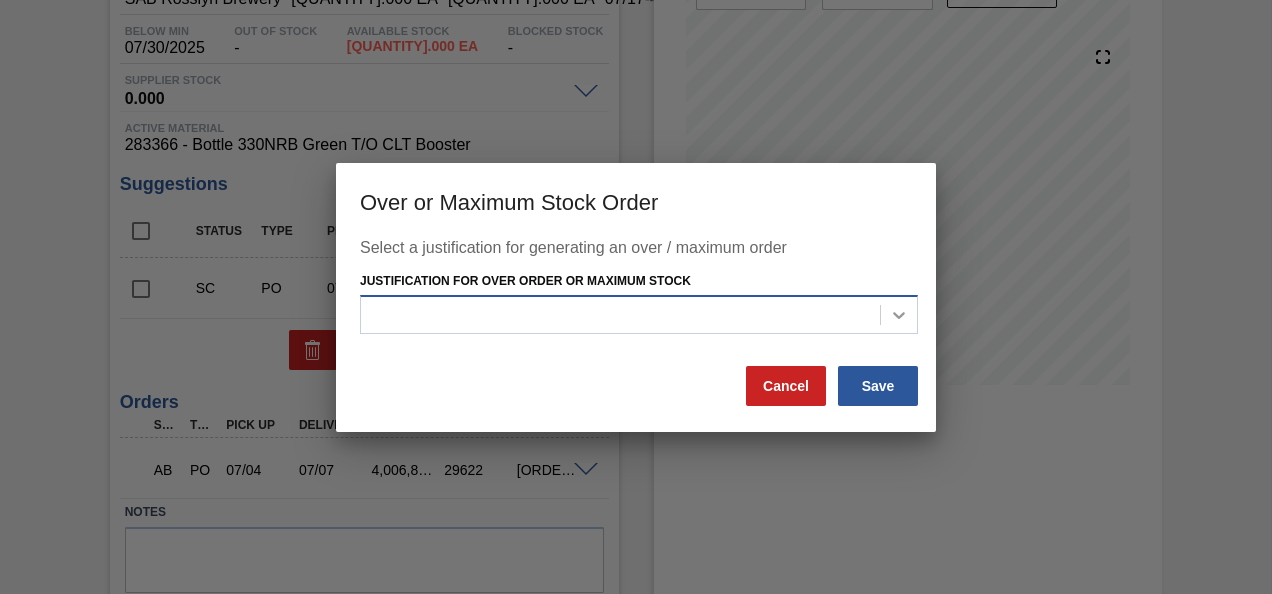 click at bounding box center (899, 315) 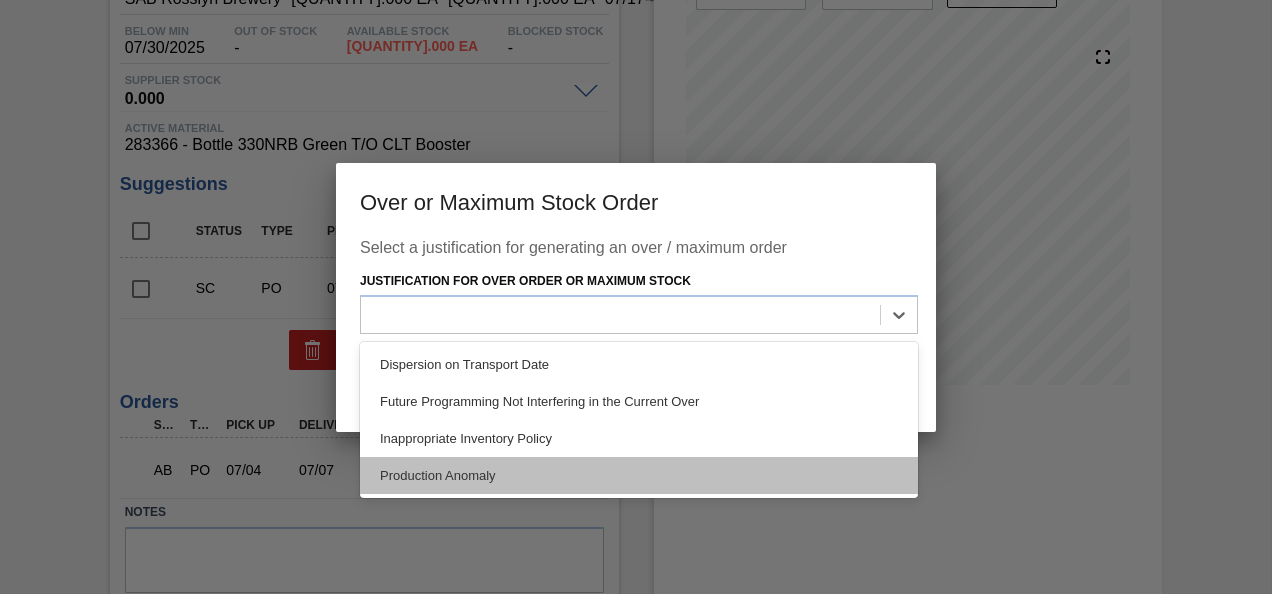 click on "Production Anomaly" at bounding box center (639, 475) 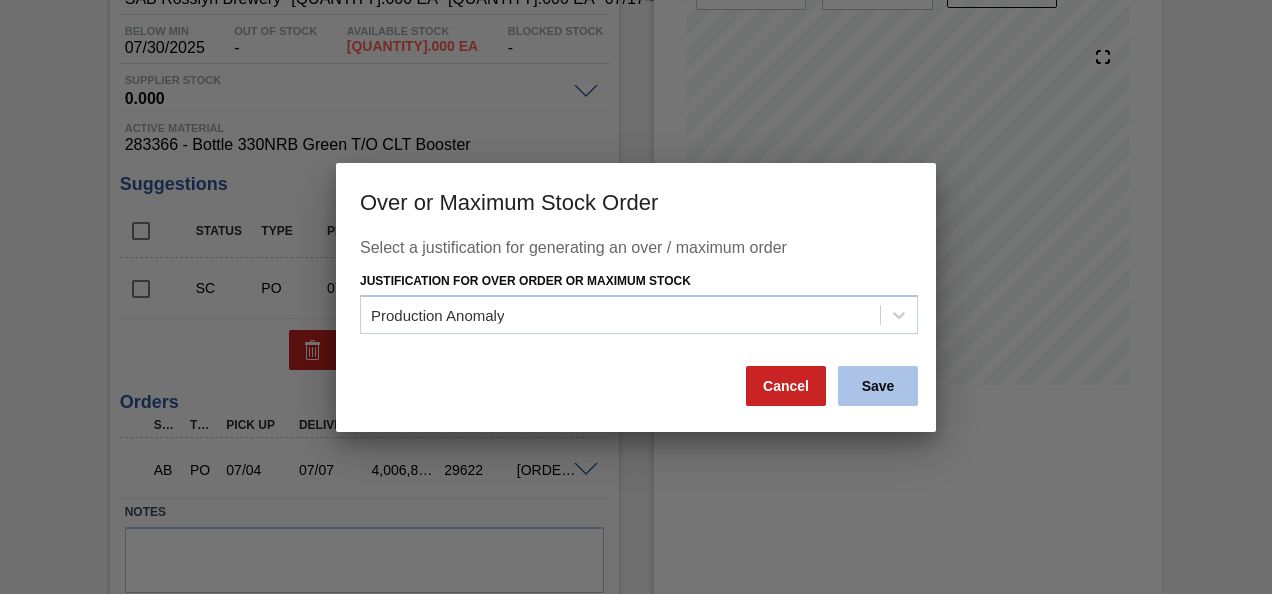 click on "Save" at bounding box center [878, 386] 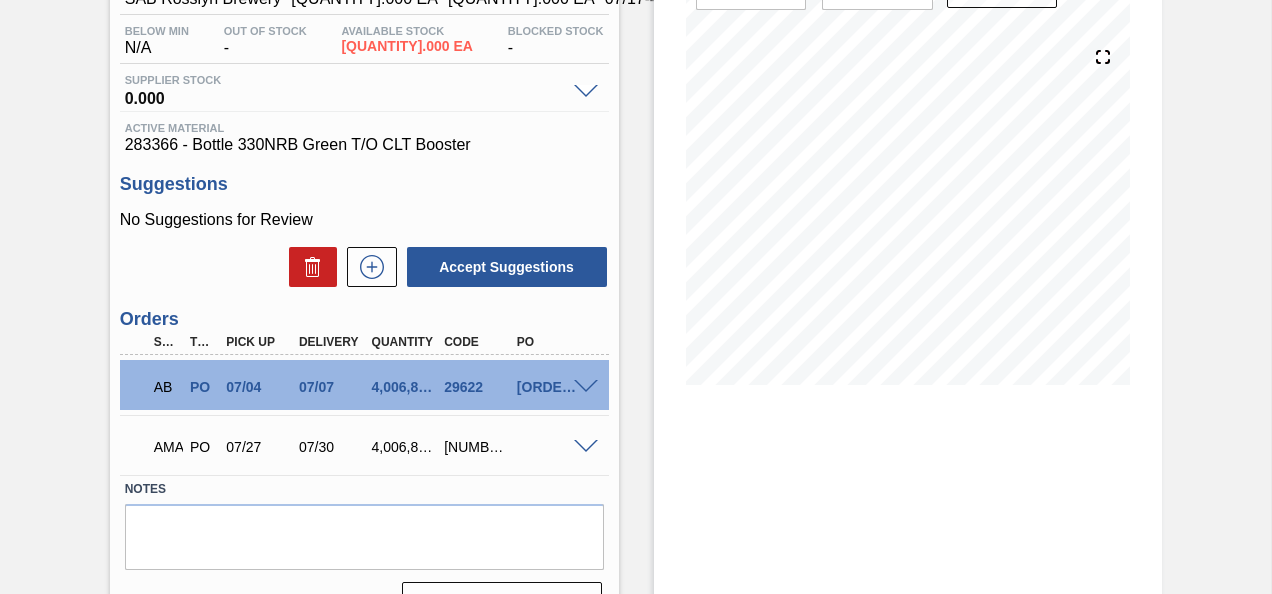 scroll, scrollTop: 0, scrollLeft: 0, axis: both 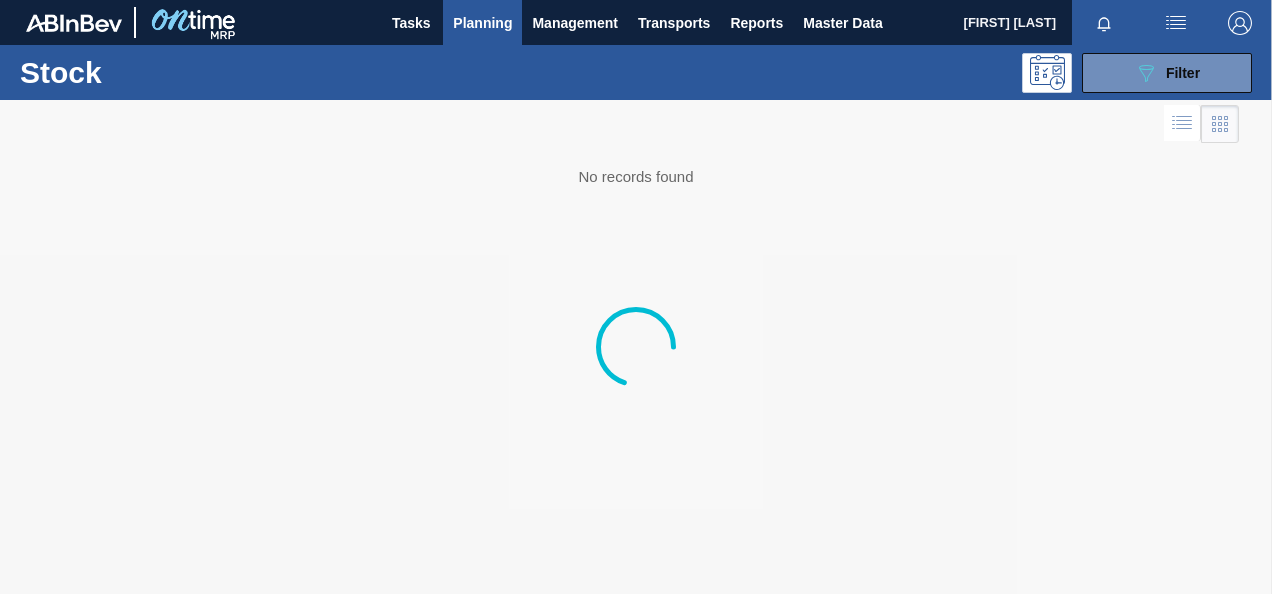 click on "Planning" at bounding box center (482, 23) 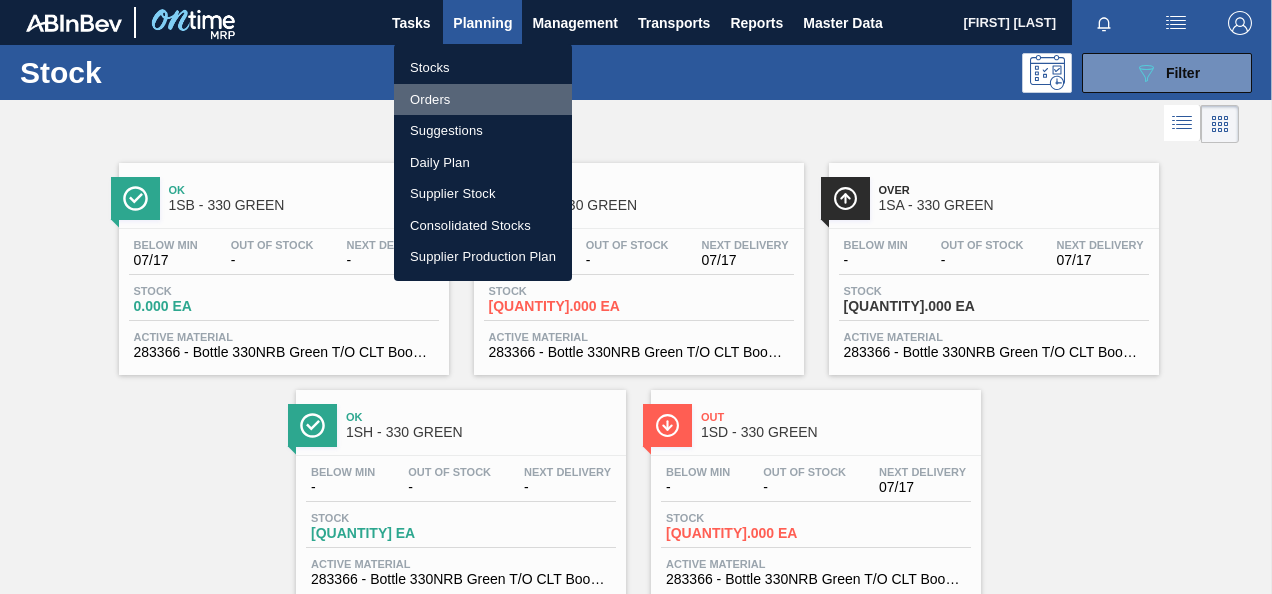 click on "Orders" at bounding box center (483, 100) 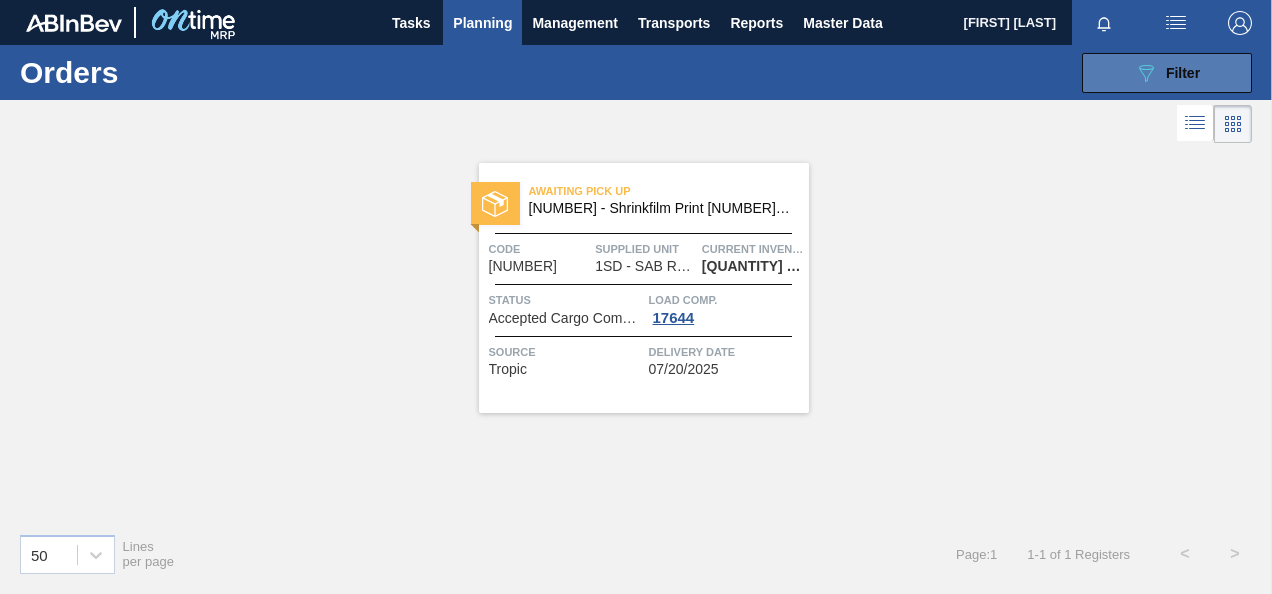click on "089F7B8B-B2A5-4AFE-B5C0-19BA573D28AC Filter" at bounding box center (1167, 73) 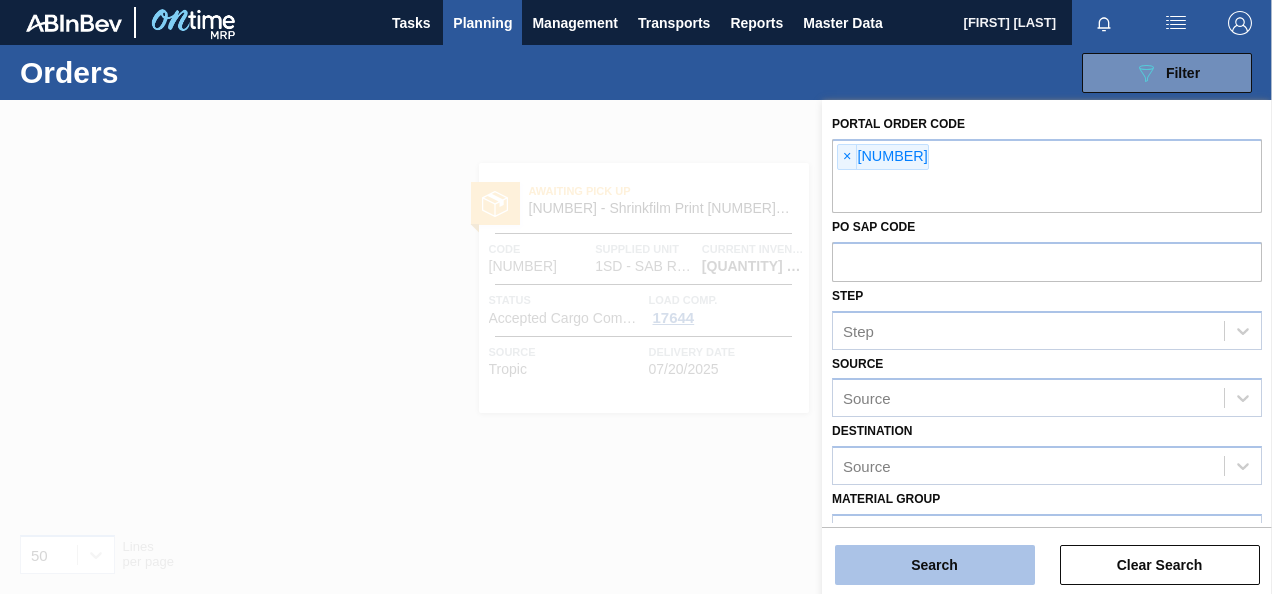 drag, startPoint x: 943, startPoint y: 567, endPoint x: 933, endPoint y: 553, distance: 17.20465 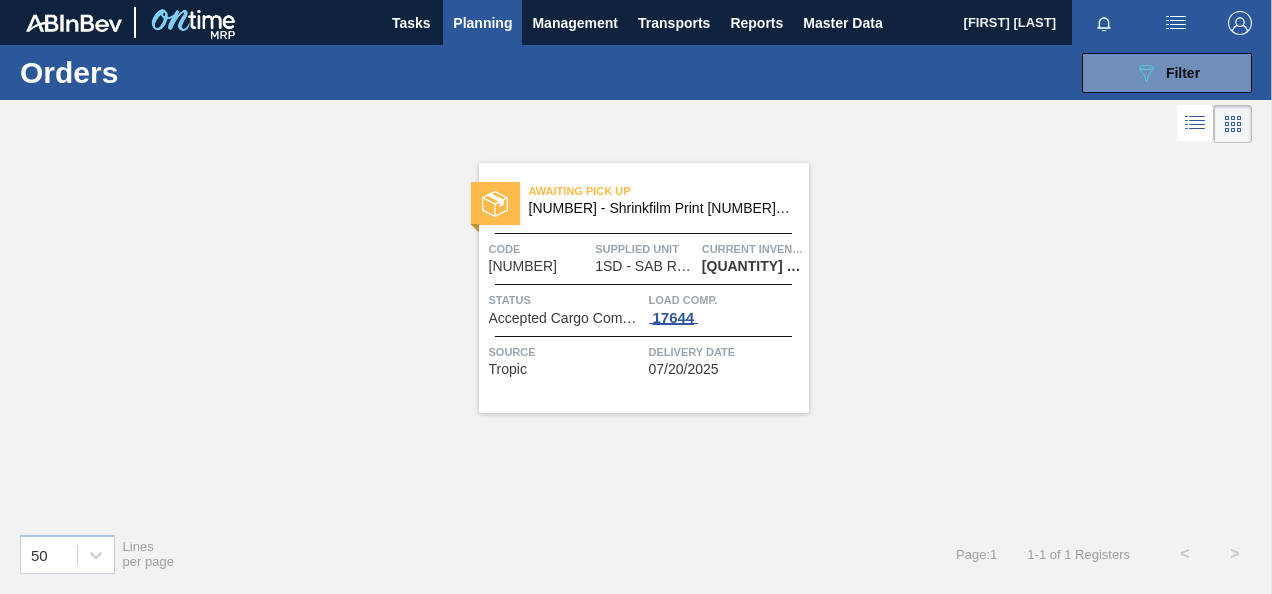 click on "17644" at bounding box center (674, 318) 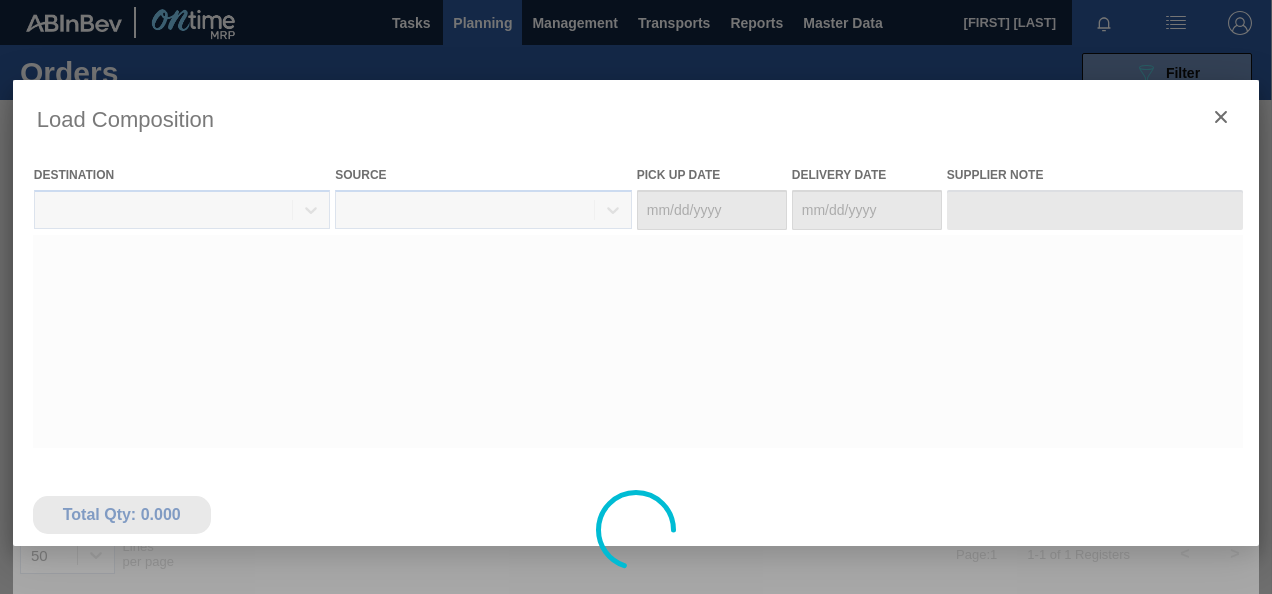 type on "07/19/2025" 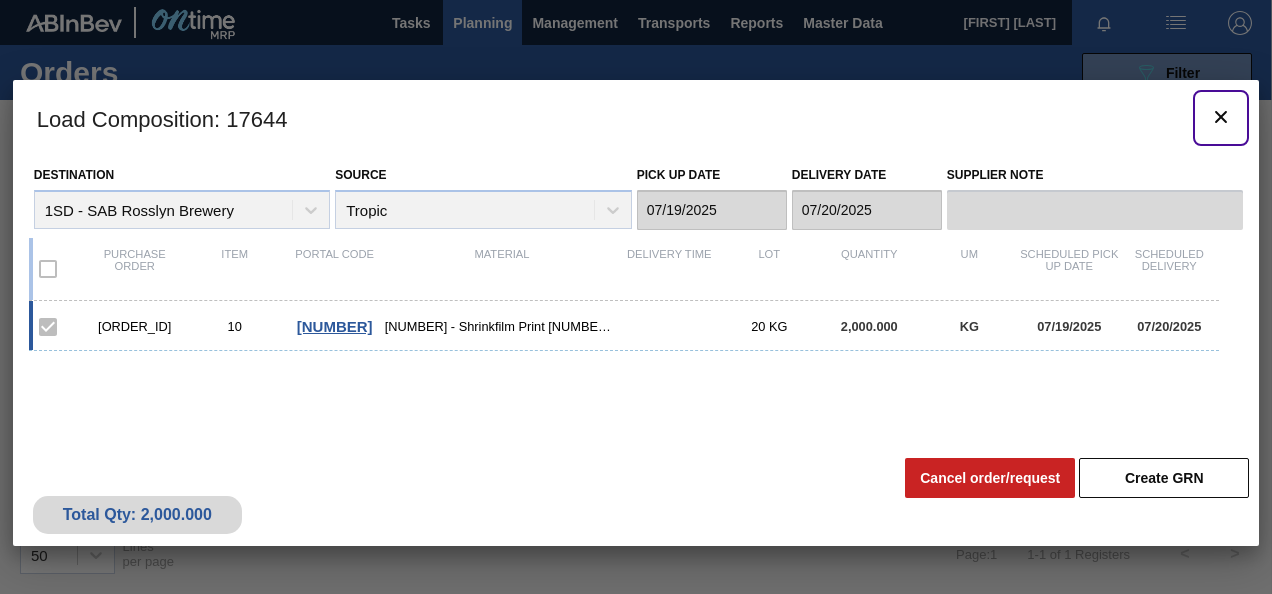 click 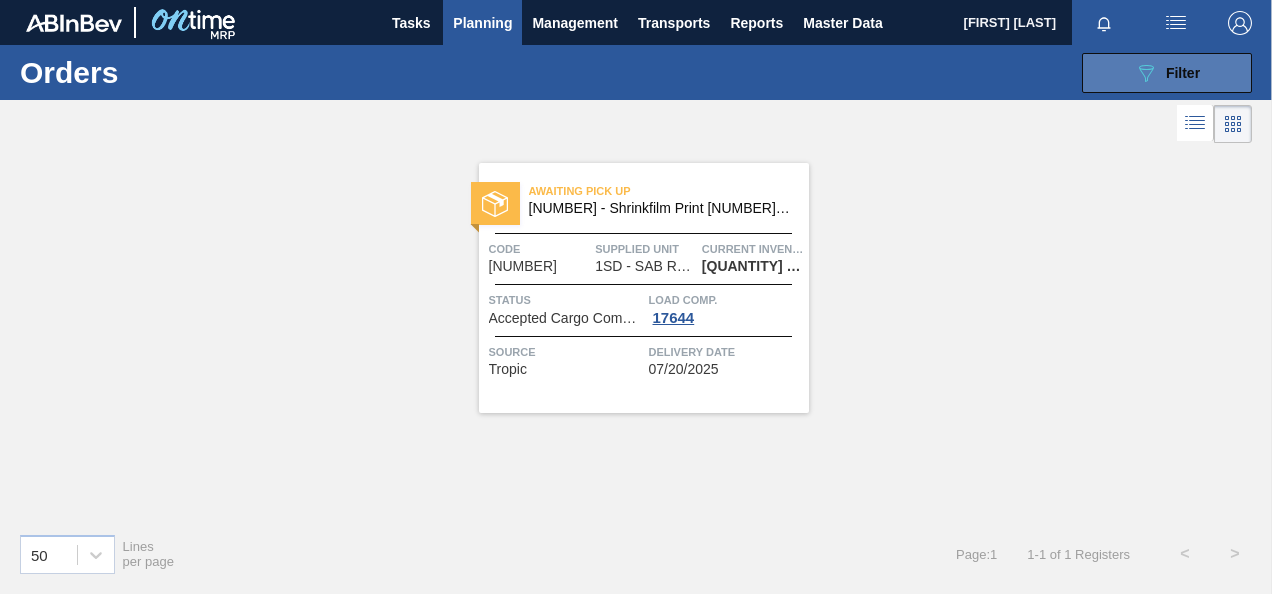 click on "089F7B8B-B2A5-4AFE-B5C0-19BA573D28AC Filter" at bounding box center (1167, 73) 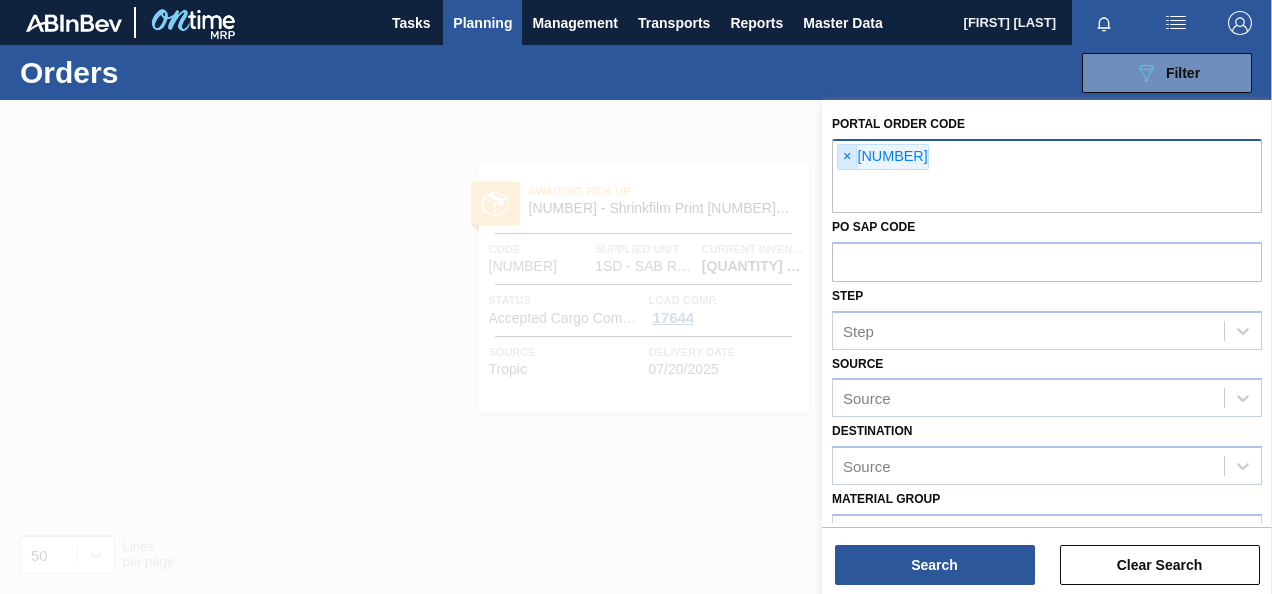 click on "×" at bounding box center (847, 157) 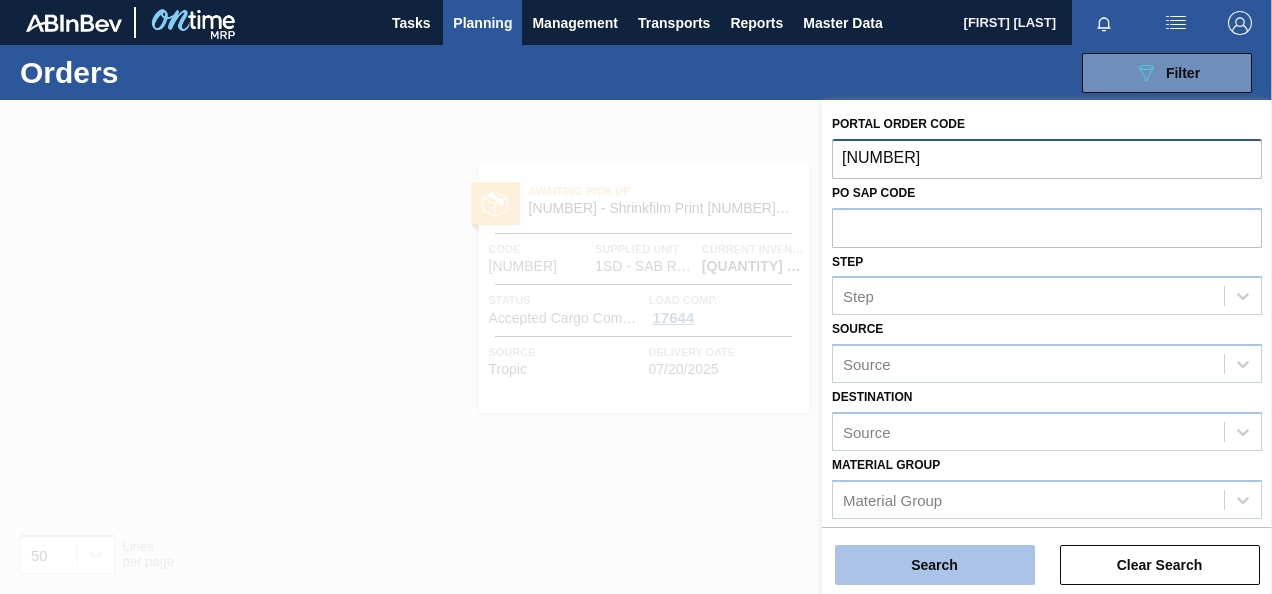 type on "[NUMBER]" 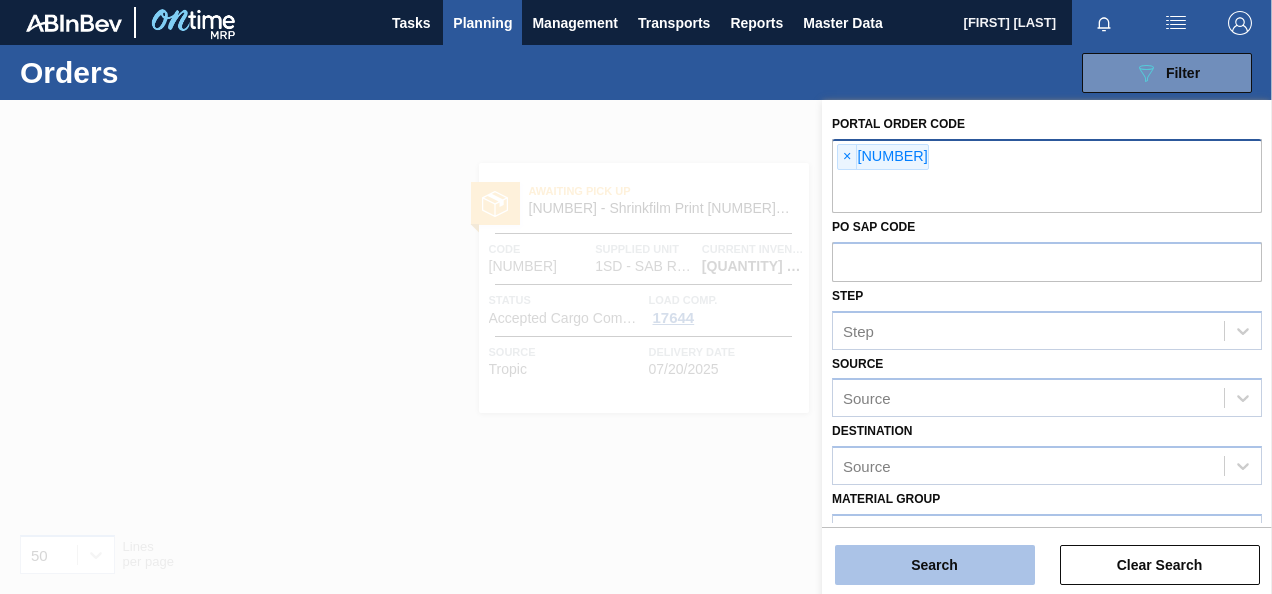 click on "Search" at bounding box center [935, 565] 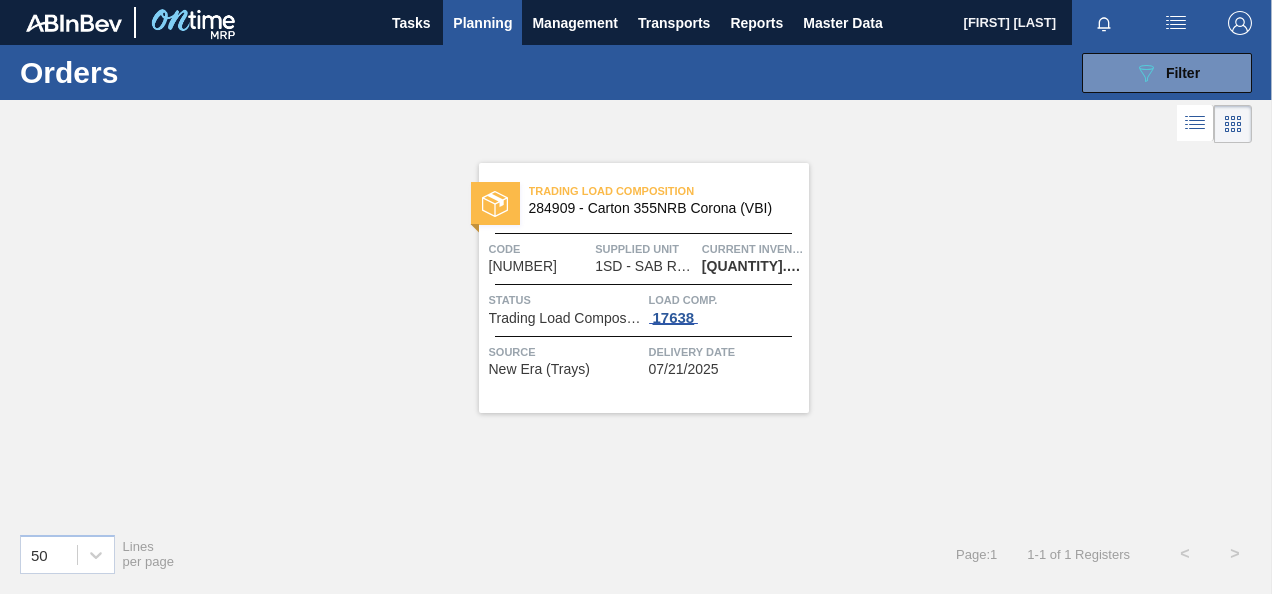 click on "17638" at bounding box center [674, 318] 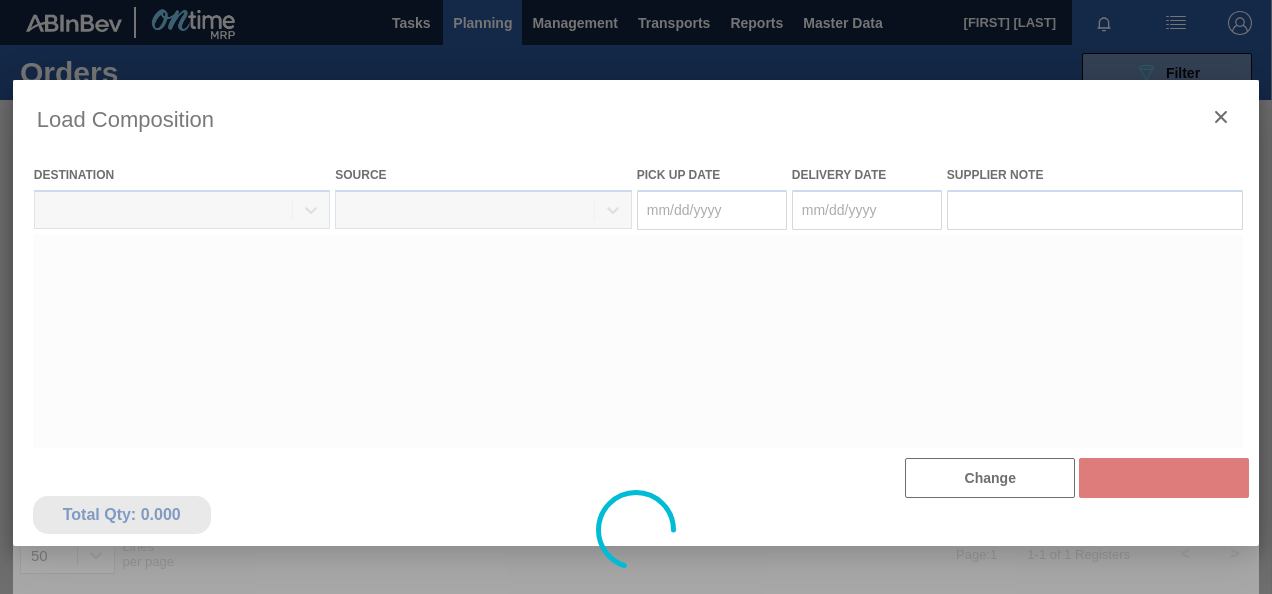 type on "07/20/2025" 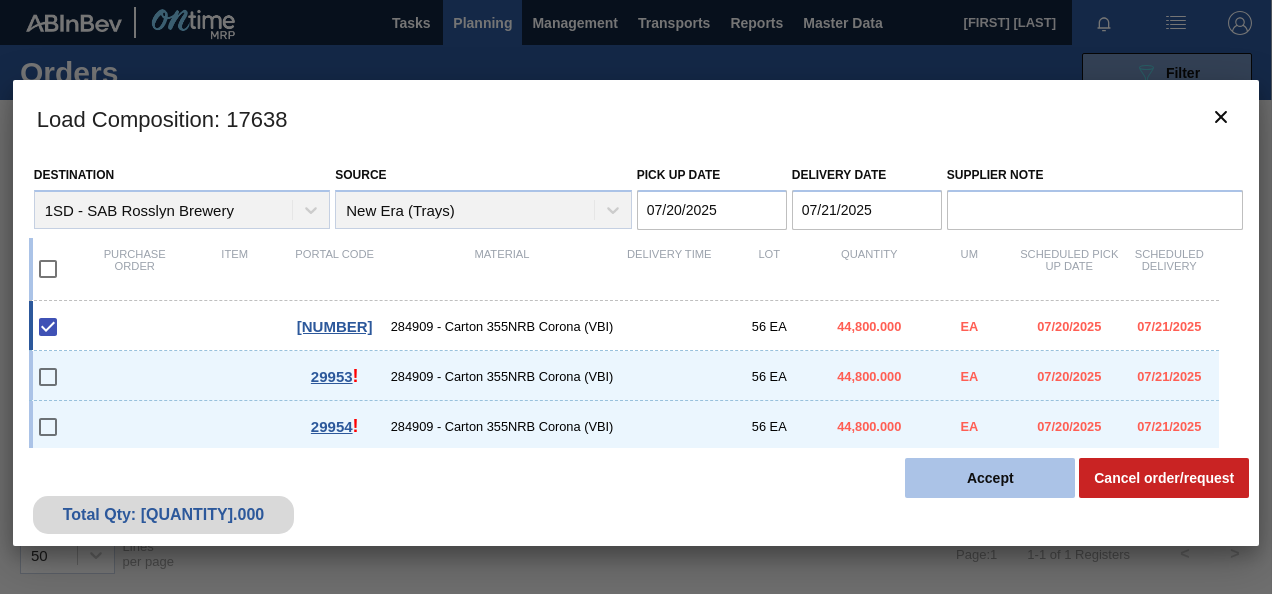 click on "Accept" at bounding box center (990, 478) 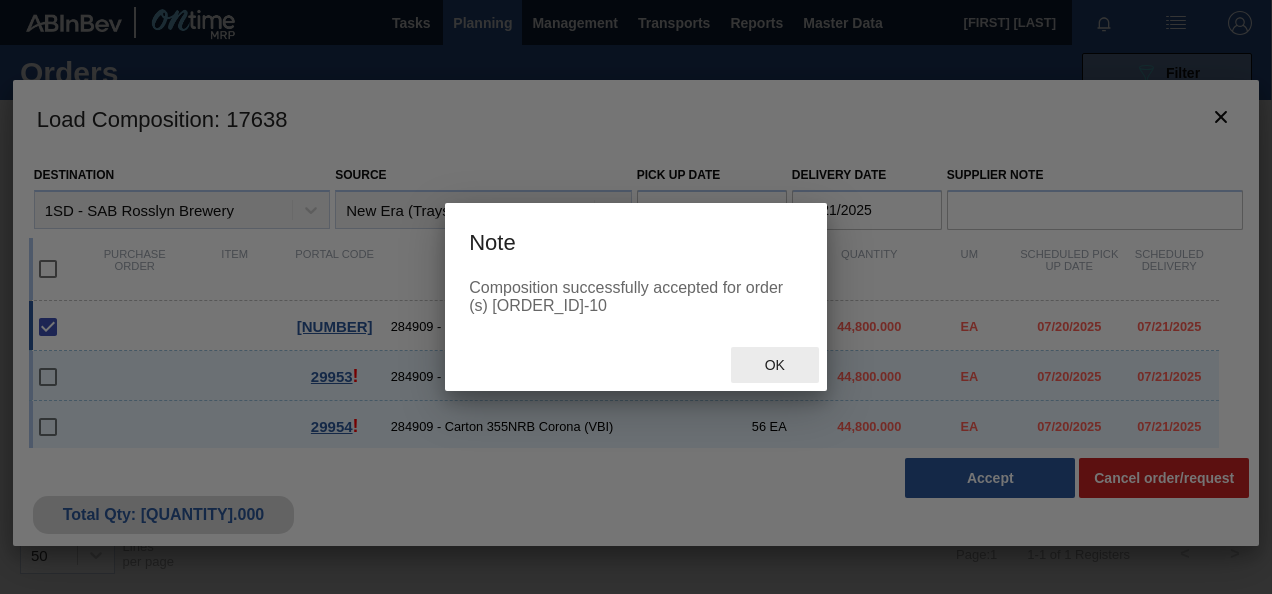 click on "Ok" at bounding box center (775, 365) 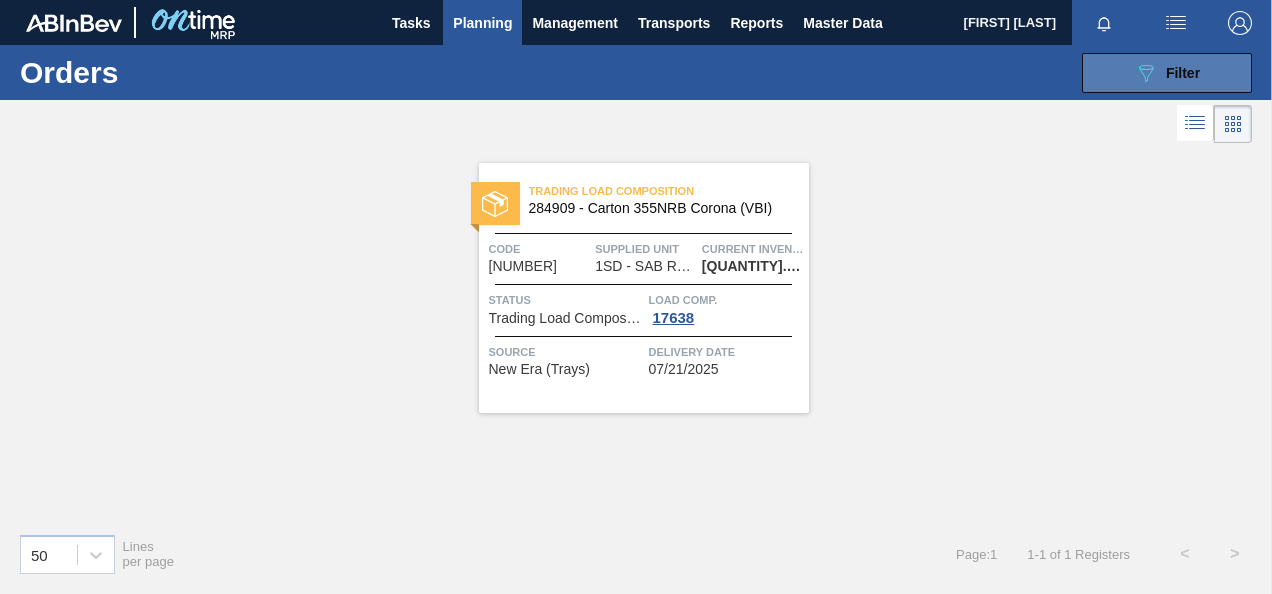 click on "089F7B8B-B2A5-4AFE-B5C0-19BA573D28AC" 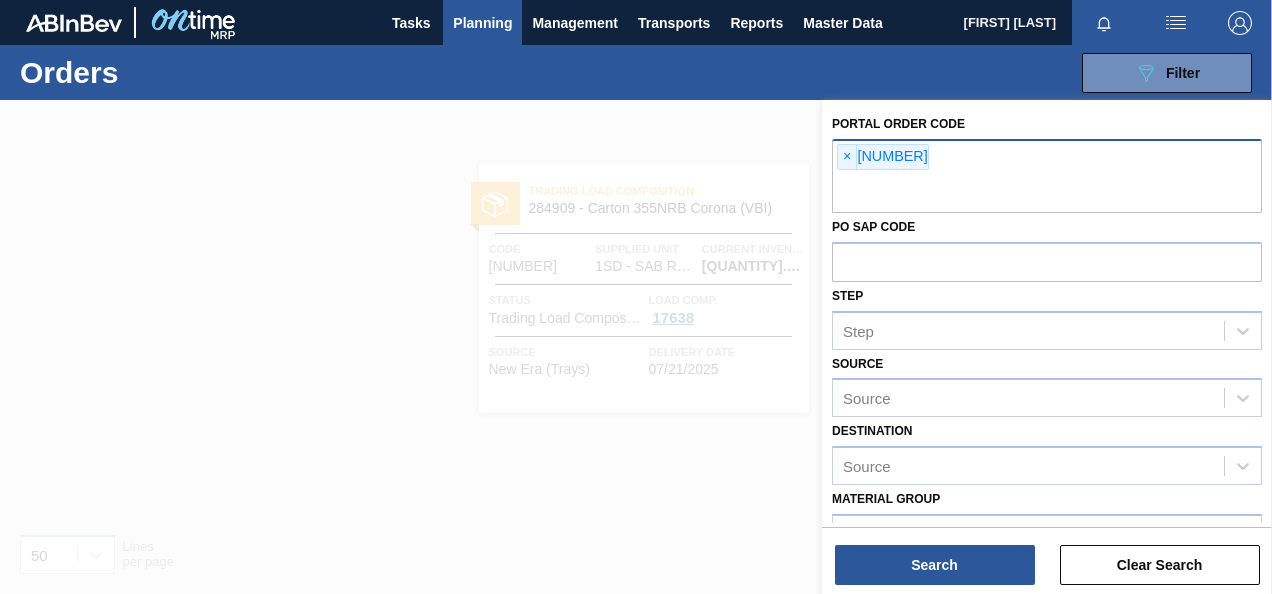 click on "×" at bounding box center [847, 157] 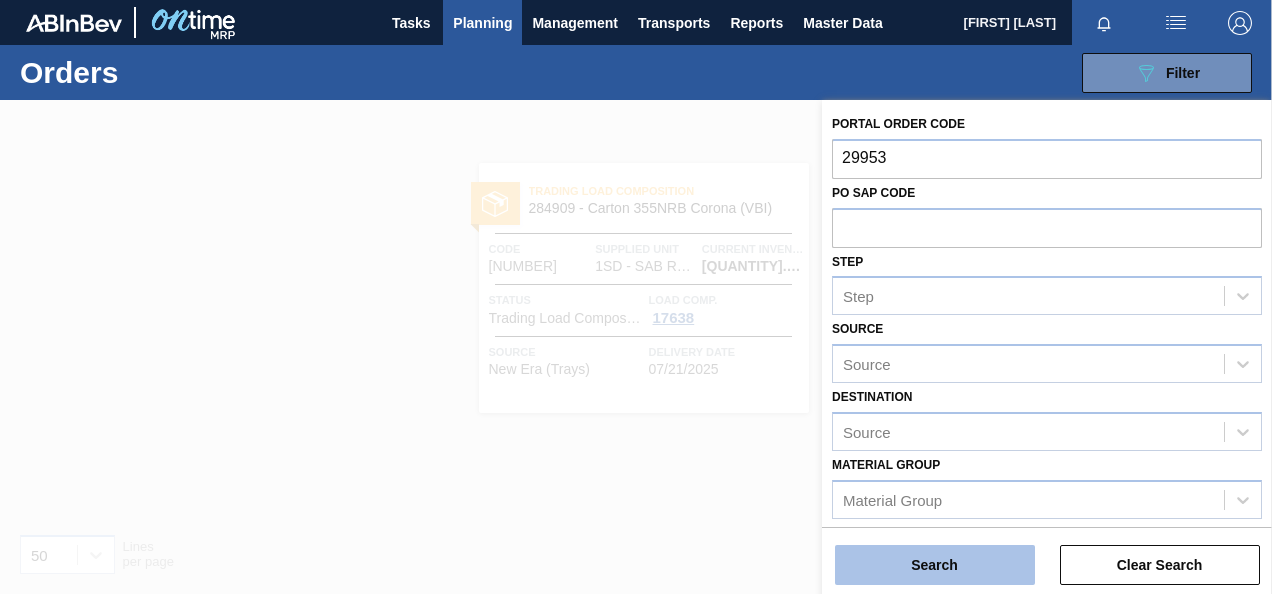 type on "29953" 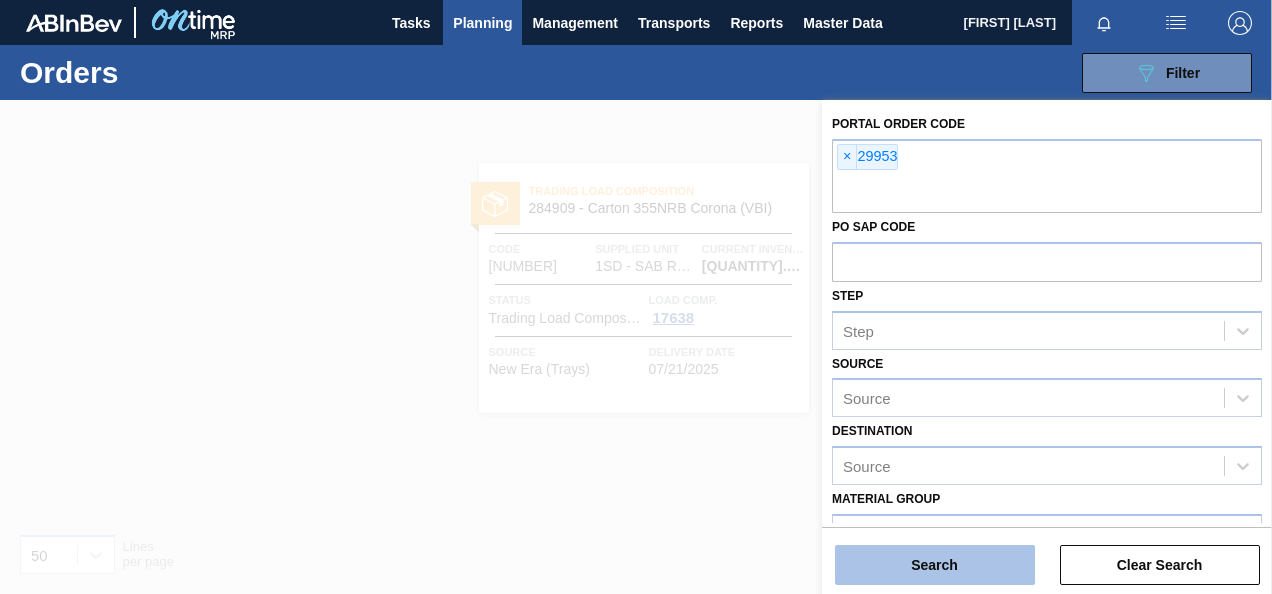 click on "Search" at bounding box center [935, 565] 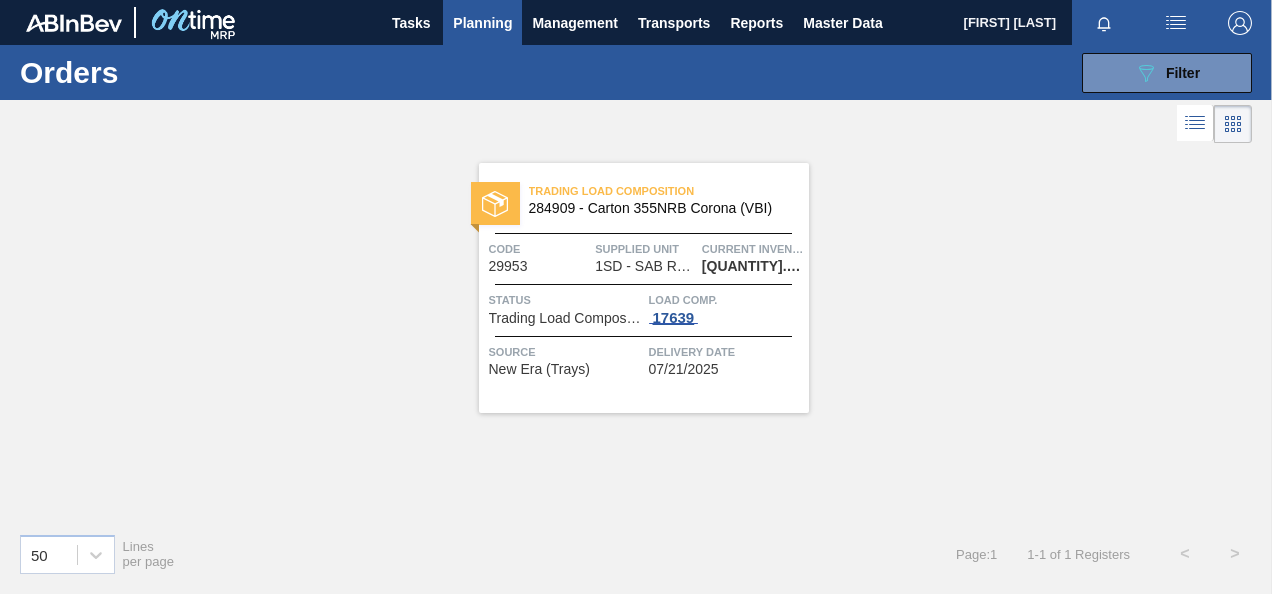 click on "17639" at bounding box center (674, 318) 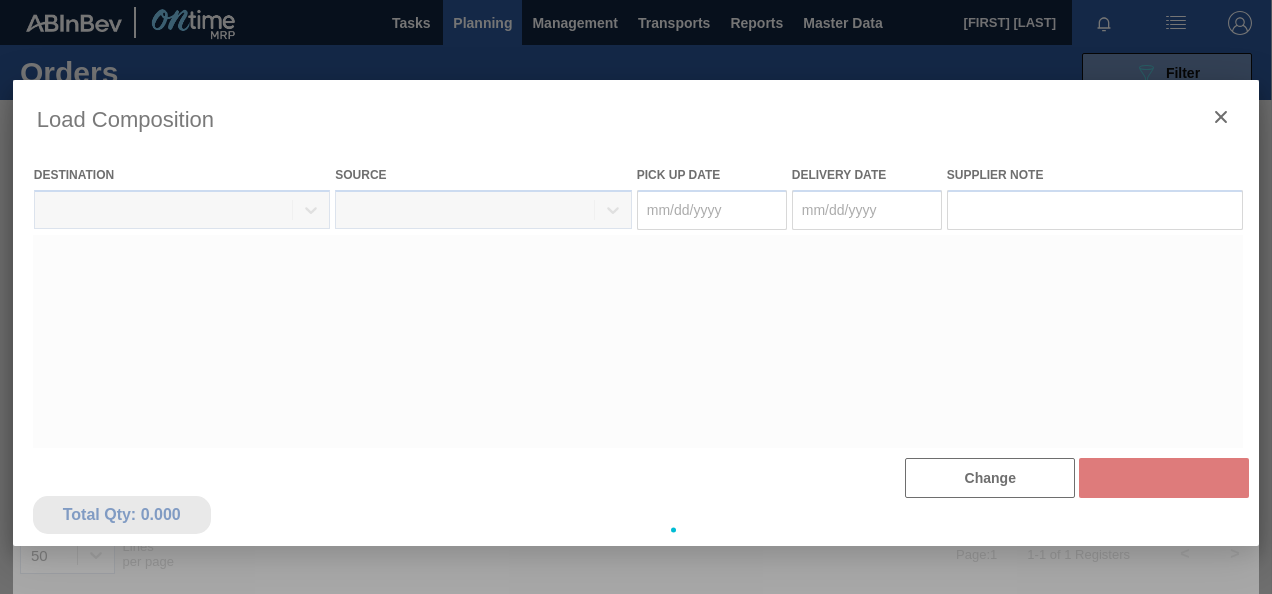 type on "07/20/2025" 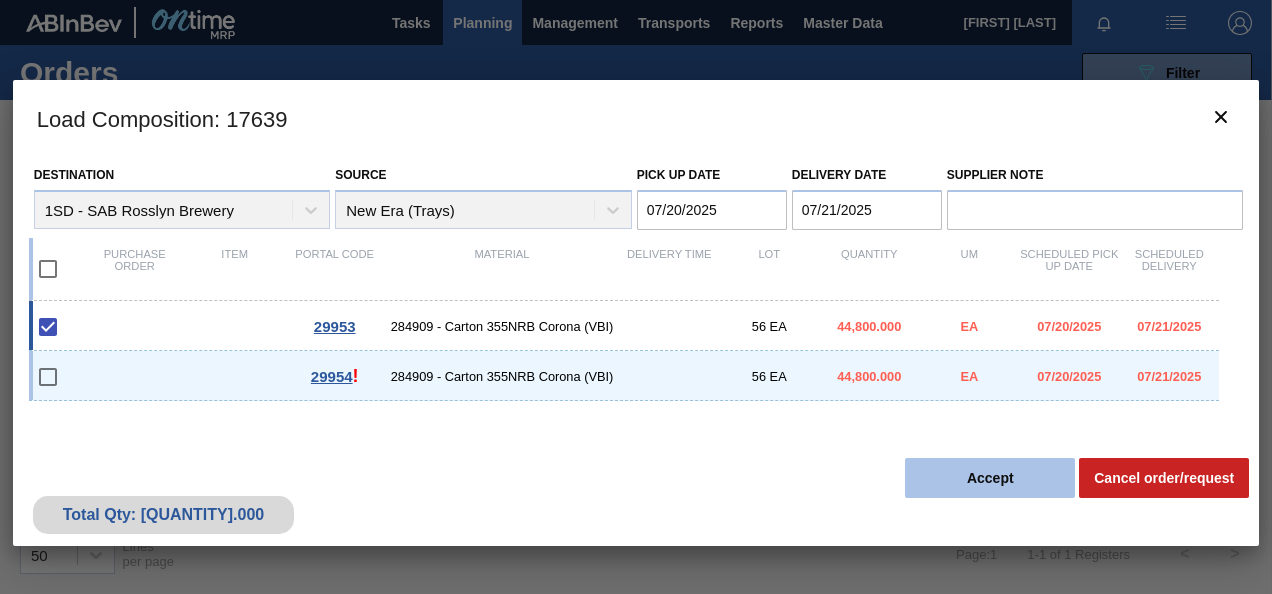click on "Accept" at bounding box center (990, 478) 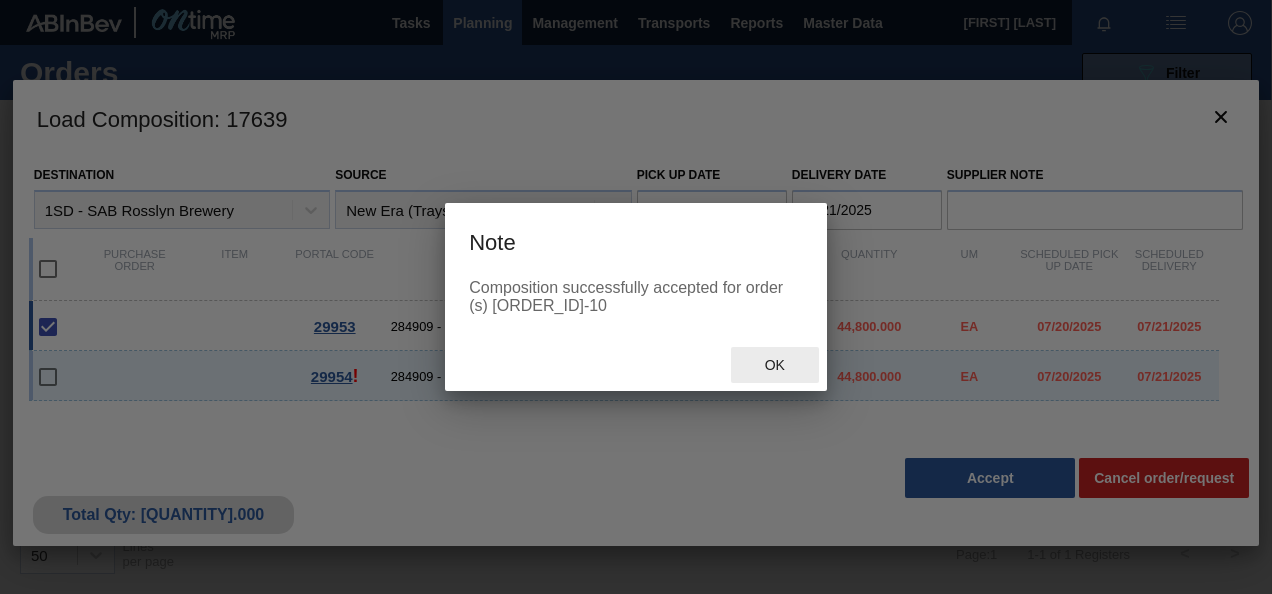 click on "Ok" at bounding box center (775, 365) 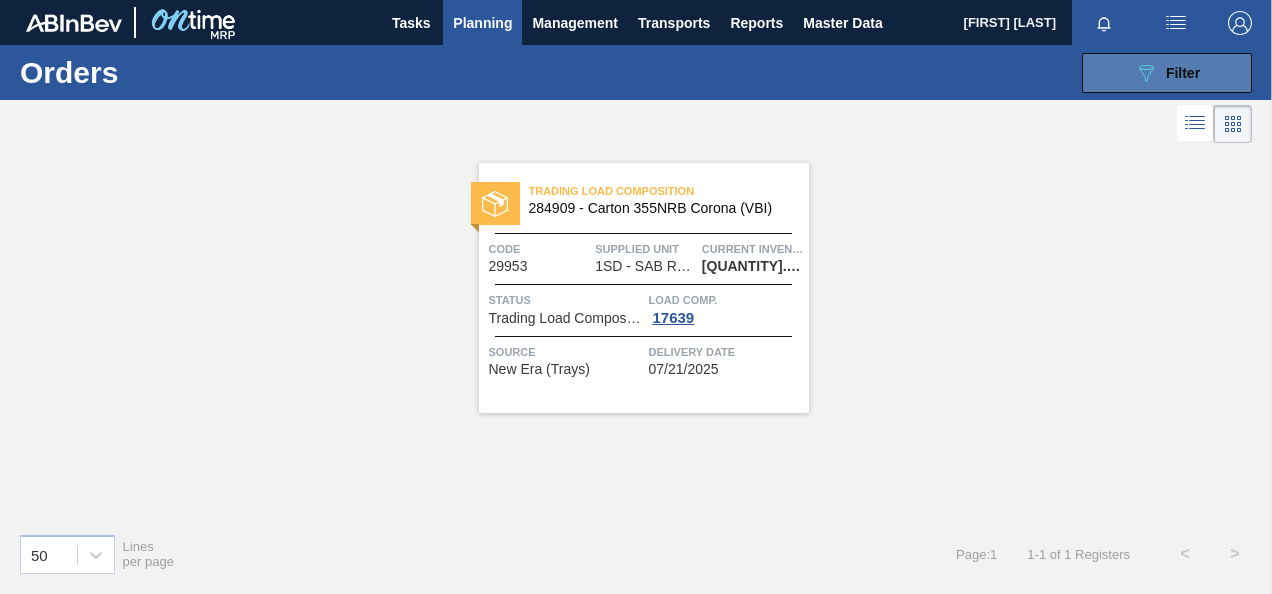 click on "089F7B8B-B2A5-4AFE-B5C0-19BA573D28AC" 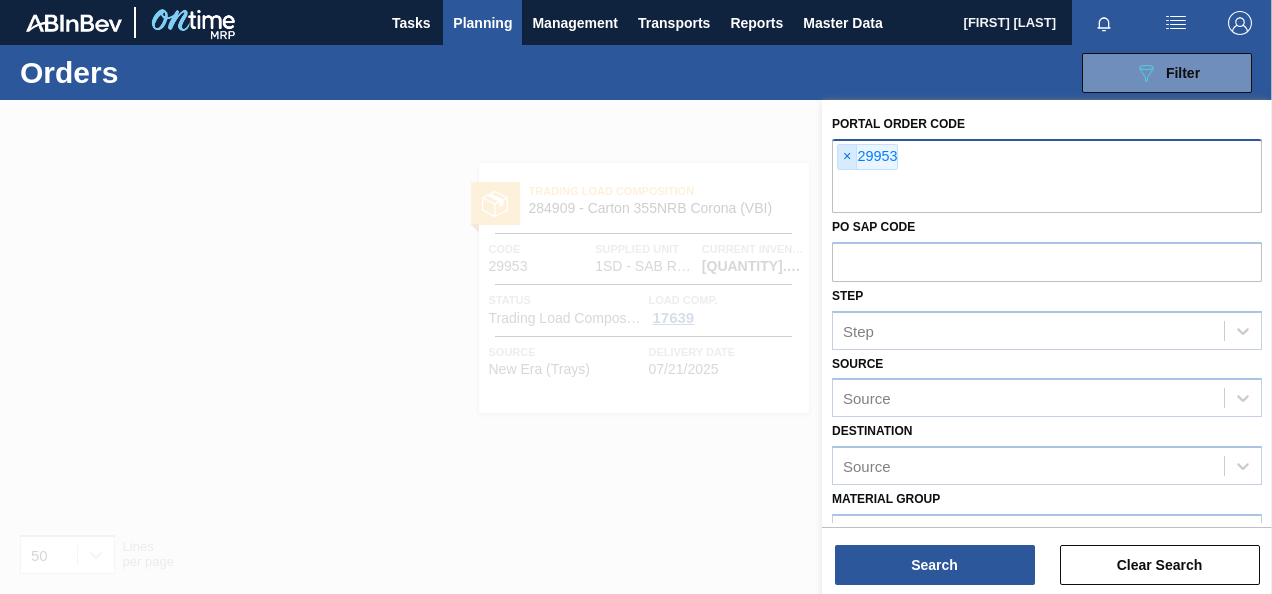 click on "×" at bounding box center (847, 157) 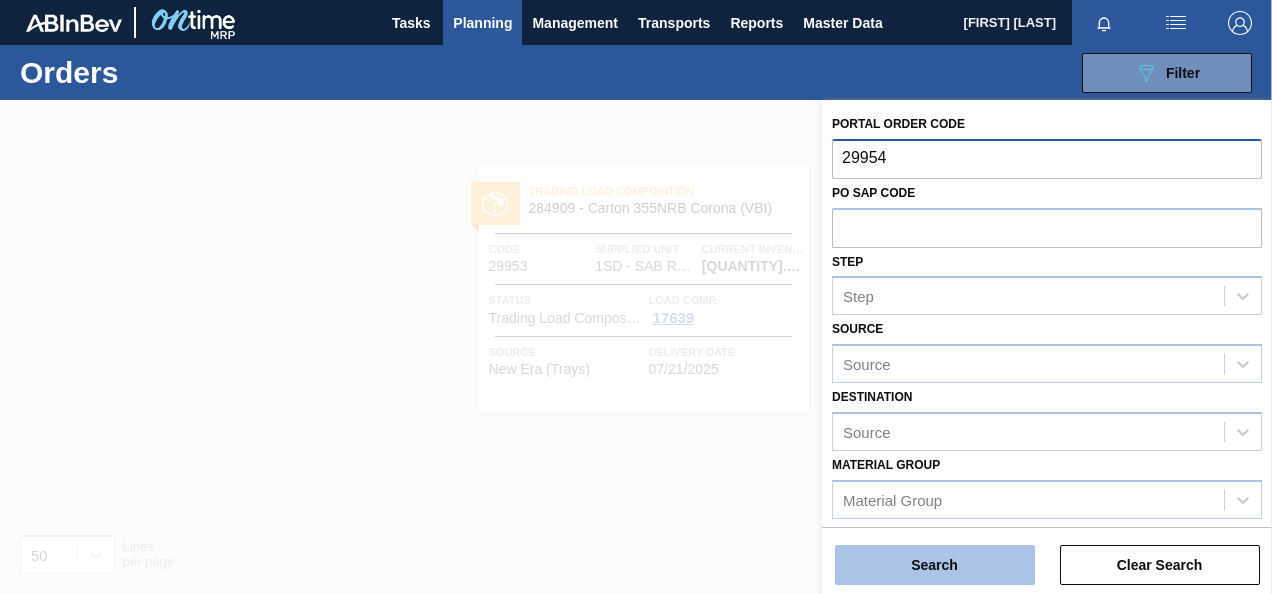 type on "29954" 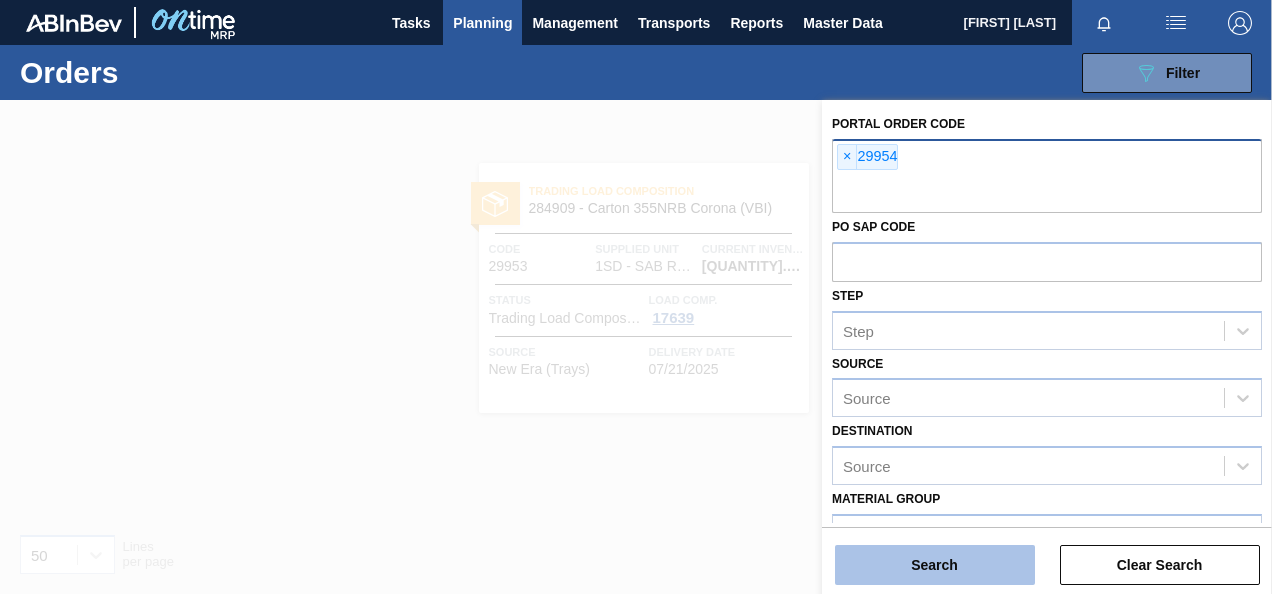 click on "Search" at bounding box center [935, 565] 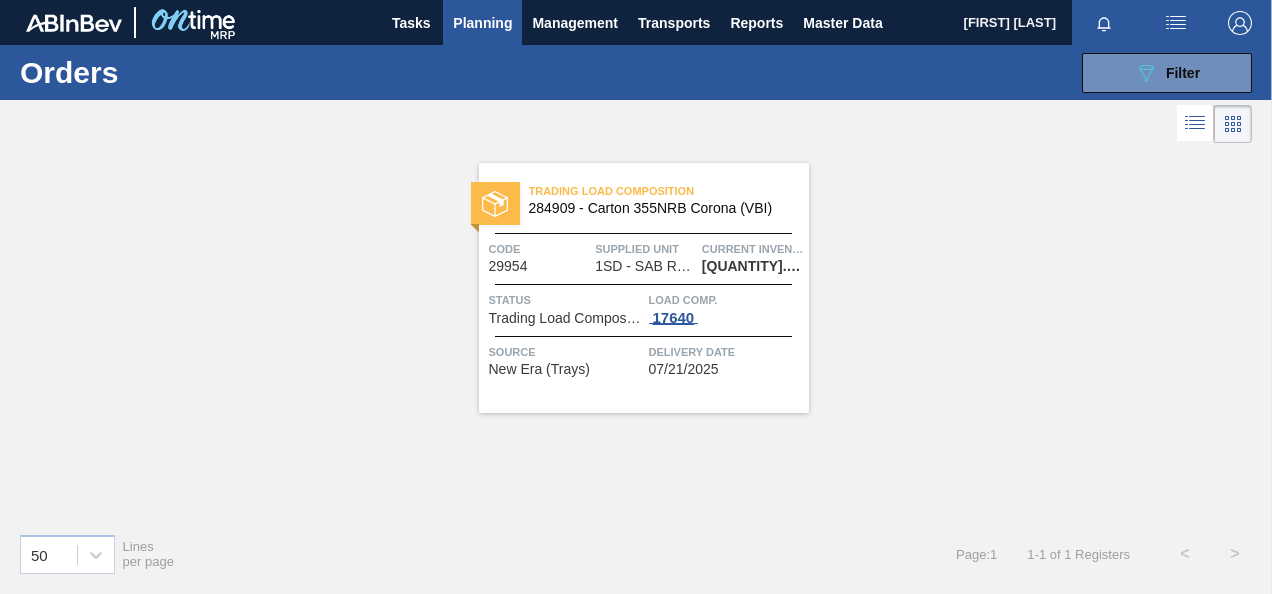 click on "17640" at bounding box center (674, 318) 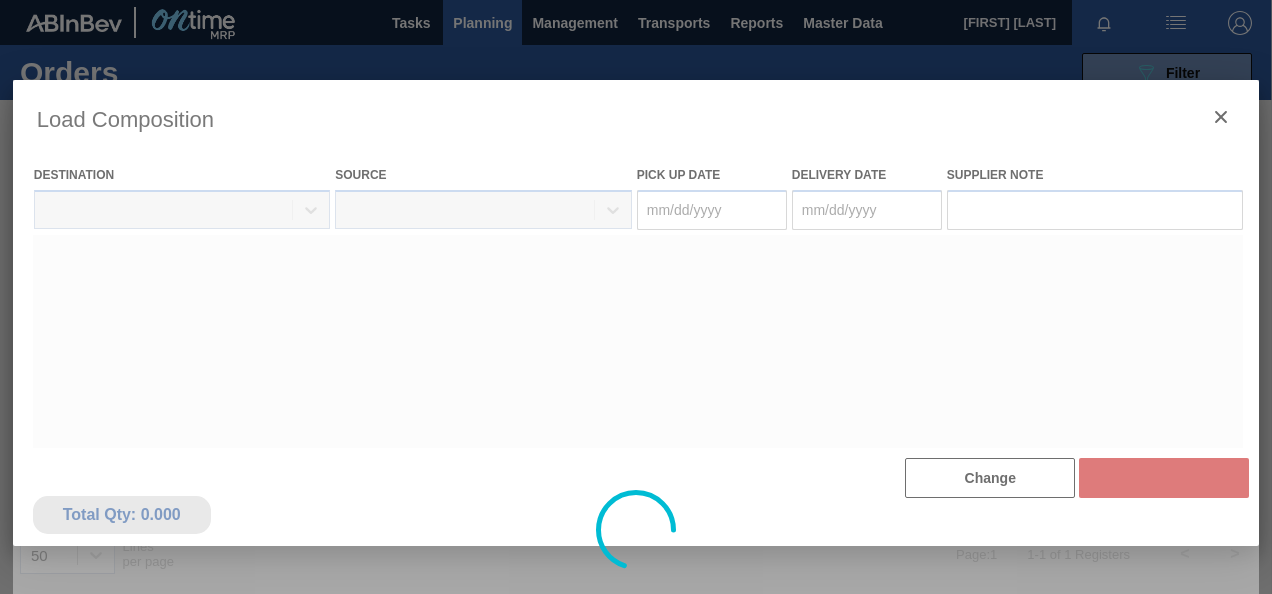 type on "07/20/2025" 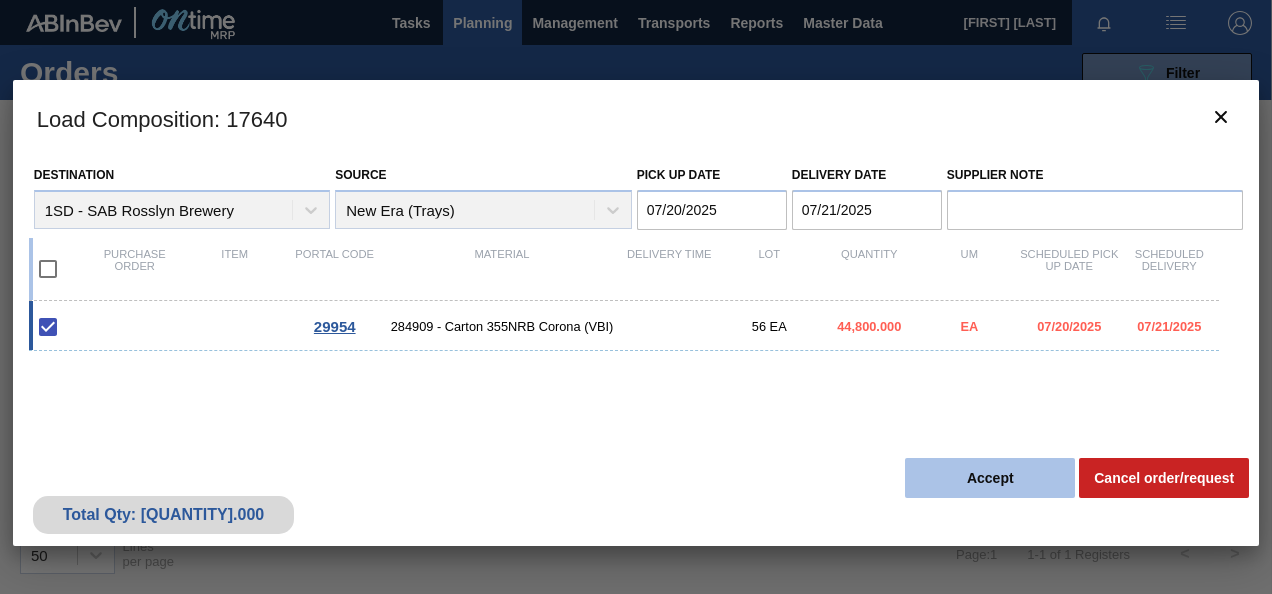 click on "Accept" at bounding box center [990, 478] 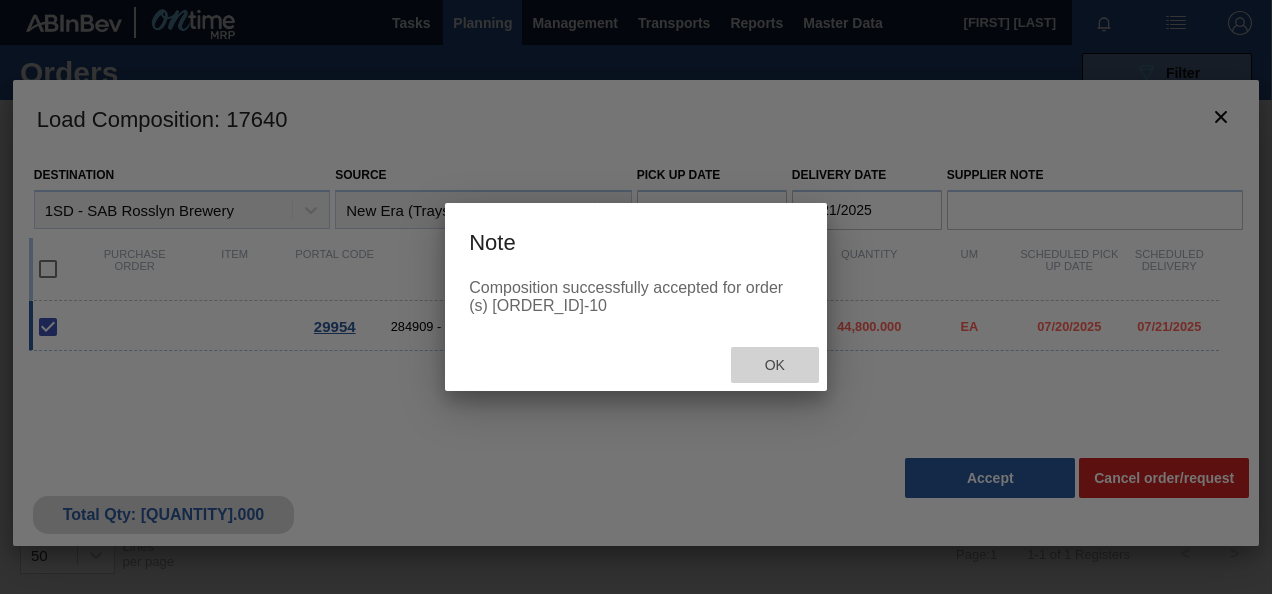 click on "Ok" at bounding box center (775, 365) 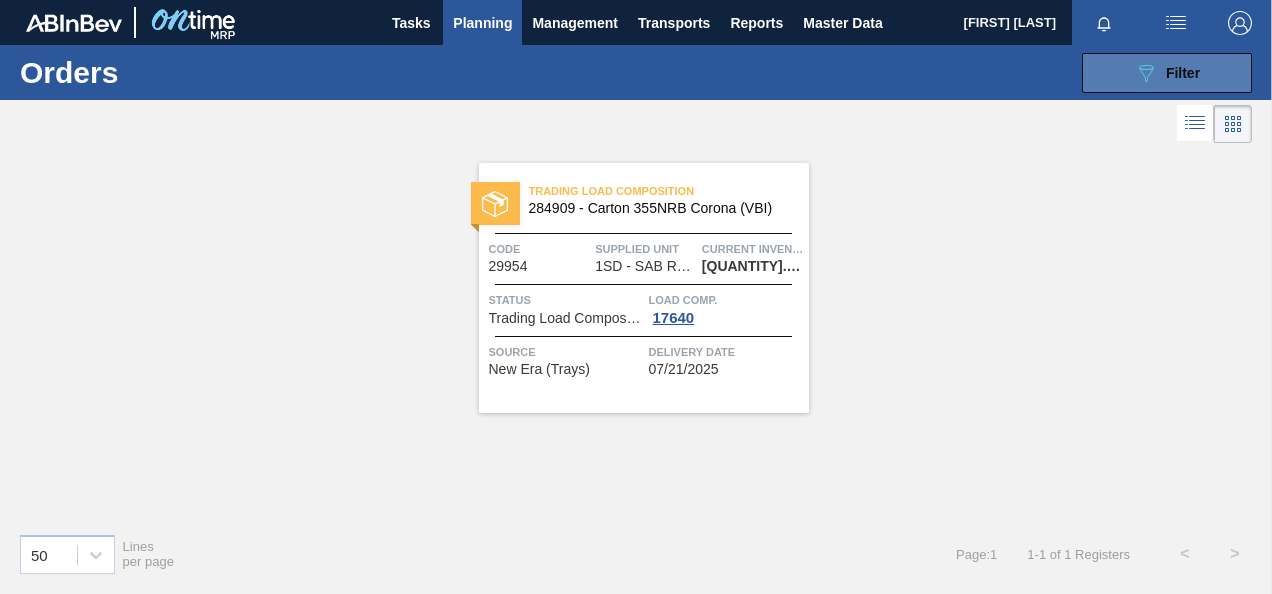 click on "089F7B8B-B2A5-4AFE-B5C0-19BA573D28AC Filter" at bounding box center (1167, 73) 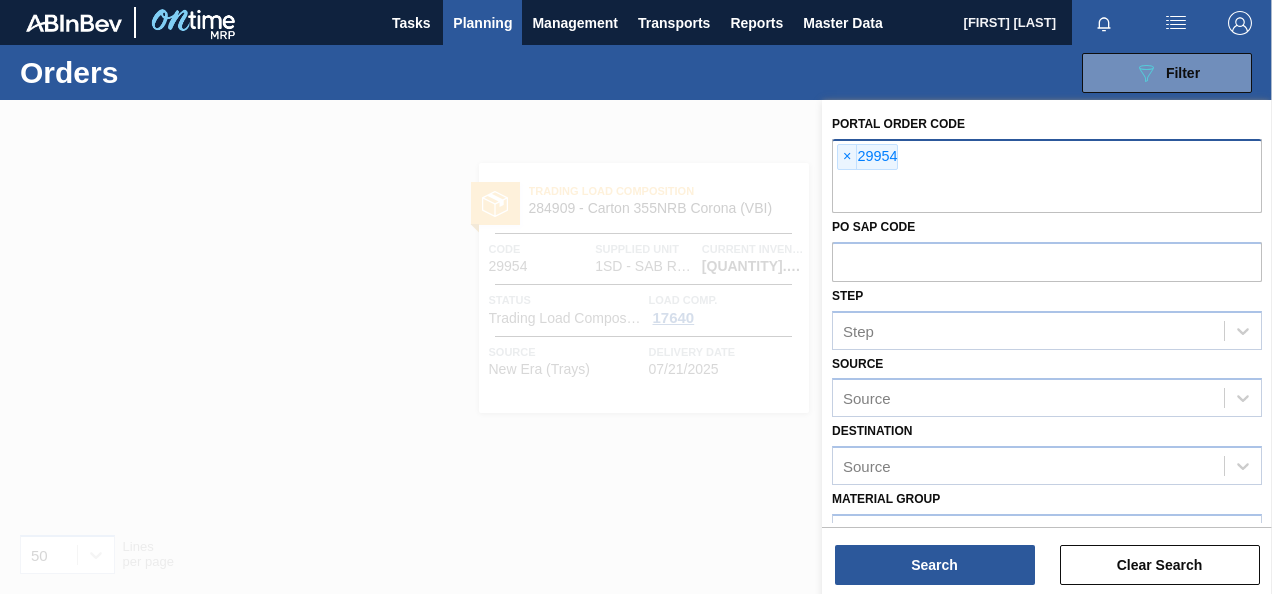 click on "×" at bounding box center [847, 157] 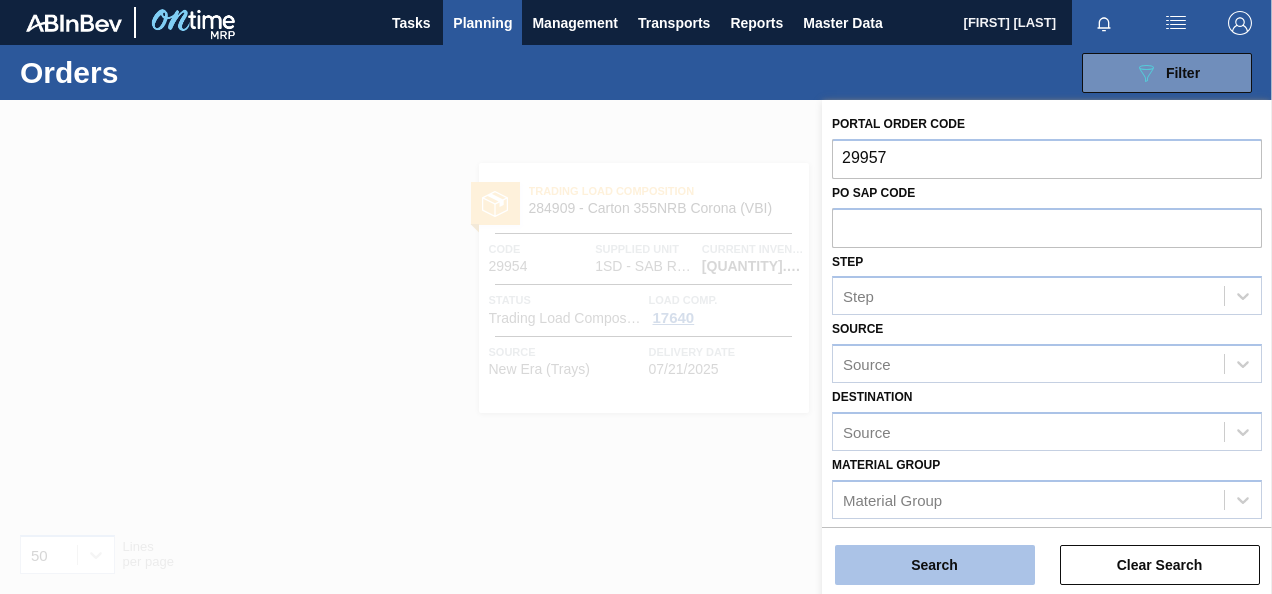 type on "29957" 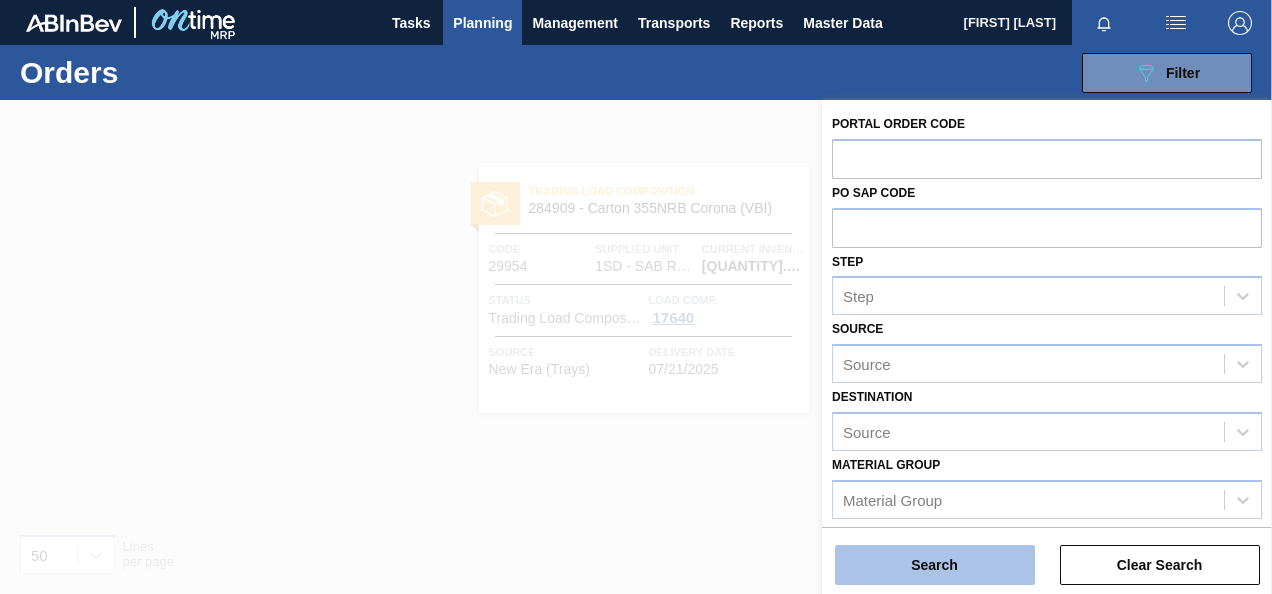 click on "Search" at bounding box center [935, 565] 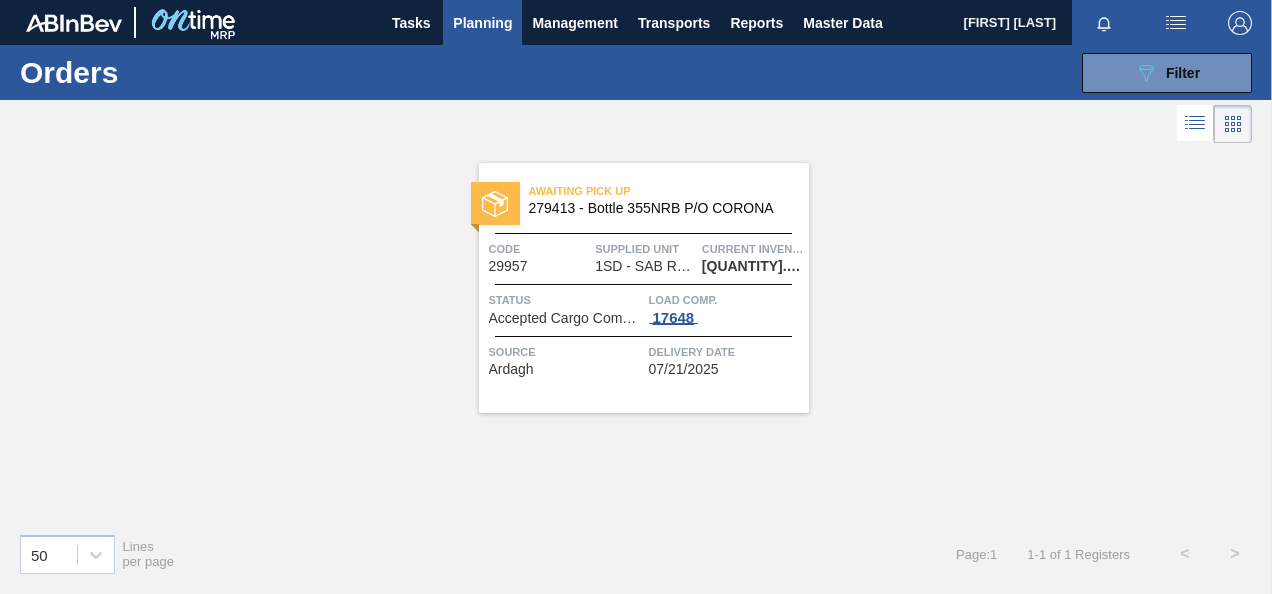 click on "17648" at bounding box center (674, 318) 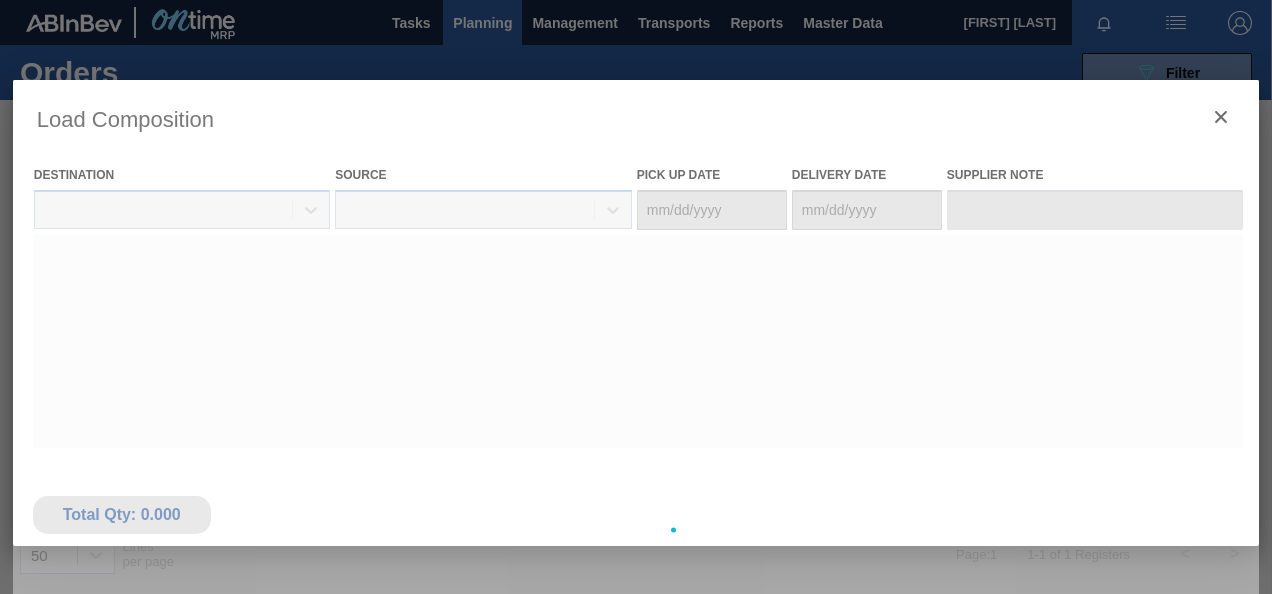 type on "07/20/2025" 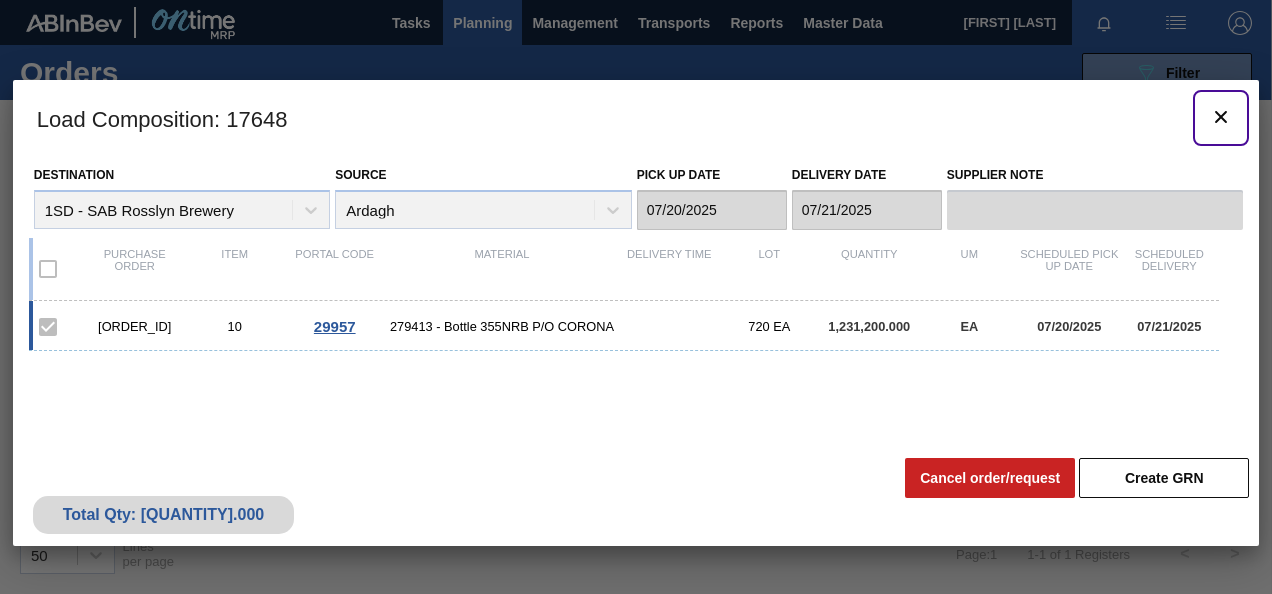 click 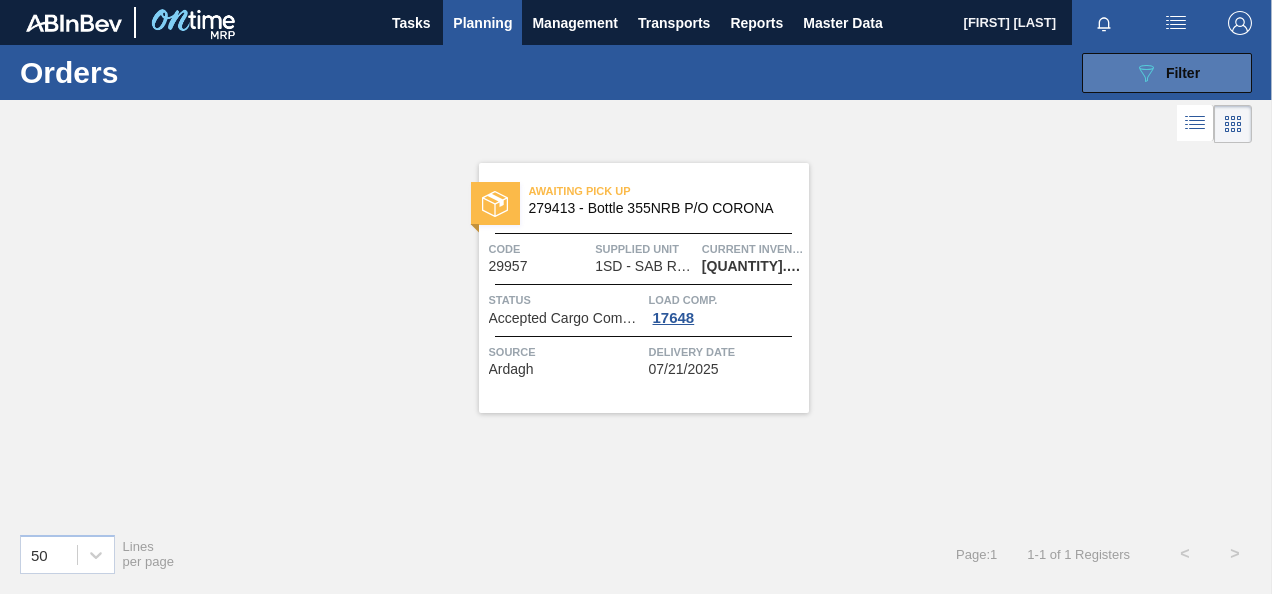 click on "089F7B8B-B2A5-4AFE-B5C0-19BA573D28AC Filter" at bounding box center (1167, 73) 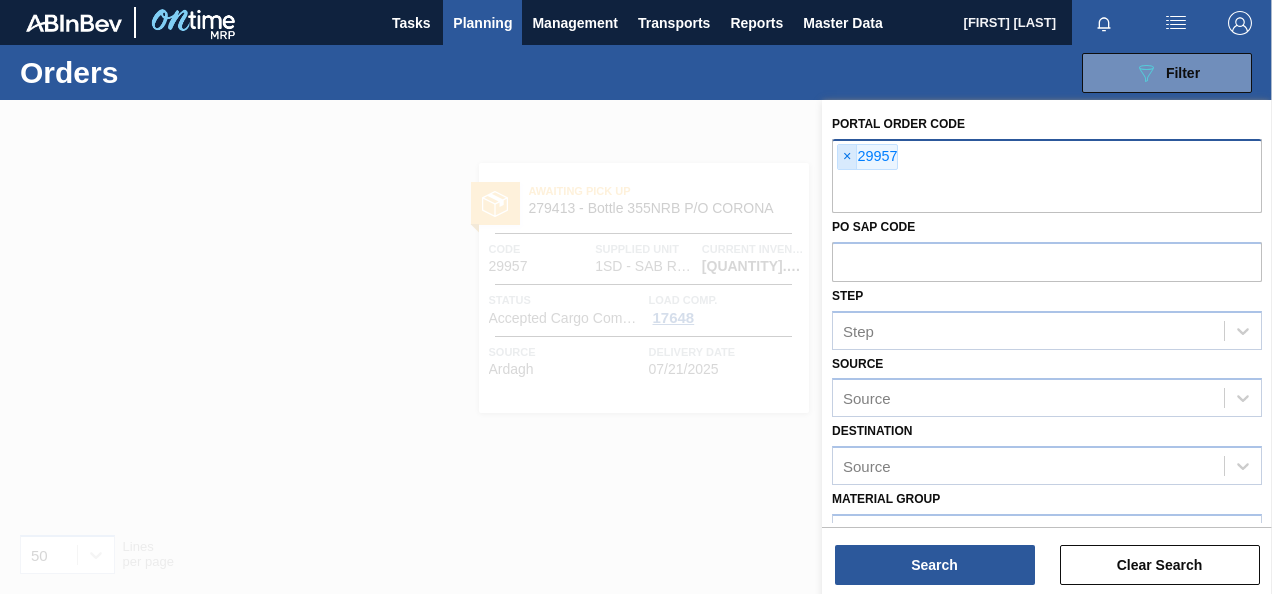 click on "×" at bounding box center [847, 157] 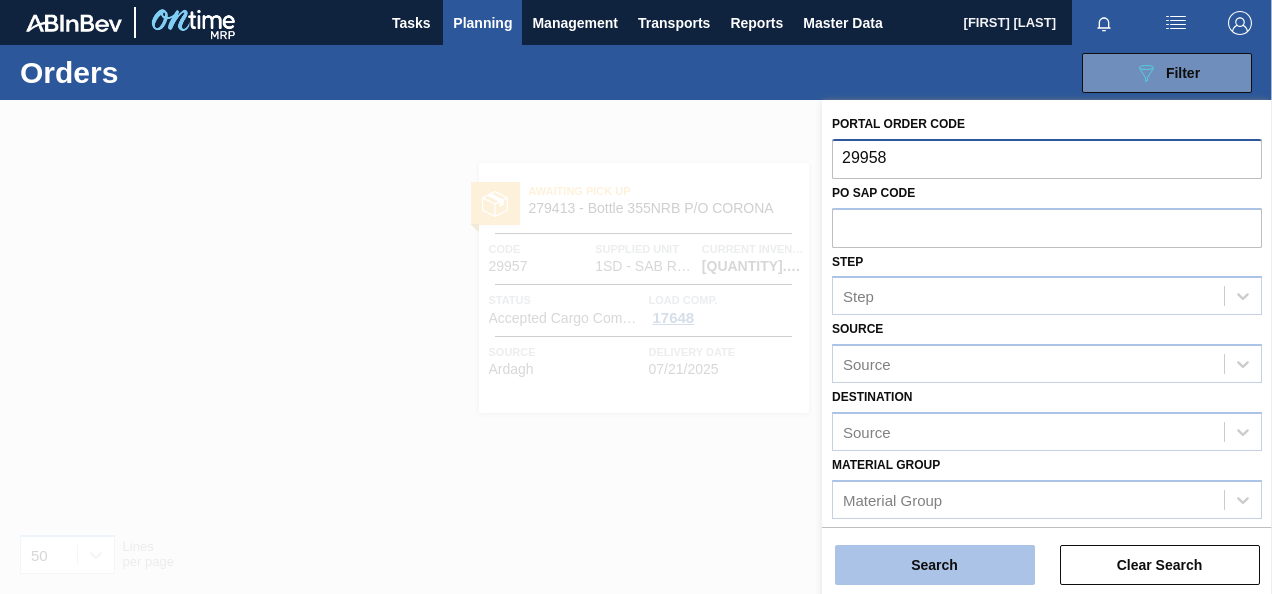 type on "29958" 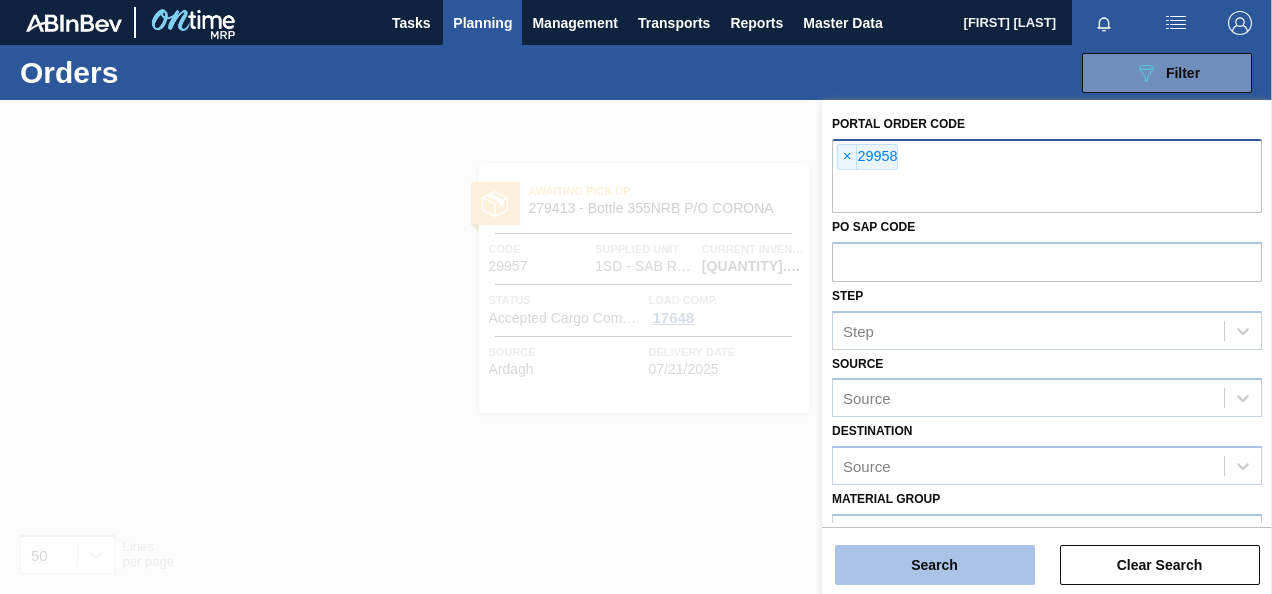click on "Search" at bounding box center (935, 565) 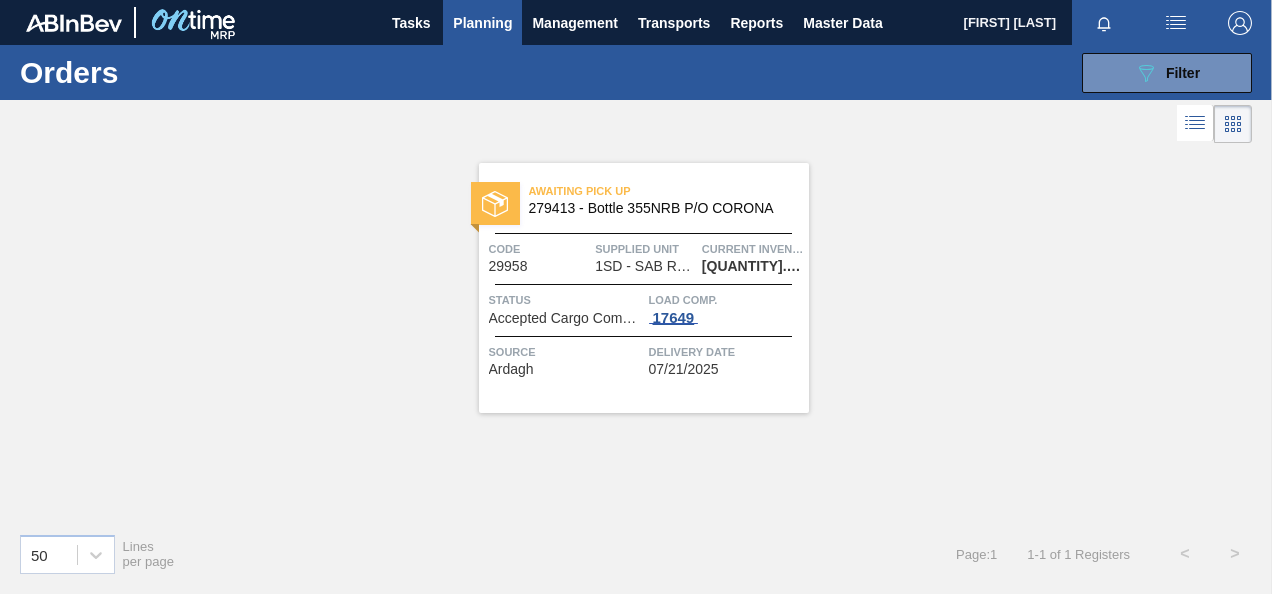 click on "17649" at bounding box center (674, 318) 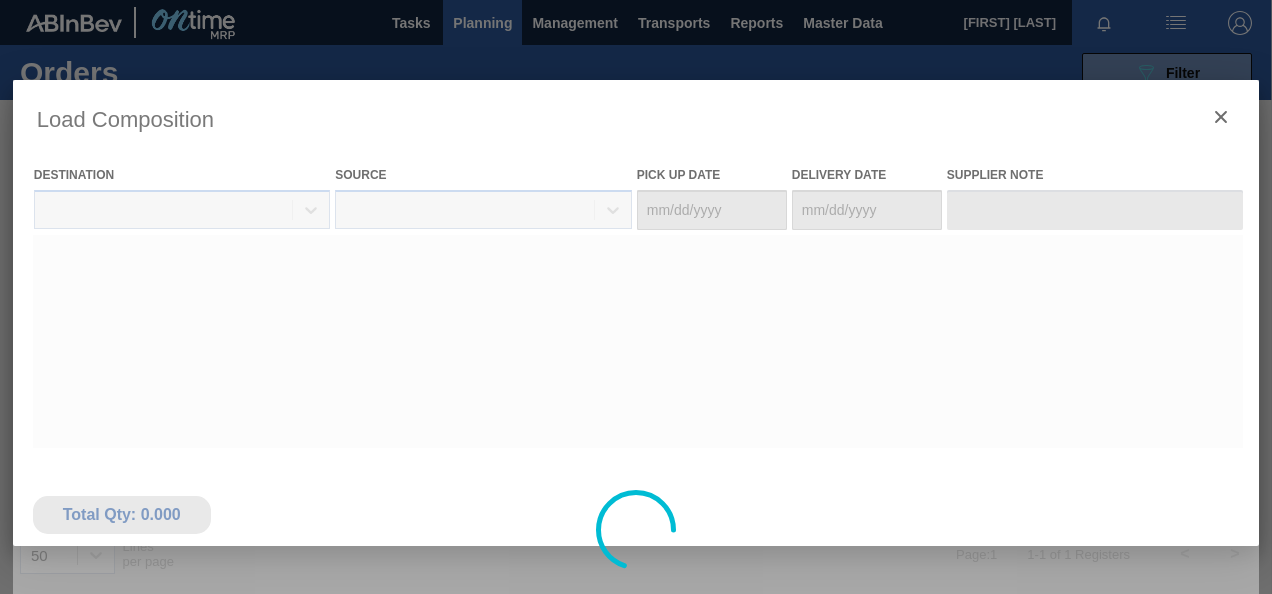 type on "07/20/2025" 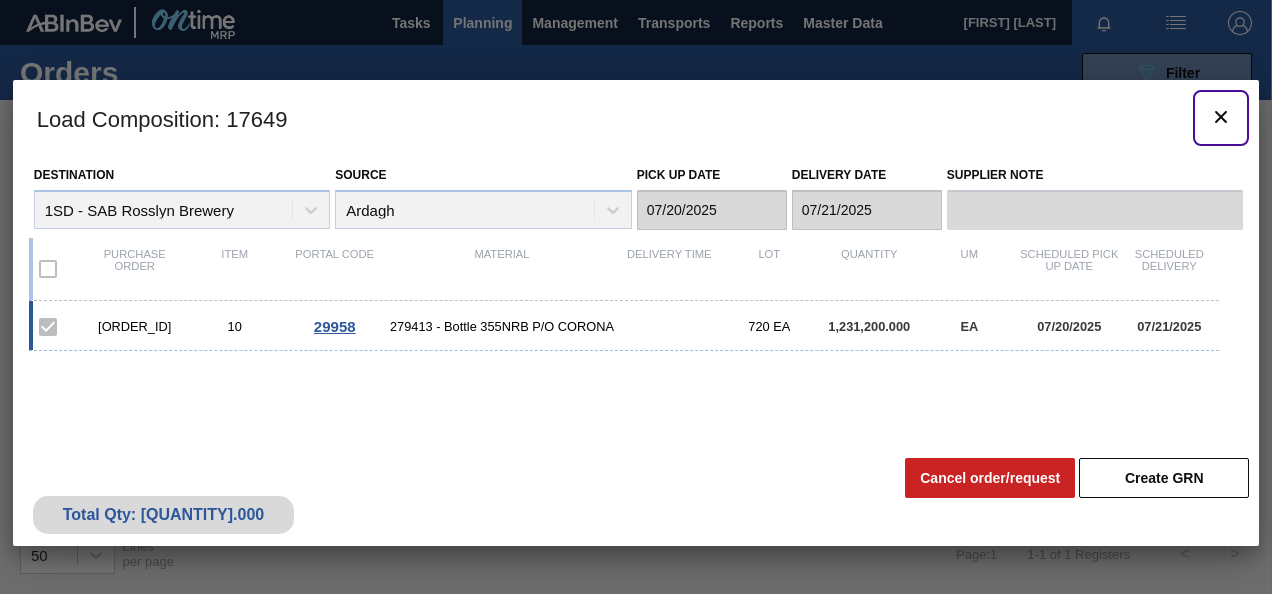 click 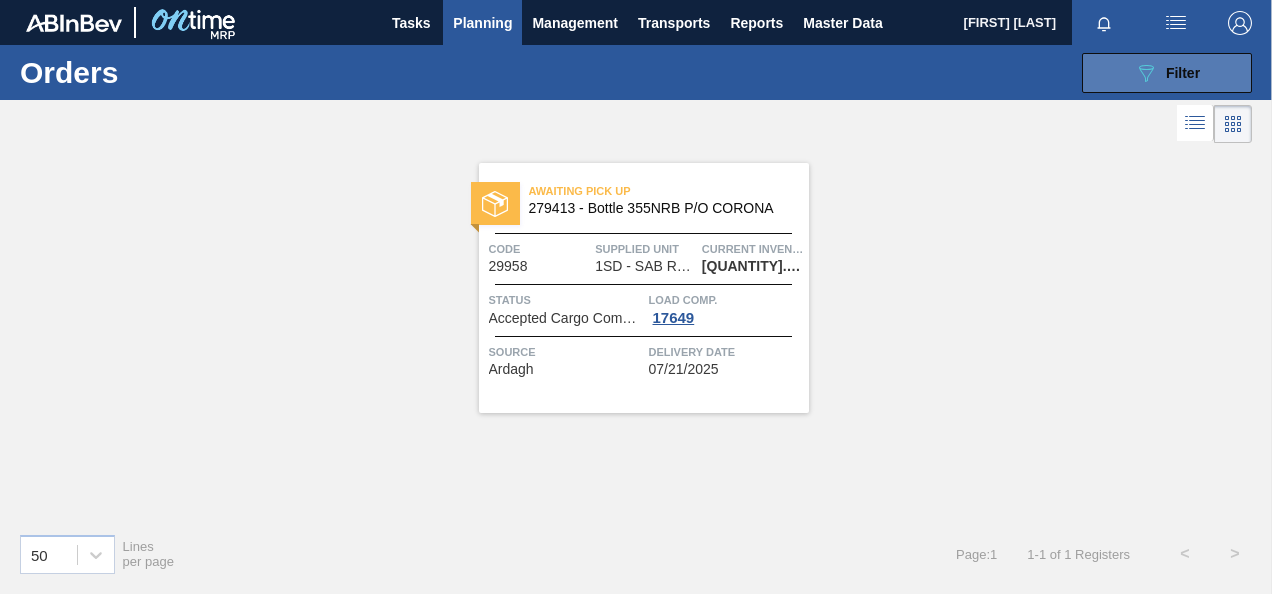 click on "Filter" at bounding box center [1183, 73] 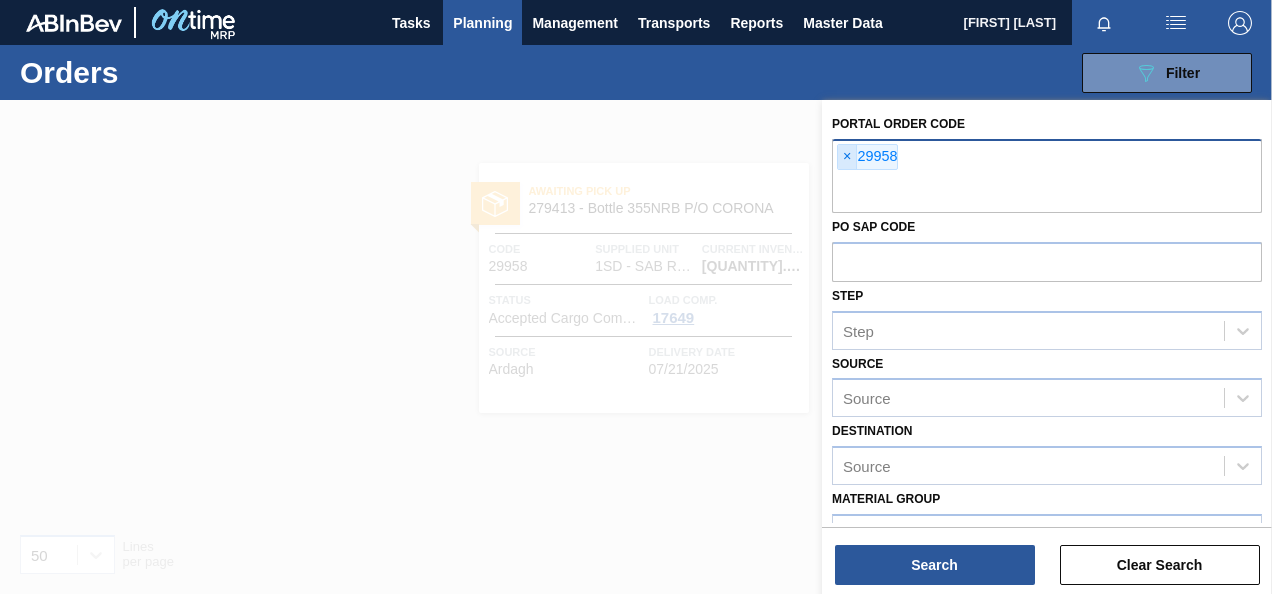 click on "×" at bounding box center (847, 157) 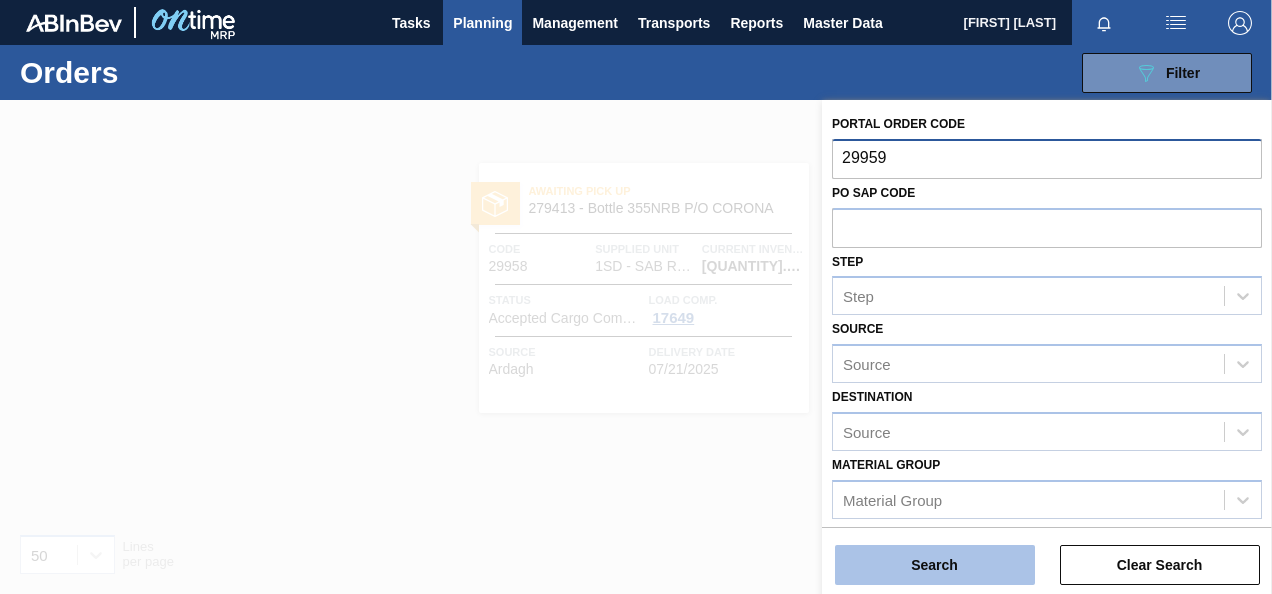 type on "29959" 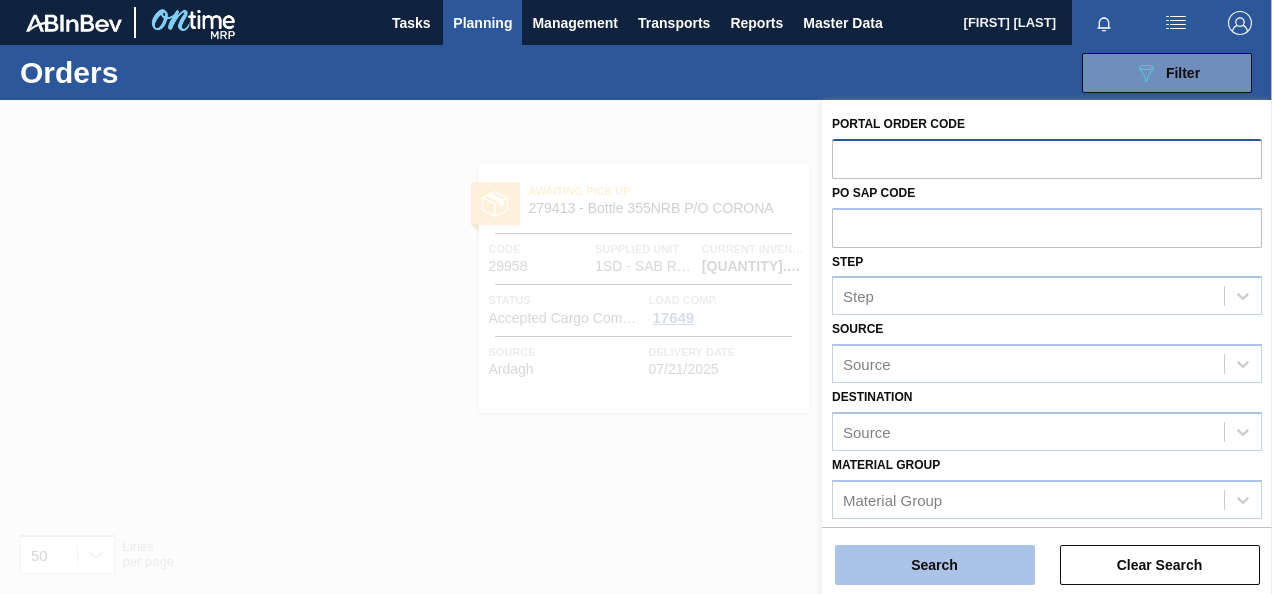 click on "Search" at bounding box center [935, 565] 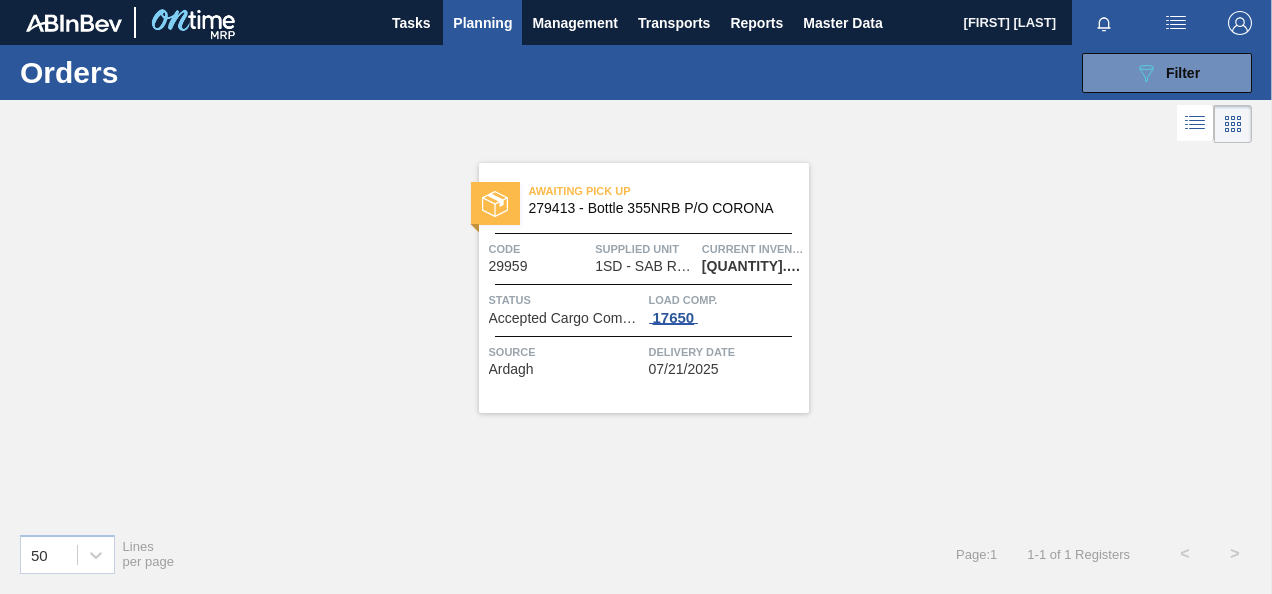 click on "17650" at bounding box center (674, 318) 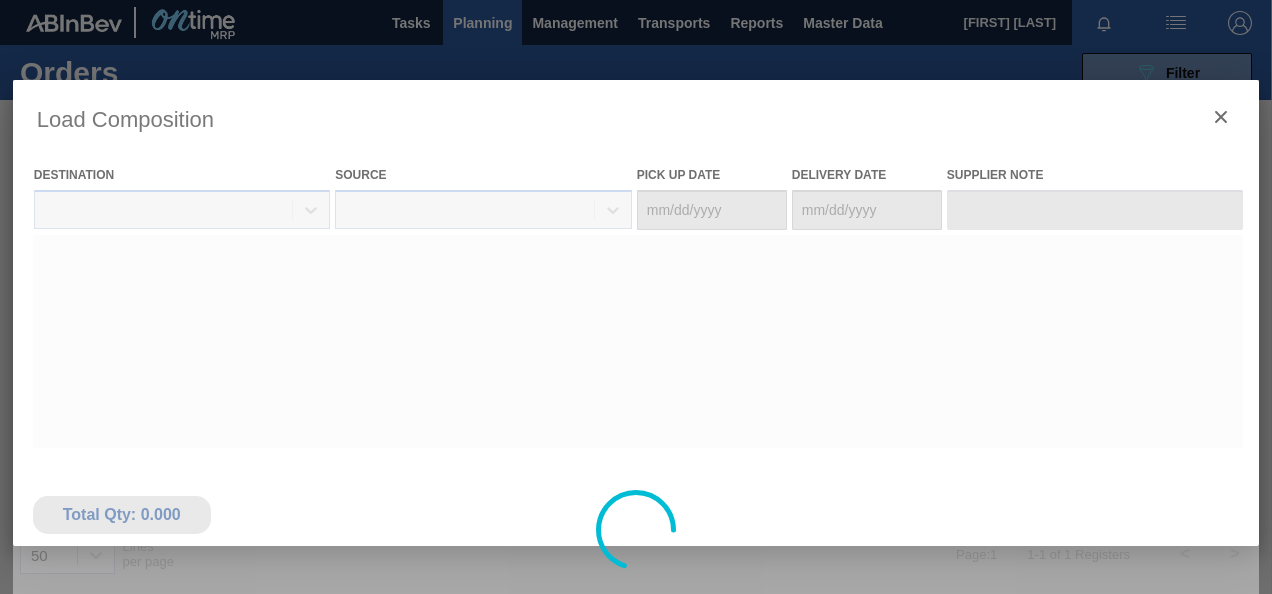 type on "07/20/2025" 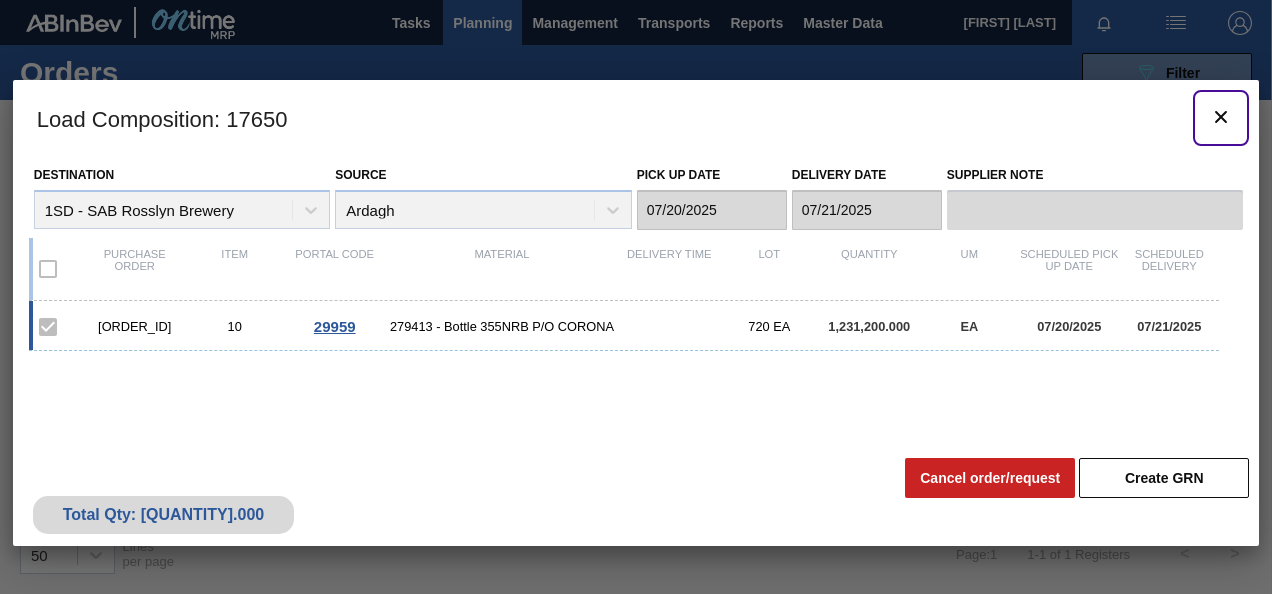 click at bounding box center [1221, 118] 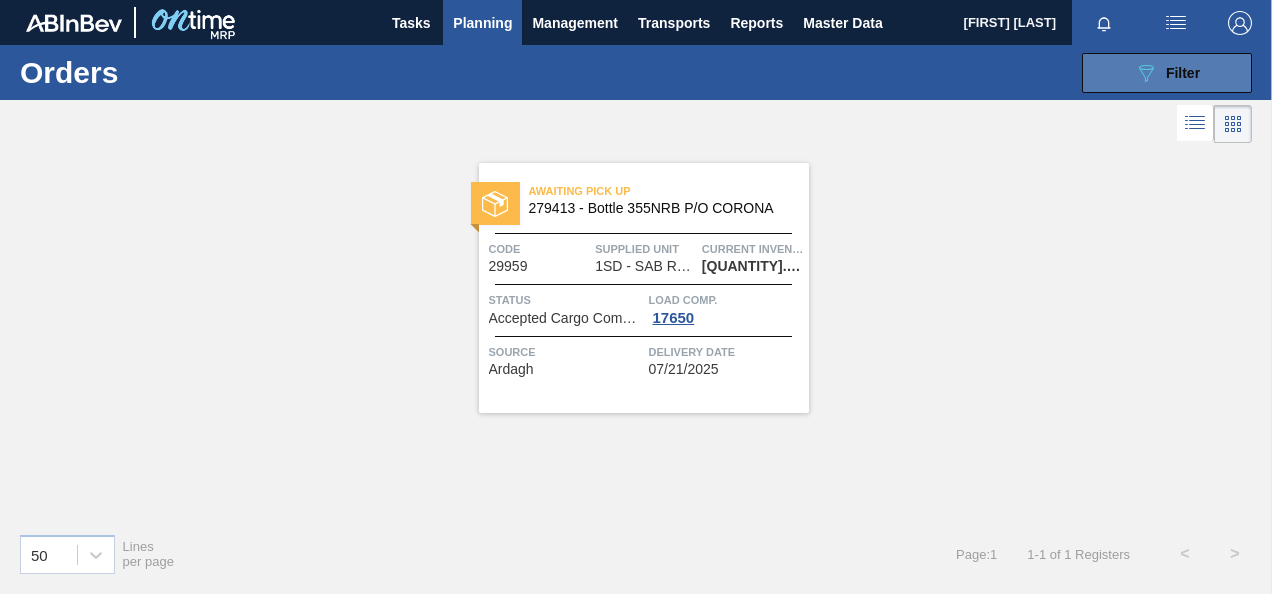 click on "089F7B8B-B2A5-4AFE-B5C0-19BA573D28AC Filter" at bounding box center [1167, 73] 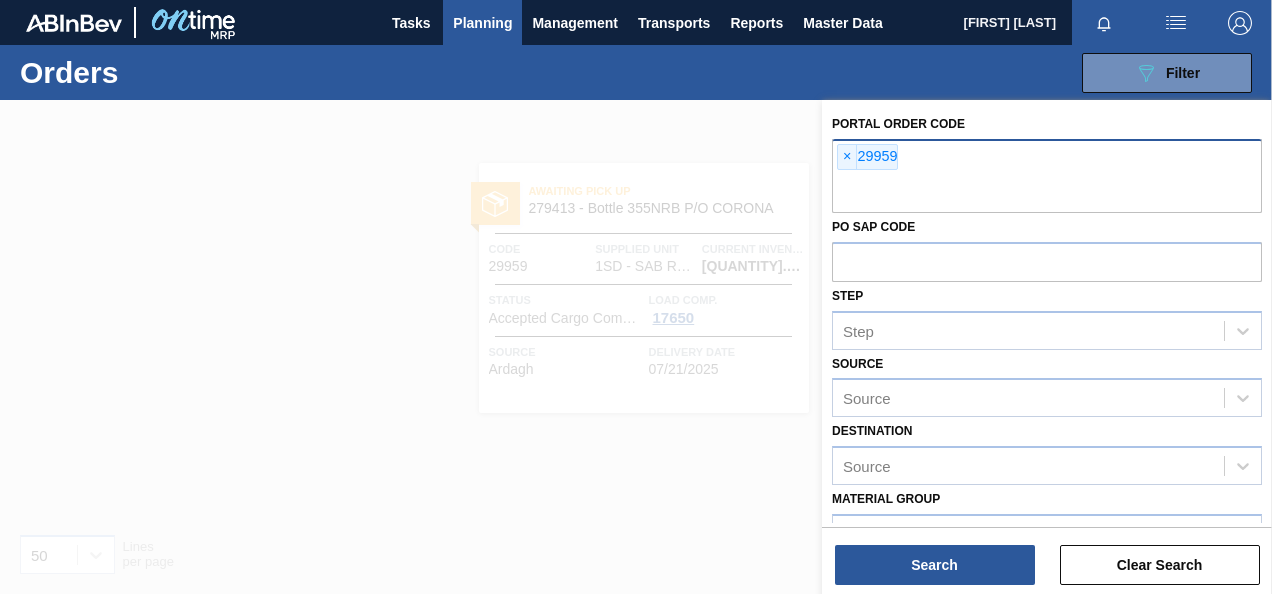 click on "×" at bounding box center (847, 157) 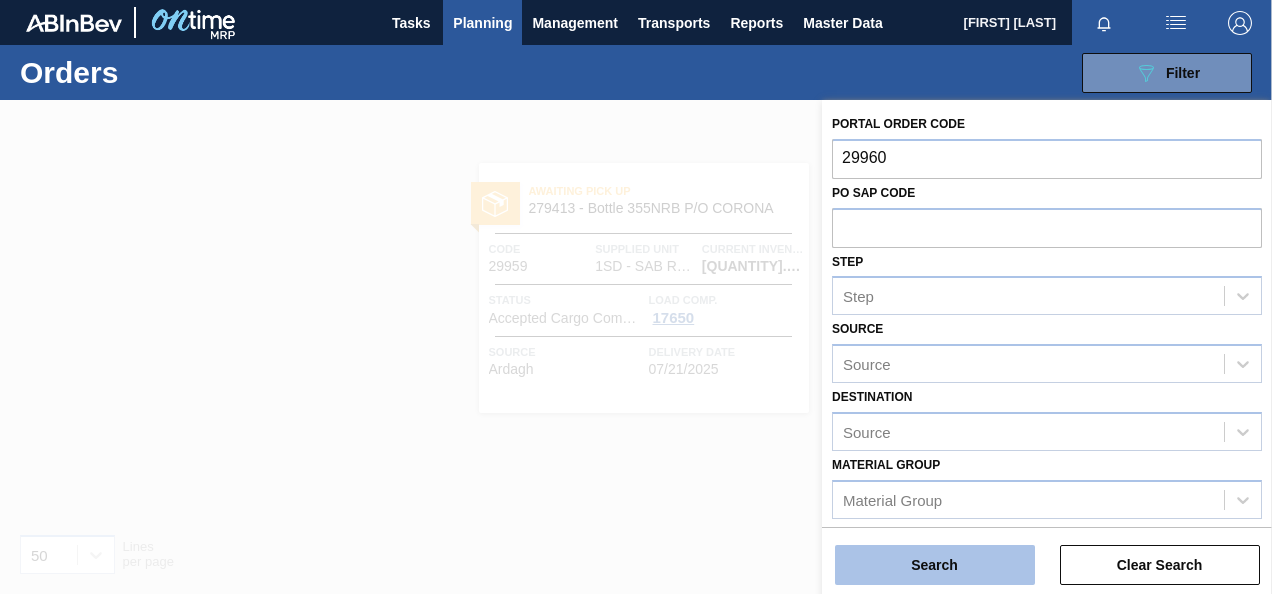 type on "29960" 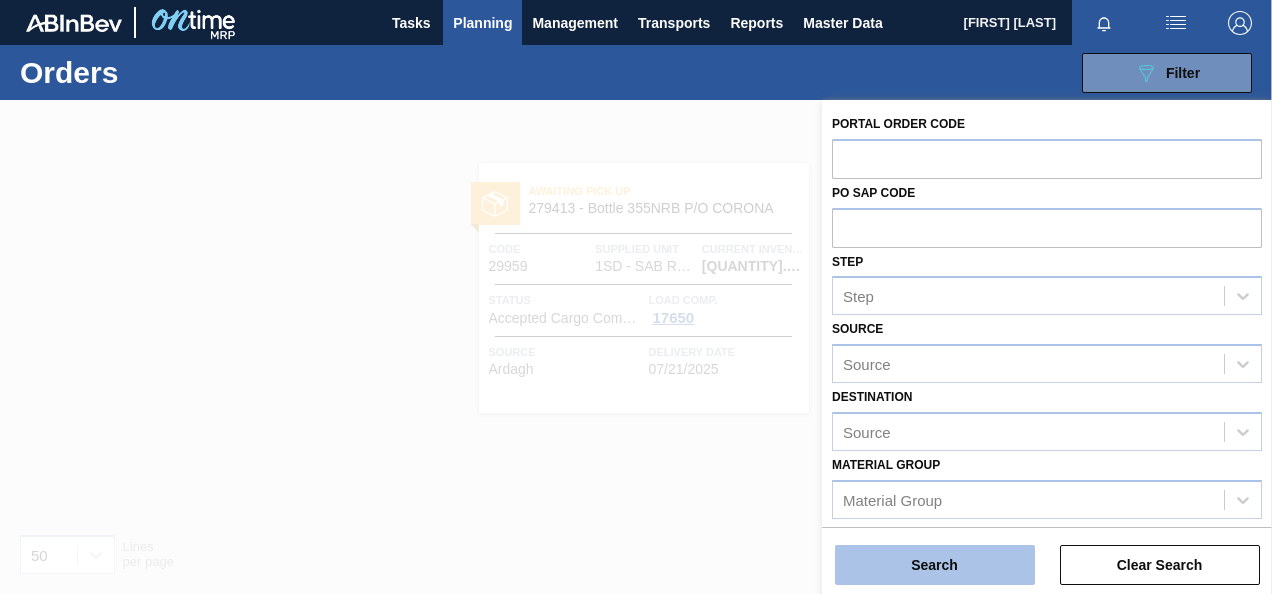 click on "Search" at bounding box center [935, 565] 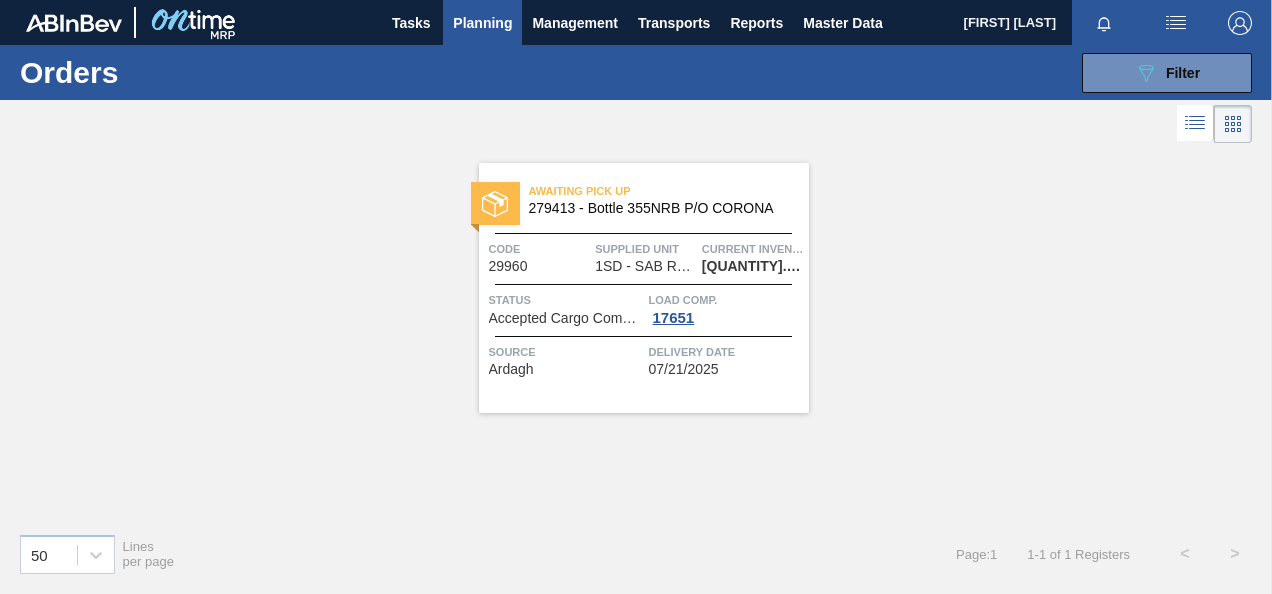 click on "Awaiting Pick Up [NUMBER] - Bottle [NUMBER] P/O CORONA Code [NUMBER] Supplied Unit 1SD - SAB Rosslyn Brewery Current inventory [QUANTITY].000 EA Status Accepted Cargo Composition Load Comp. [NUMBER] Source Ardagh Delivery Date [DATE]" at bounding box center [644, 288] 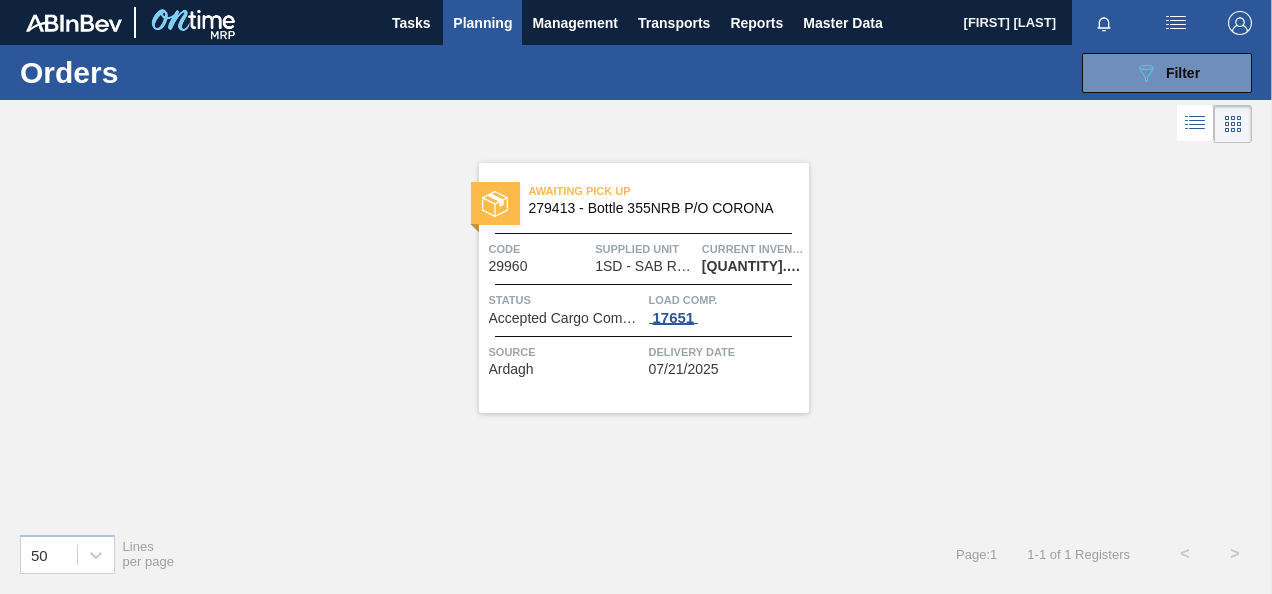click on "17651" at bounding box center (674, 318) 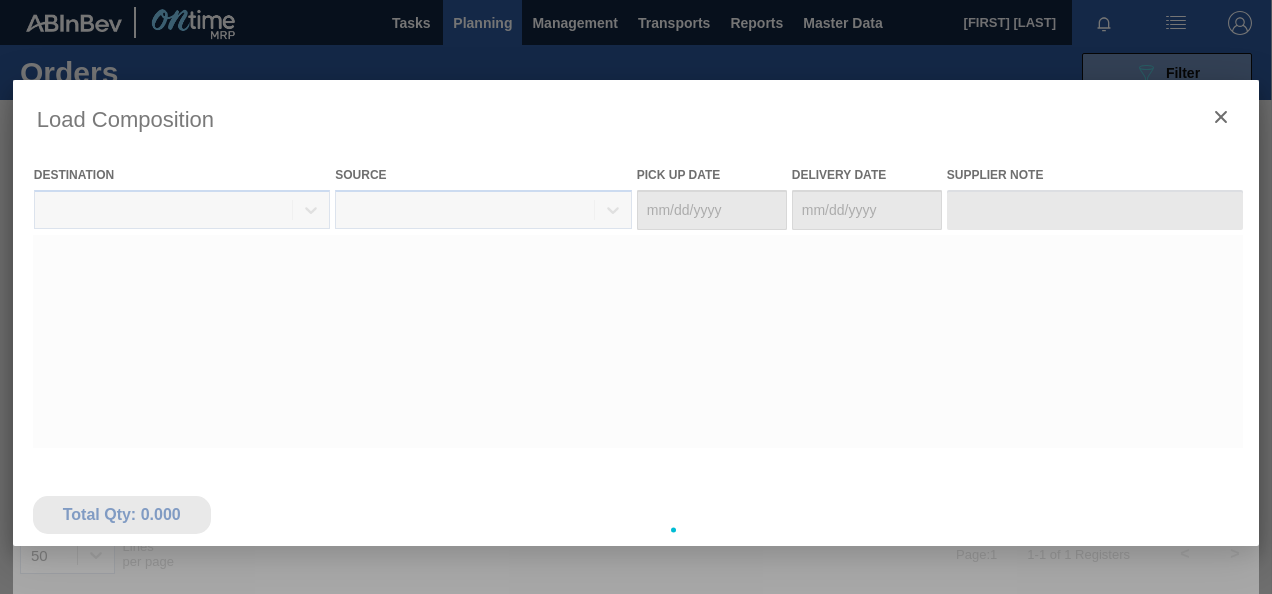 type on "07/20/2025" 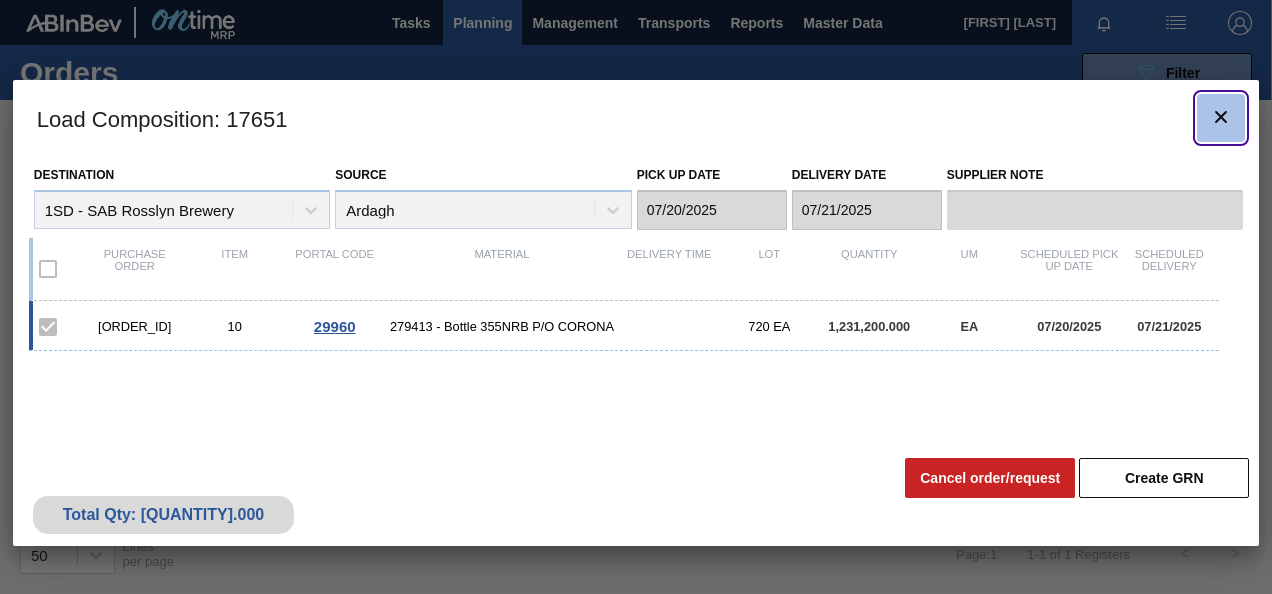 click 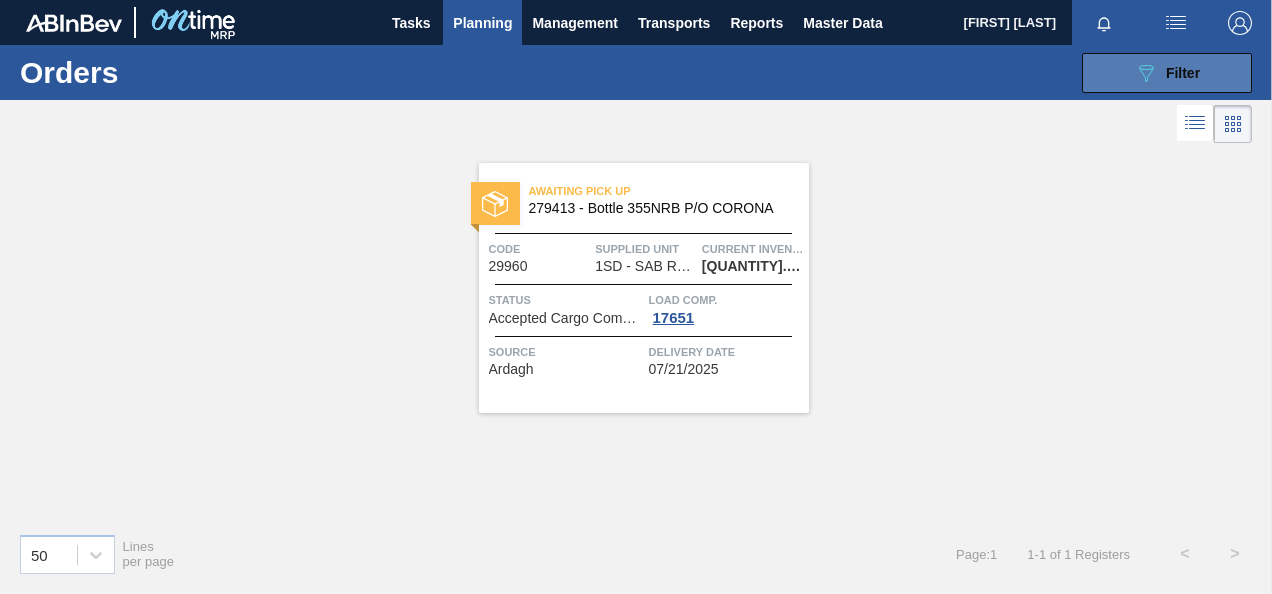 click on "Filter" at bounding box center [1183, 73] 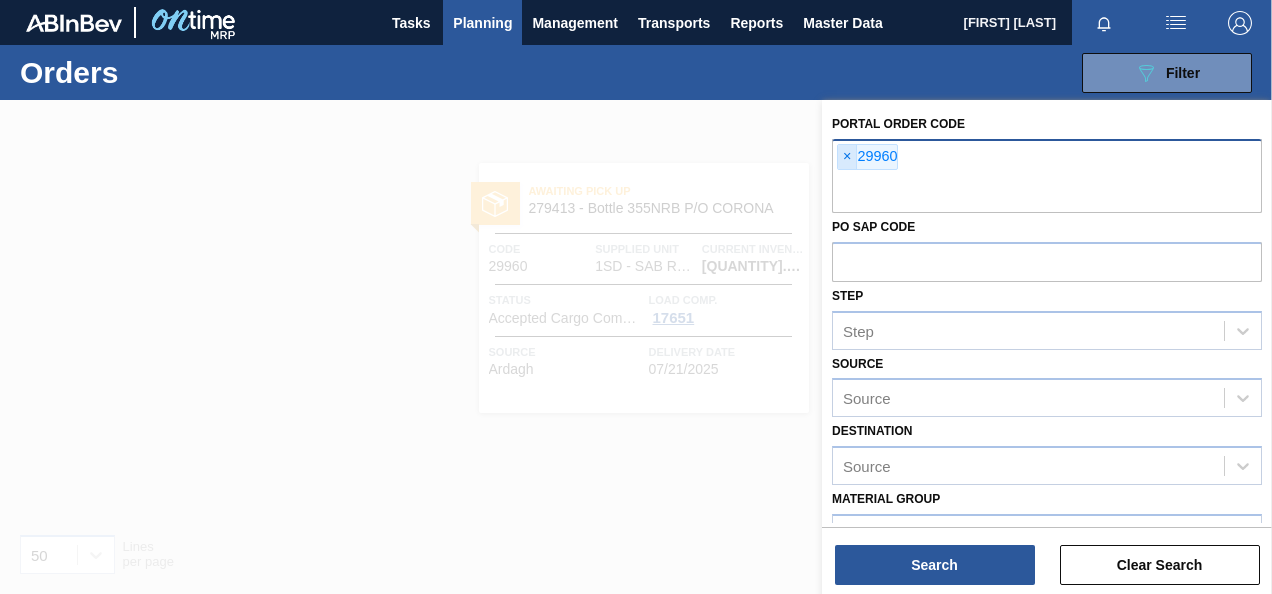 click on "×" at bounding box center (847, 157) 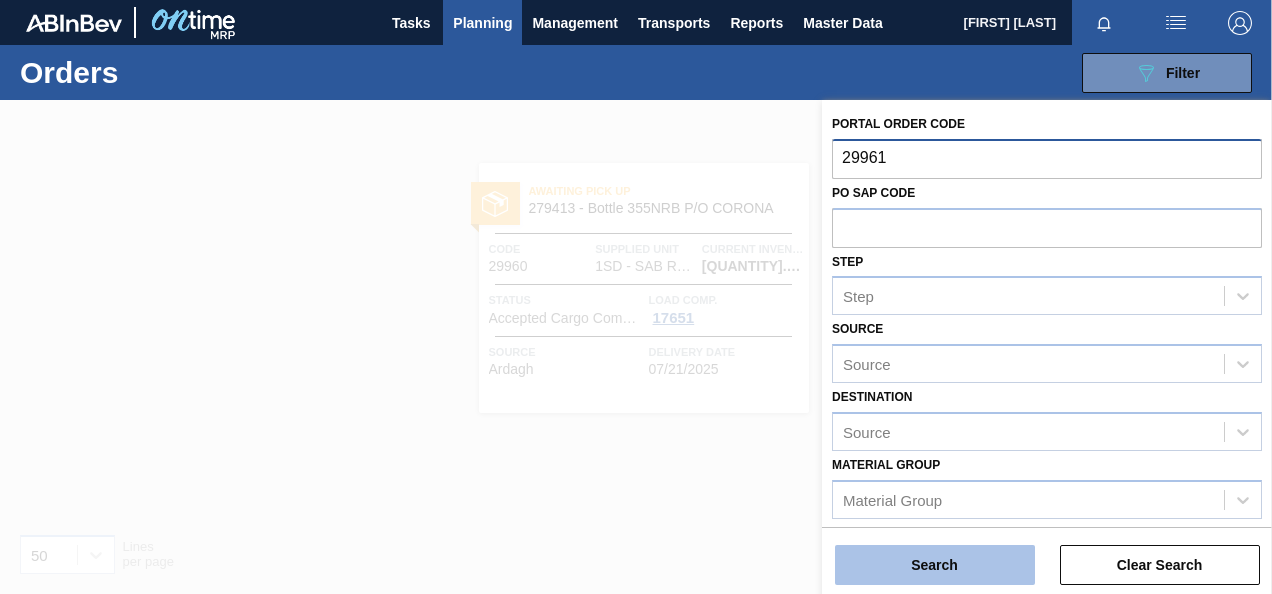 type on "29961" 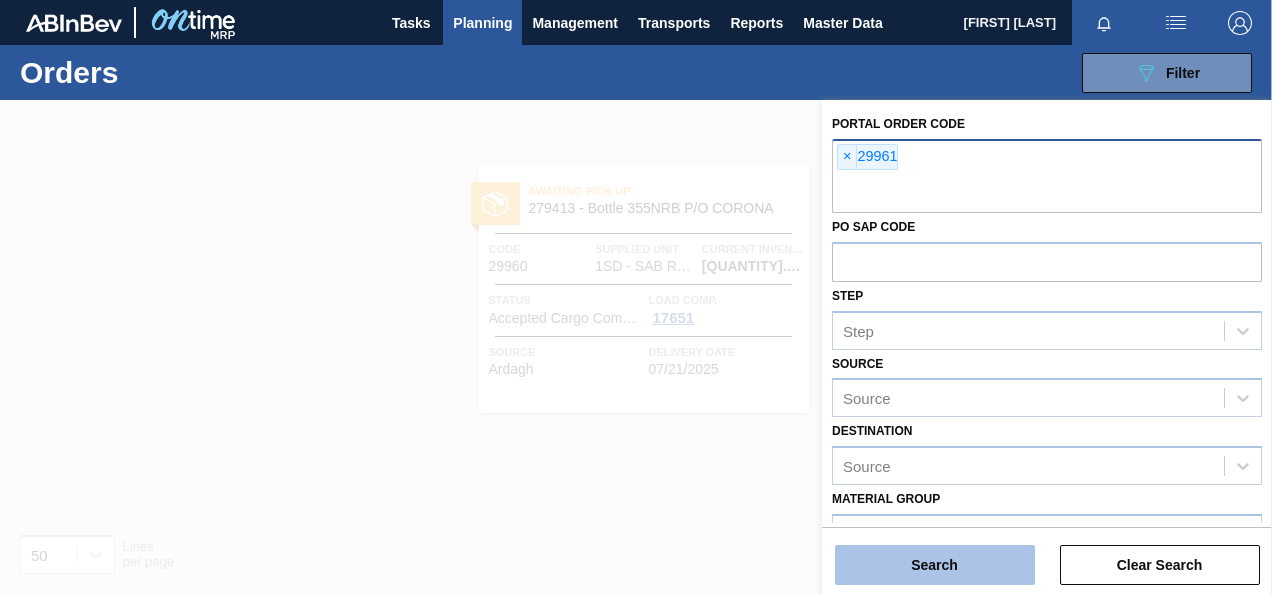 click on "Search" at bounding box center (935, 565) 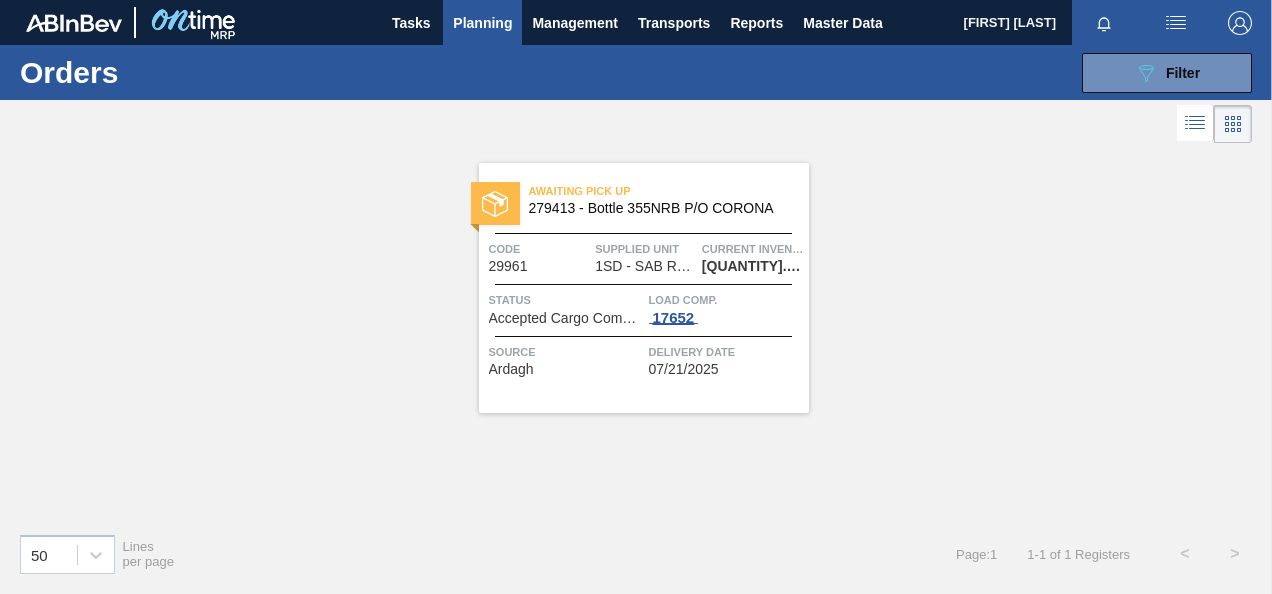 click on "17652" at bounding box center (674, 318) 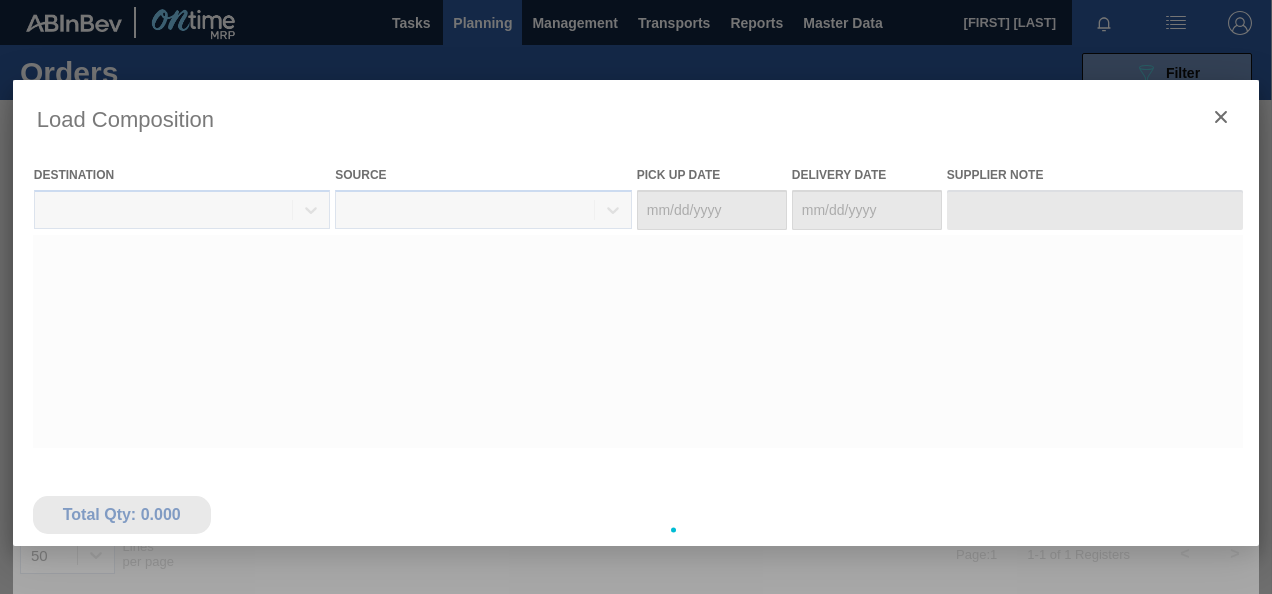 type on "07/20/2025" 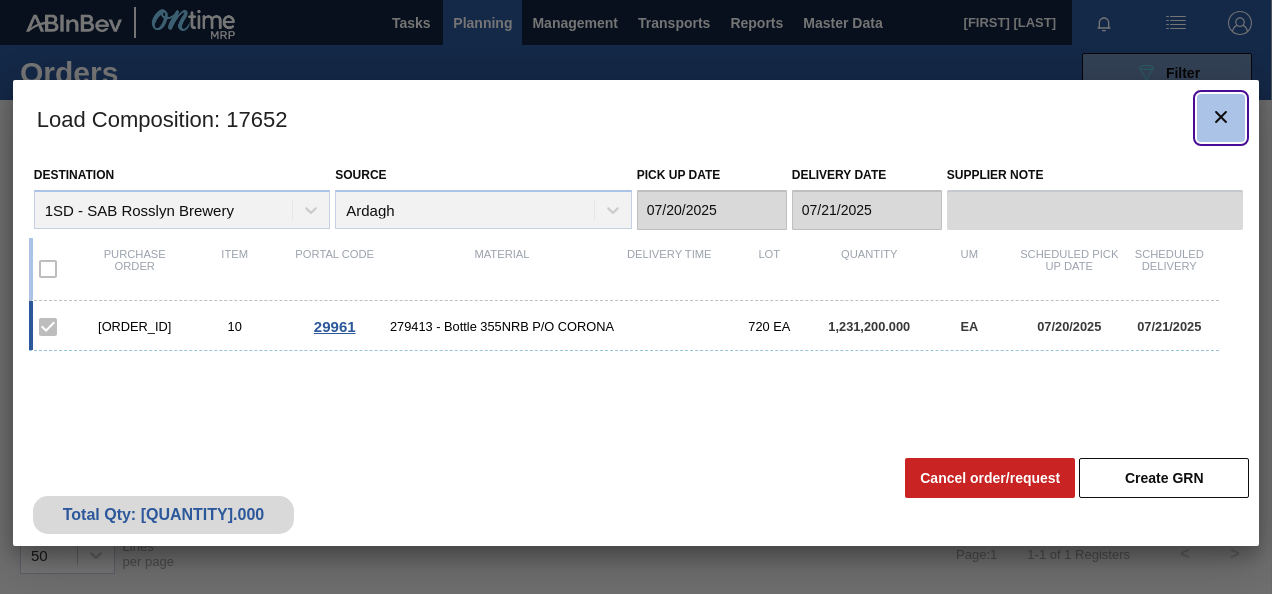 click 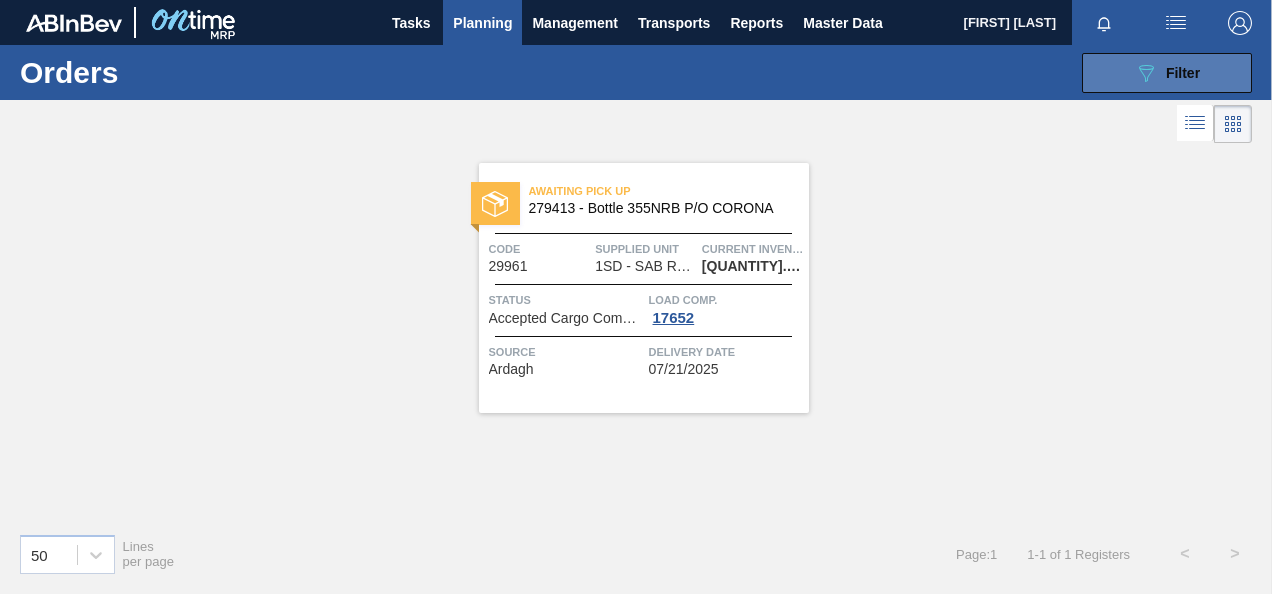 click on "089F7B8B-B2A5-4AFE-B5C0-19BA573D28AC" 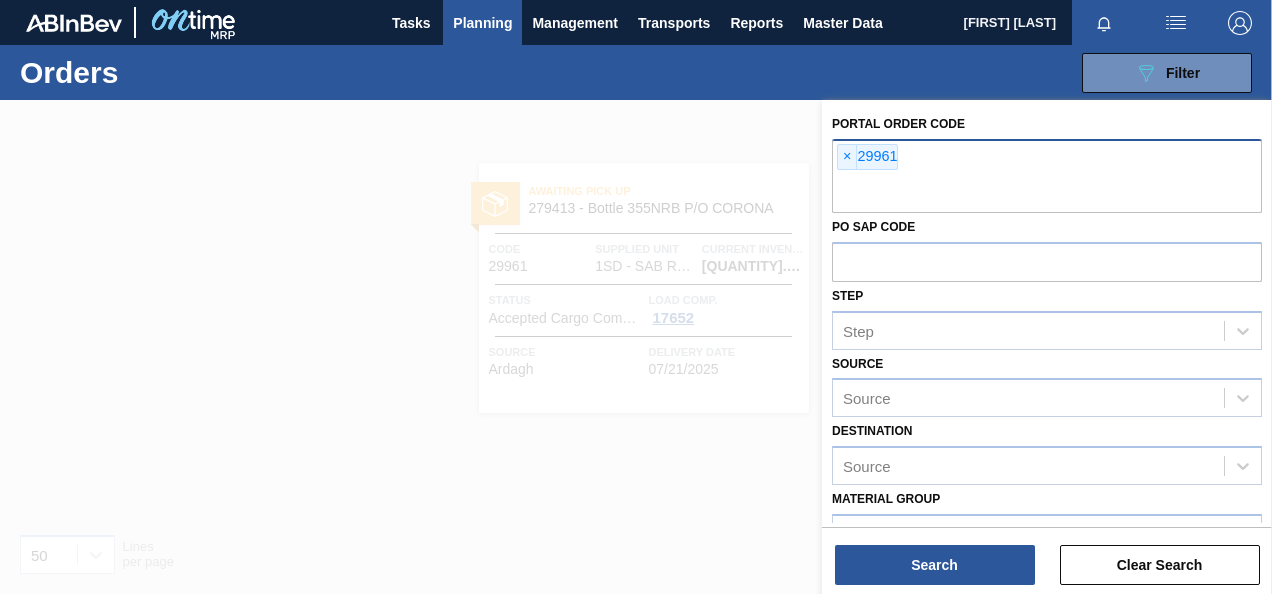 click on "×" at bounding box center (847, 157) 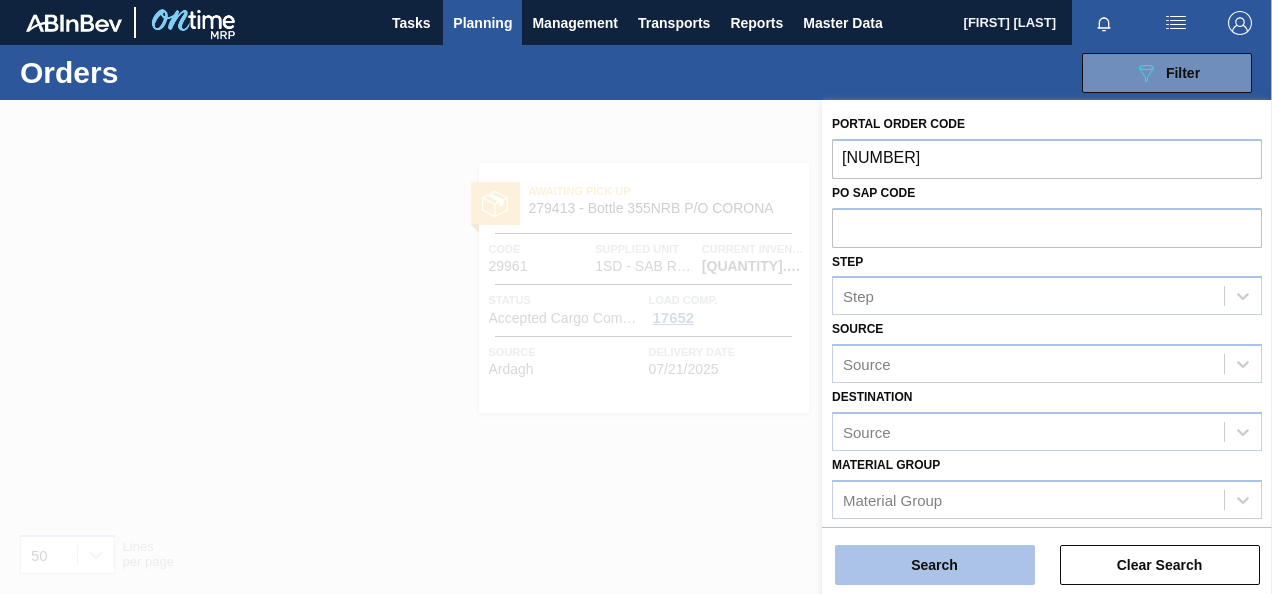 type on "[NUMBER]" 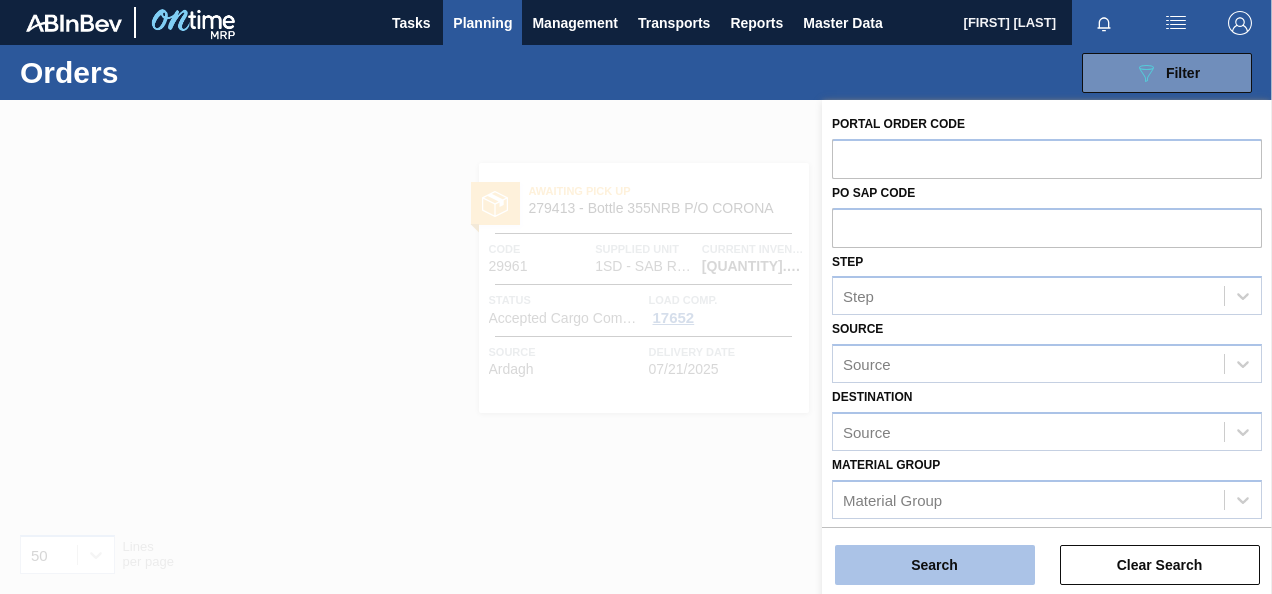 click on "Search" at bounding box center (935, 565) 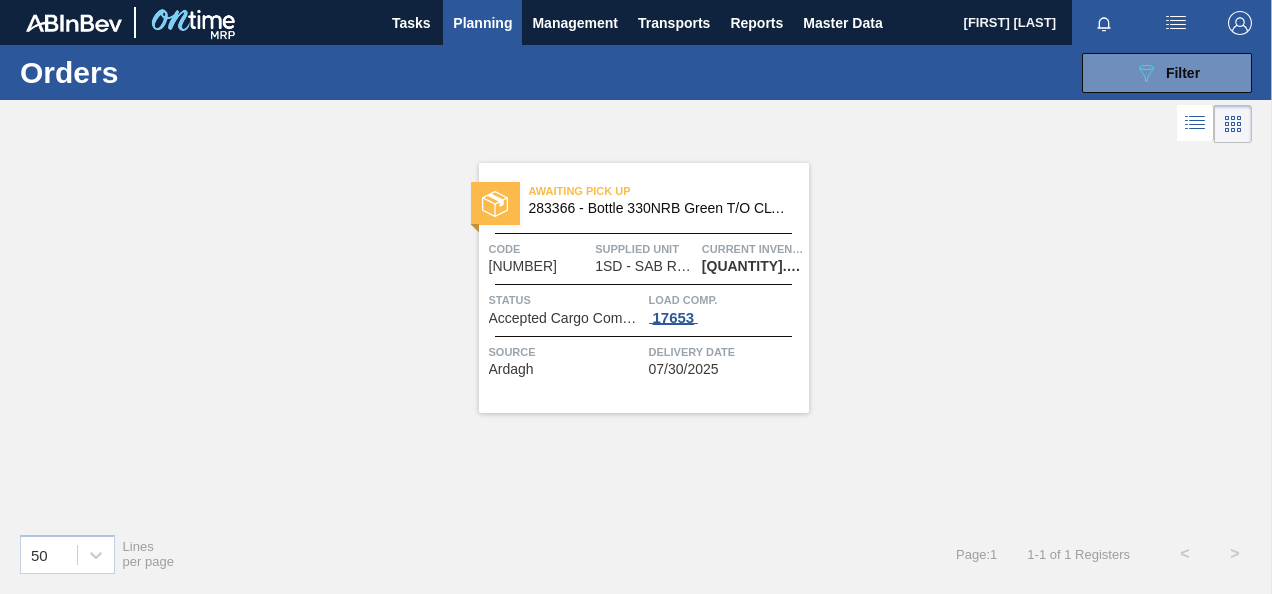 click on "17653" at bounding box center [674, 318] 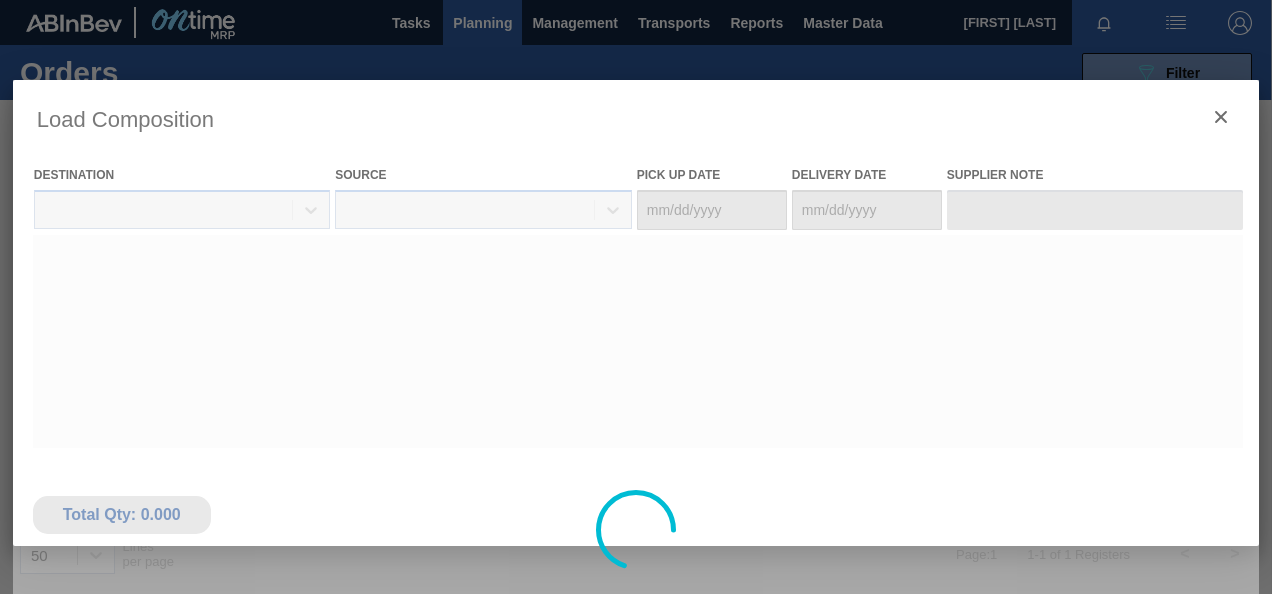 type on "07/27/2025" 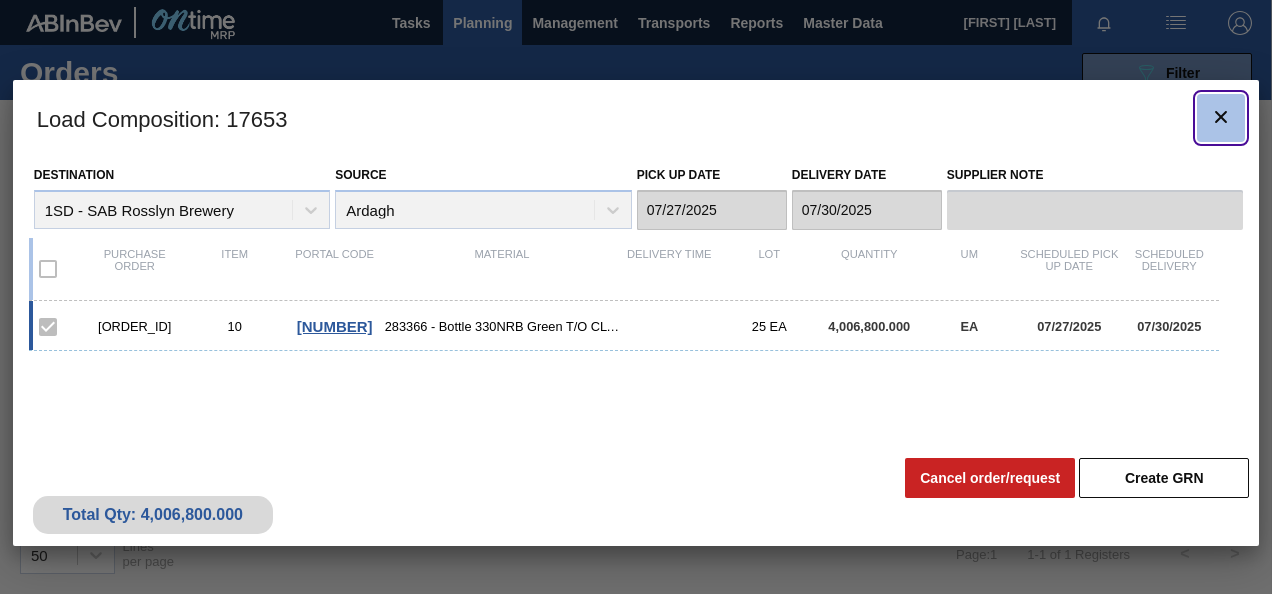 click at bounding box center [1221, 118] 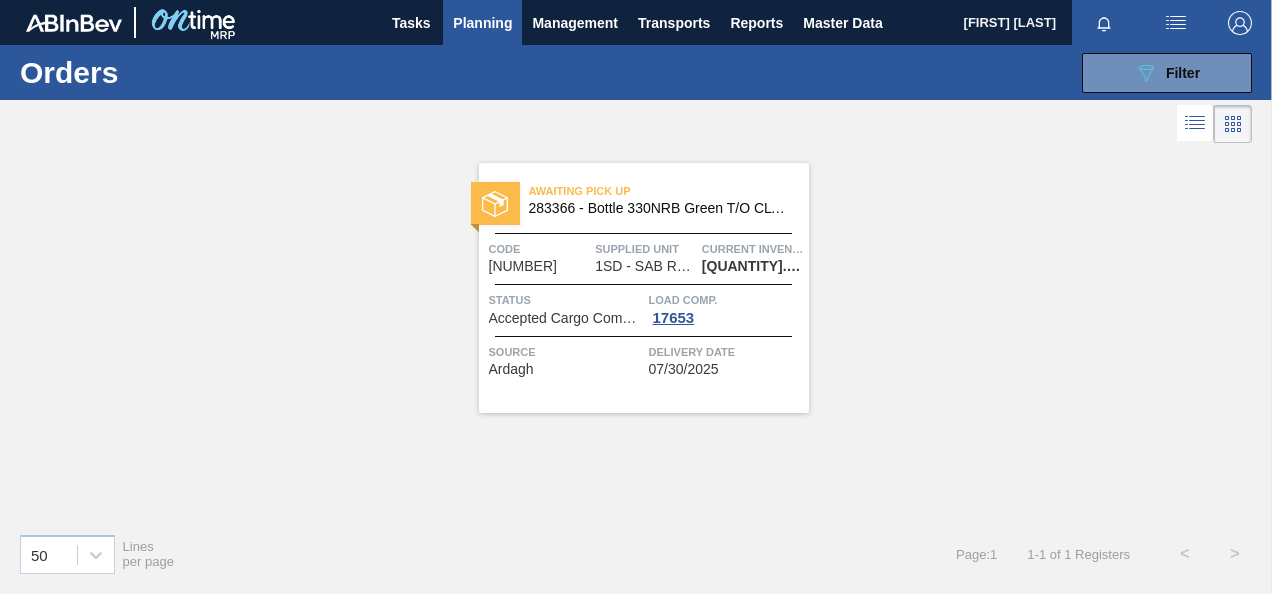 click on "Planning" at bounding box center (482, 23) 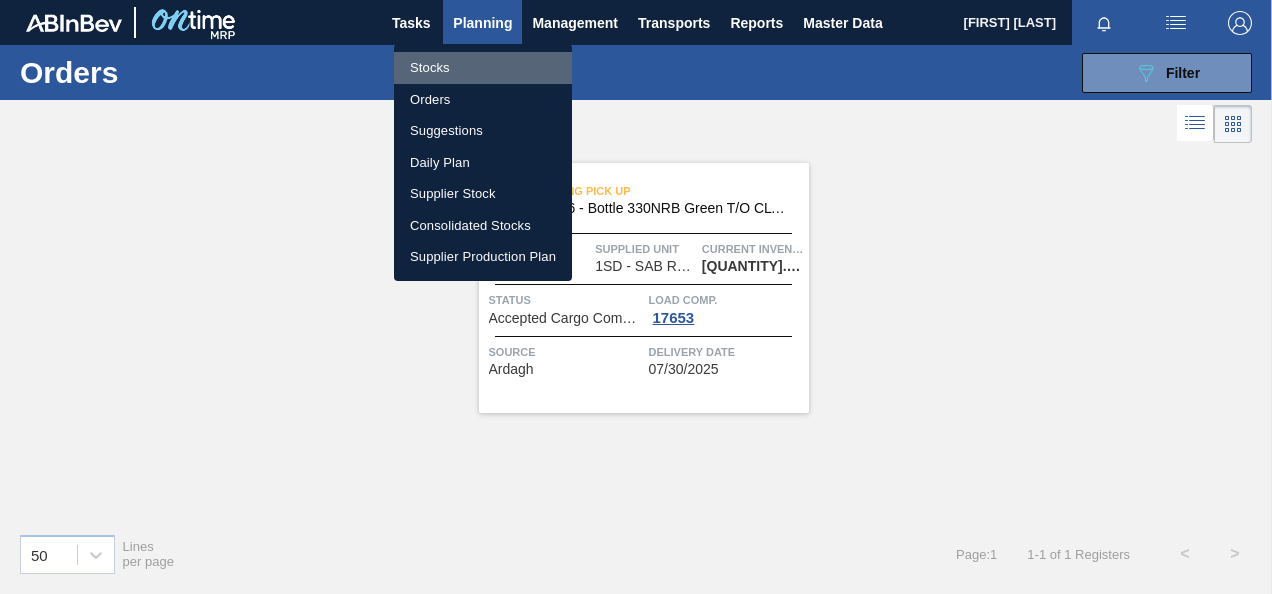 click on "Stocks" at bounding box center [483, 68] 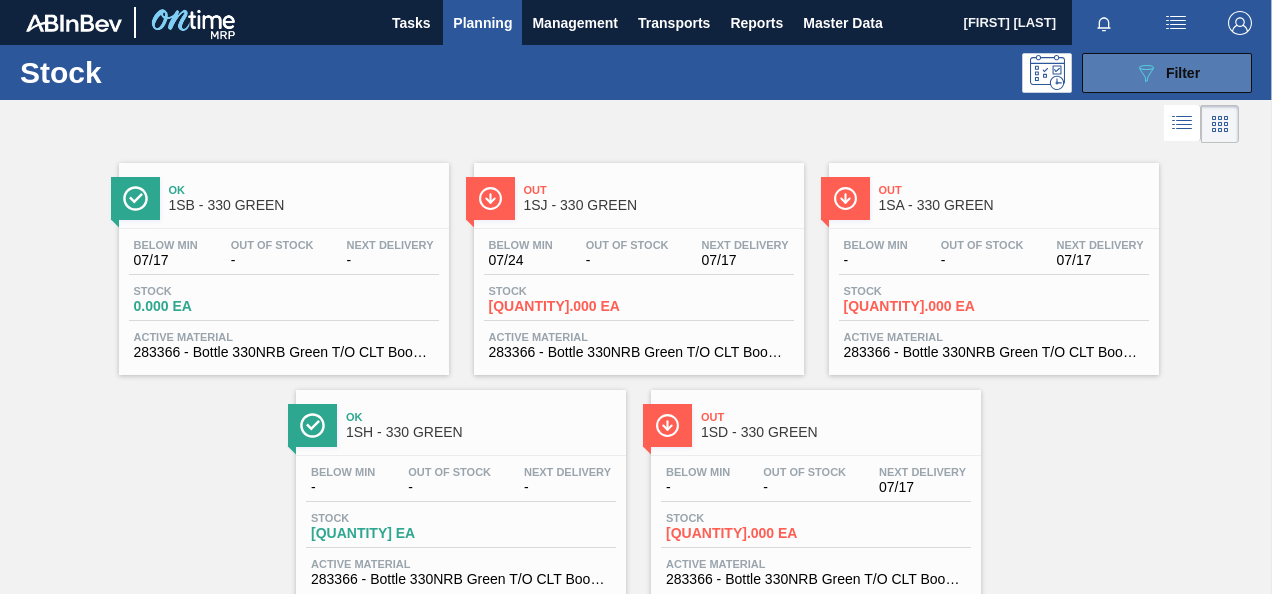 click on "089F7B8B-B2A5-4AFE-B5C0-19BA573D28AC" 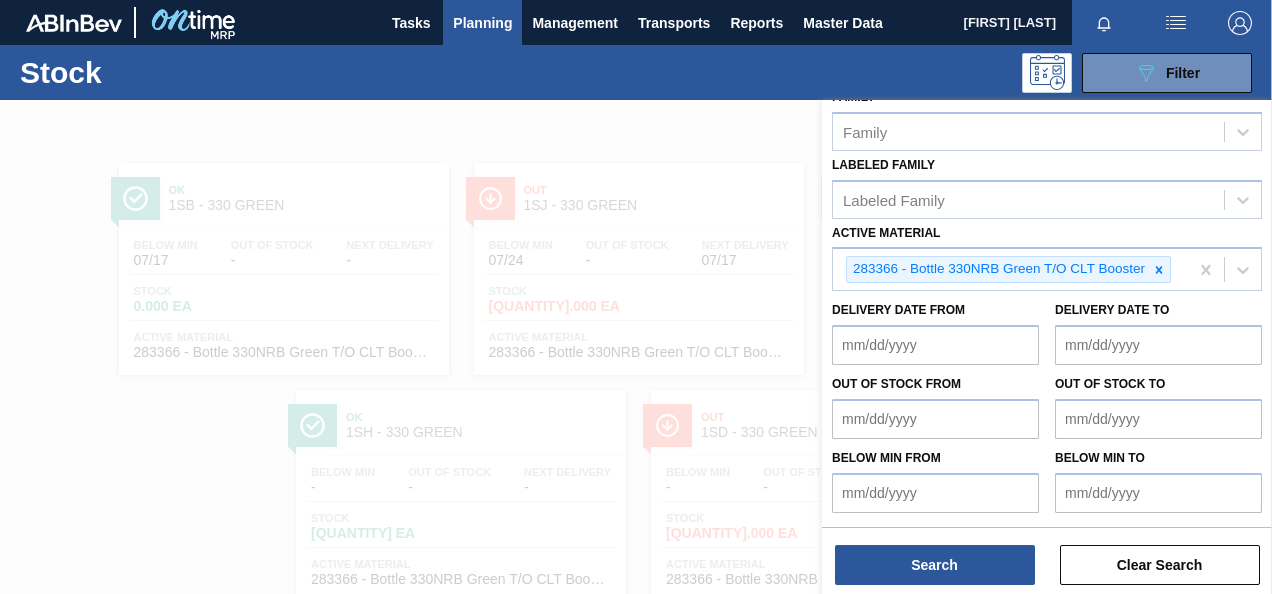 click at bounding box center (1159, 269) 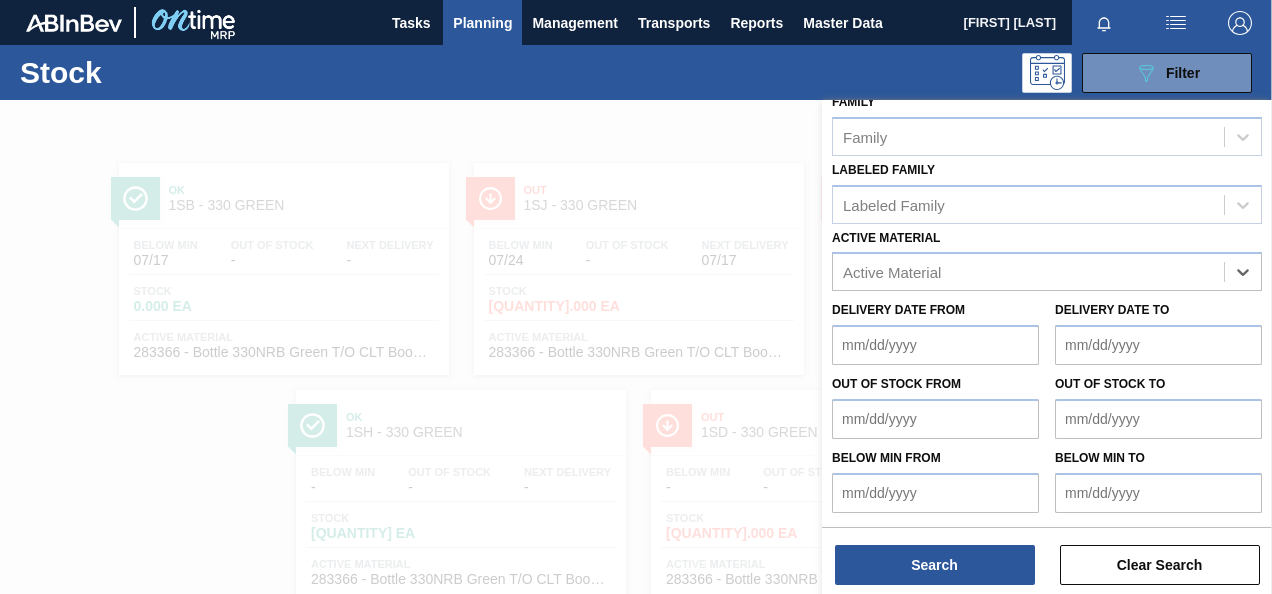 scroll, scrollTop: 358, scrollLeft: 0, axis: vertical 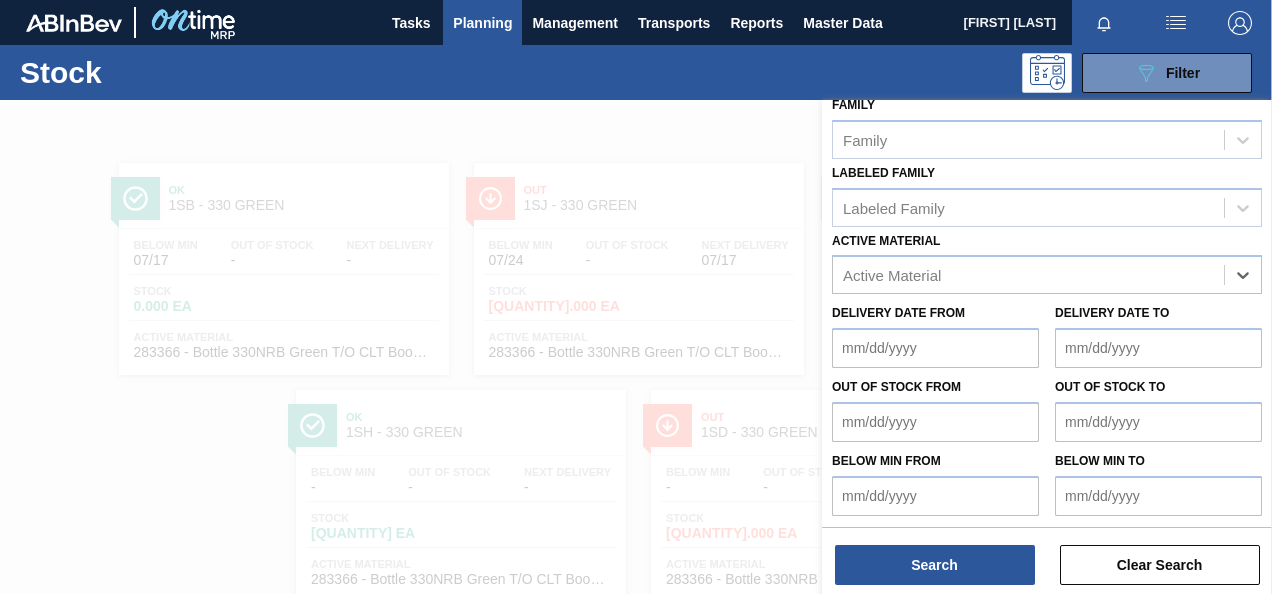 paste on "285154" 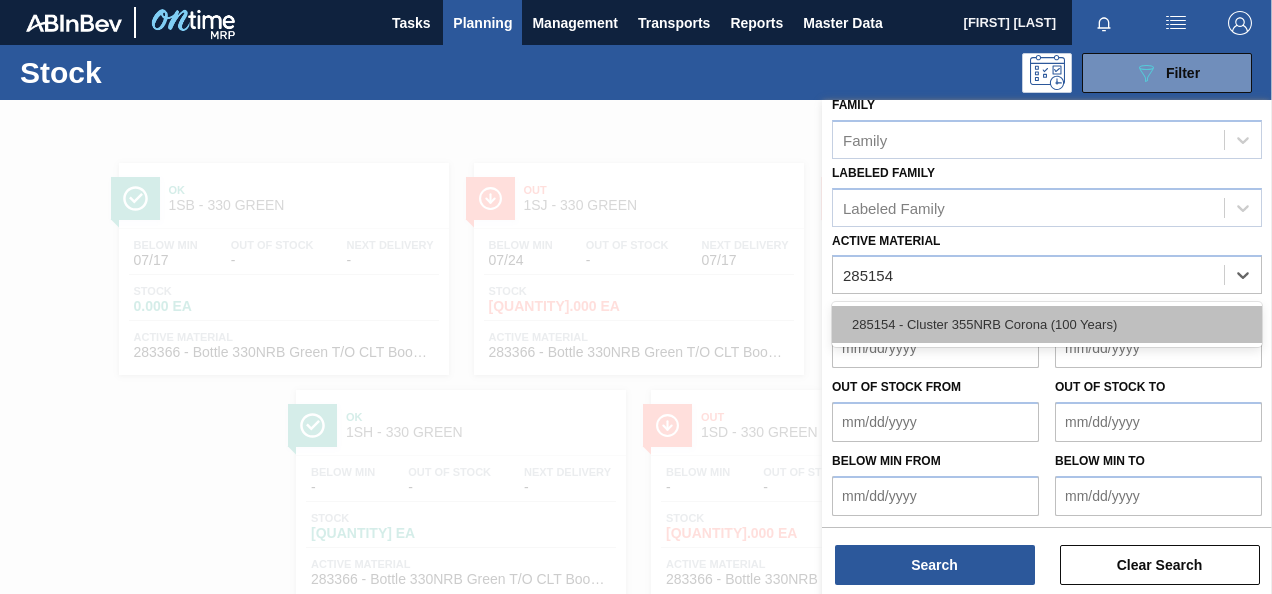 click on "285154 - Cluster 355NRB Corona (100 Years)" at bounding box center [1047, 324] 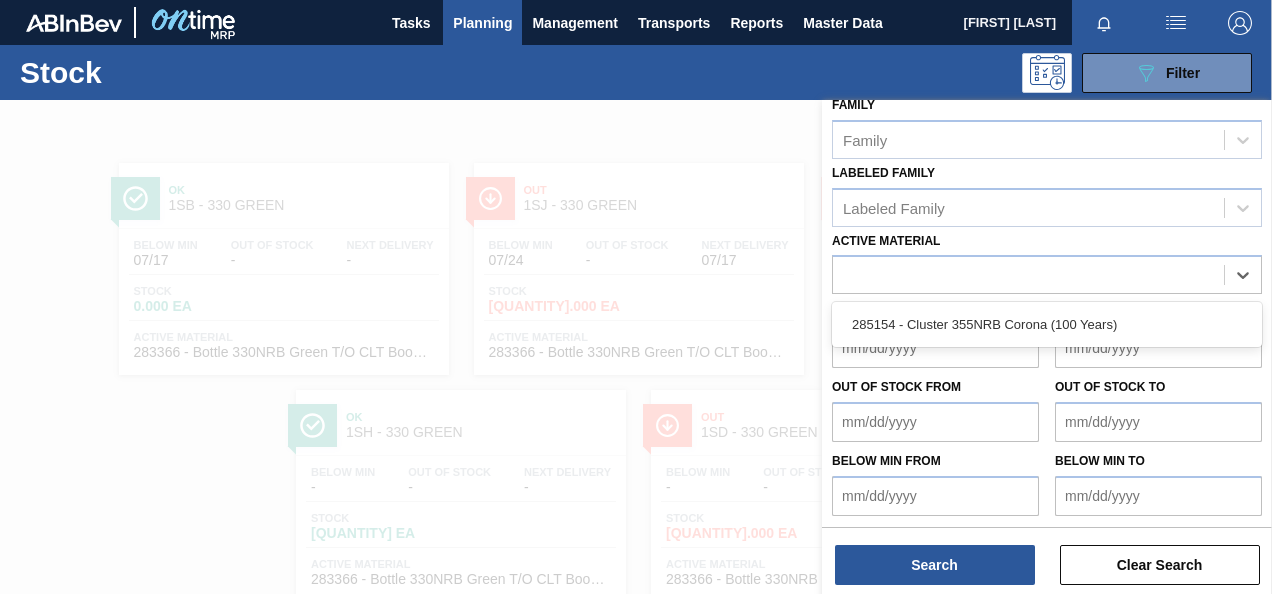 scroll, scrollTop: 362, scrollLeft: 0, axis: vertical 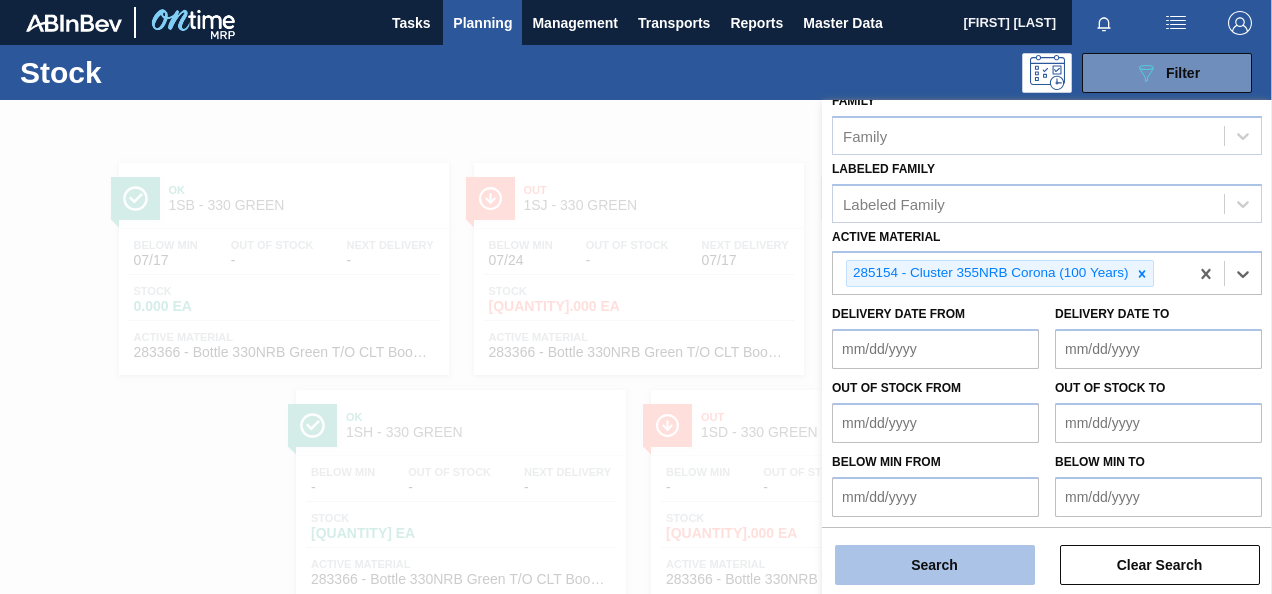click on "Search" at bounding box center [935, 565] 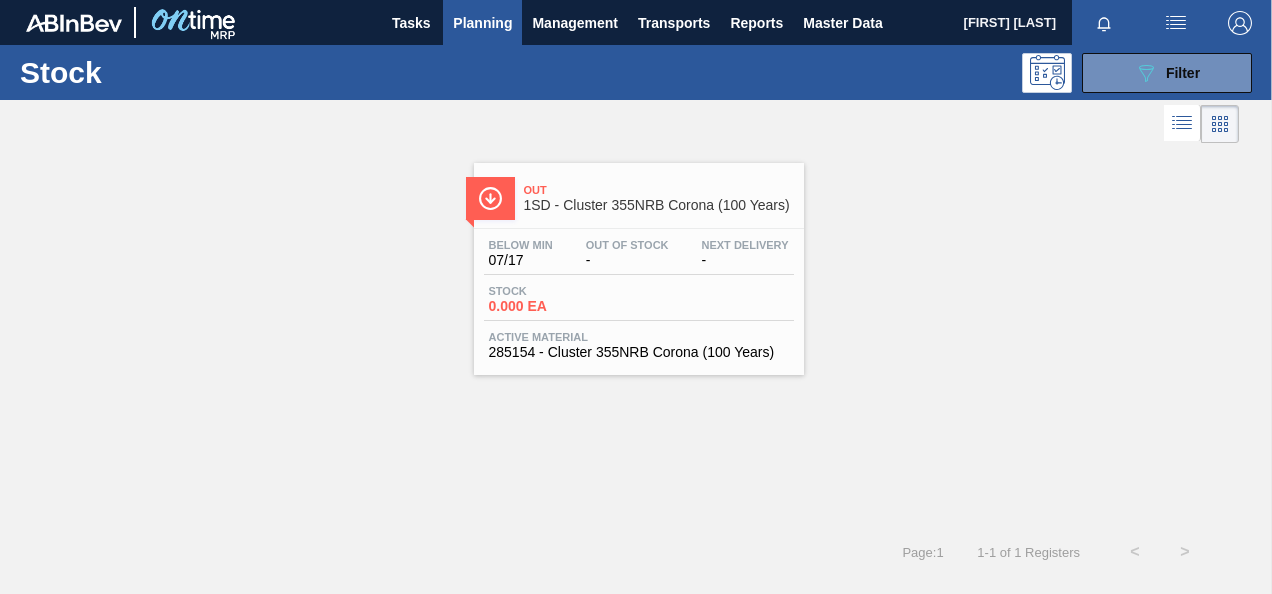 click on "0.000 EA" at bounding box center [559, 306] 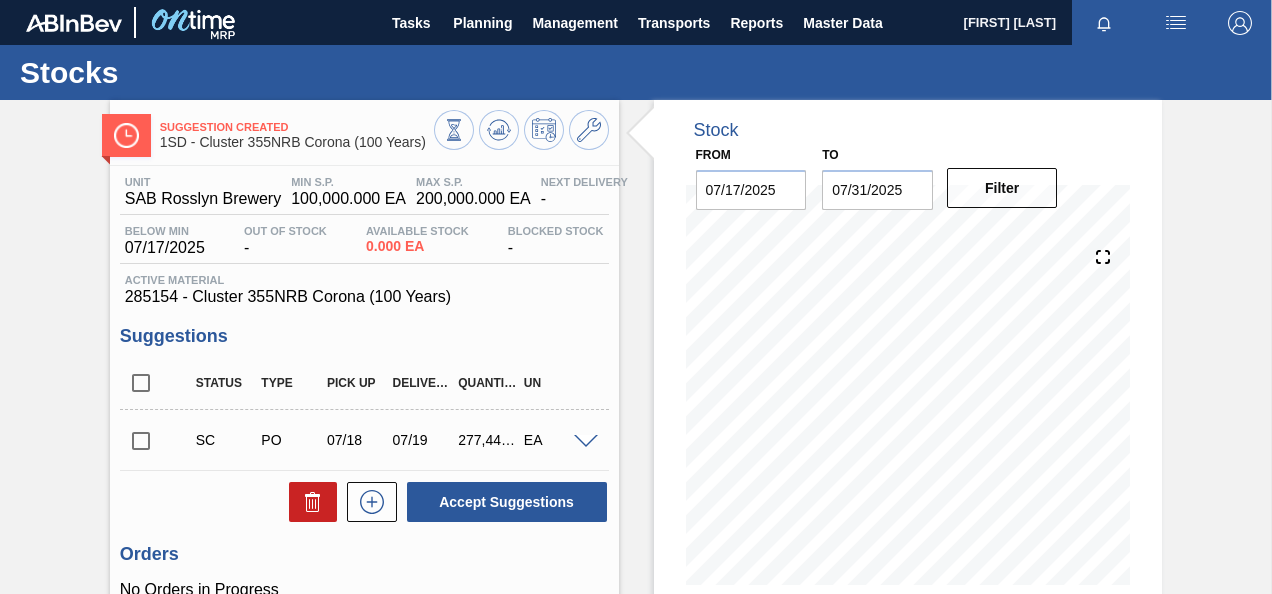scroll, scrollTop: 100, scrollLeft: 0, axis: vertical 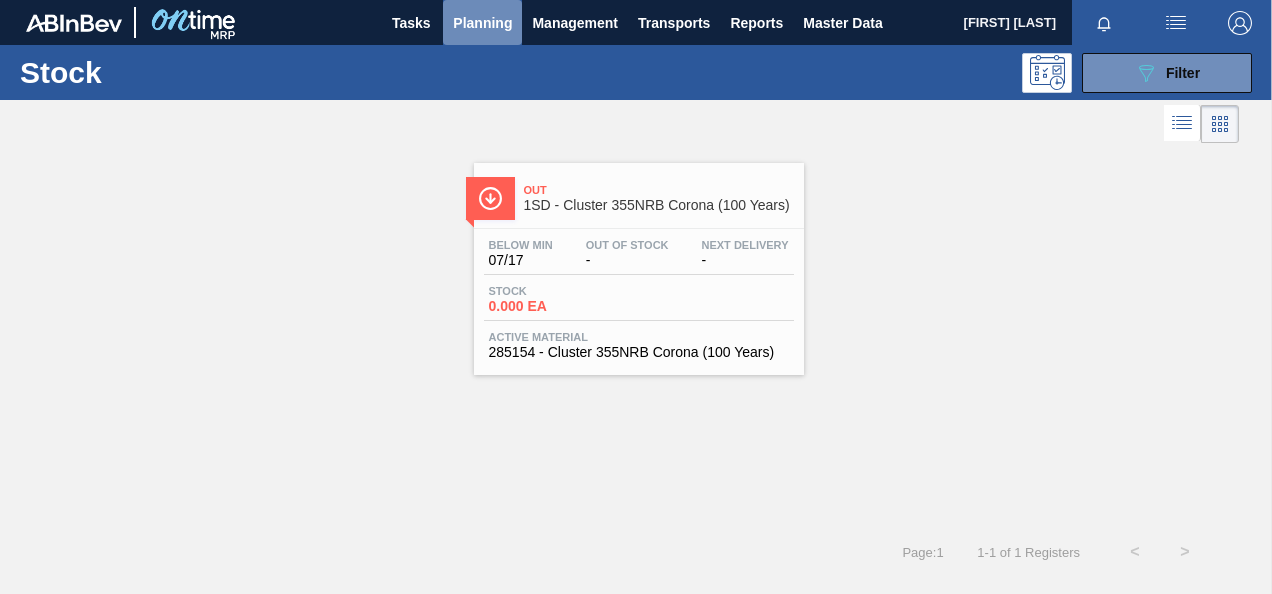 click on "Planning" at bounding box center (482, 23) 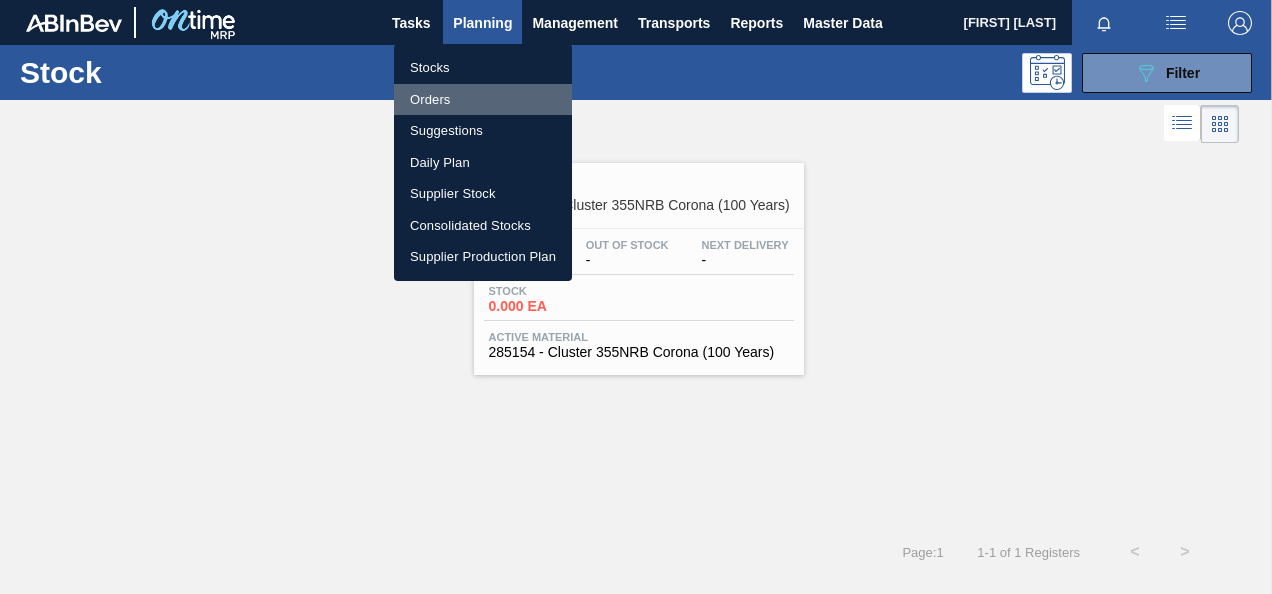 click on "Orders" at bounding box center (483, 100) 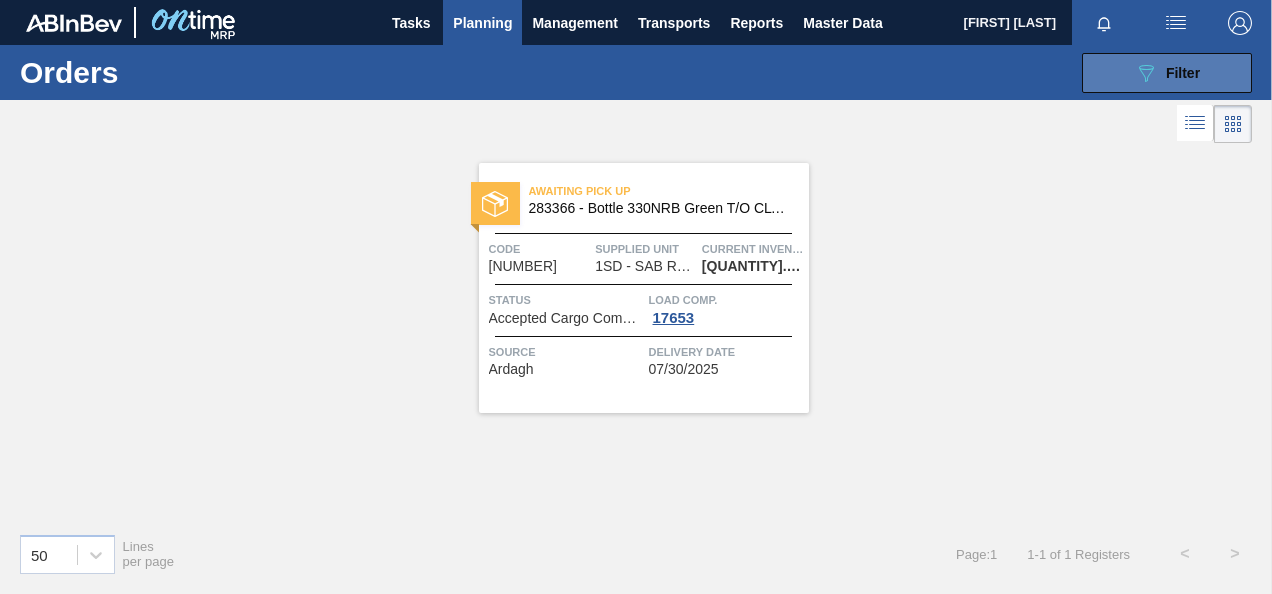 click on "Filter" at bounding box center [1183, 73] 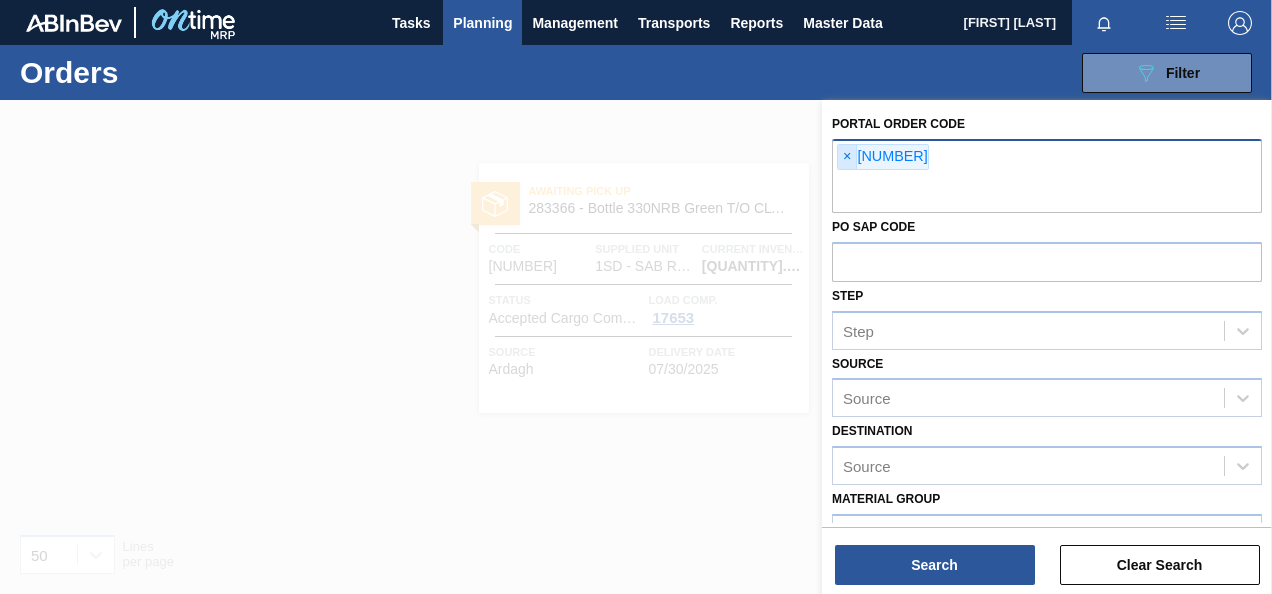 click on "×" at bounding box center [847, 157] 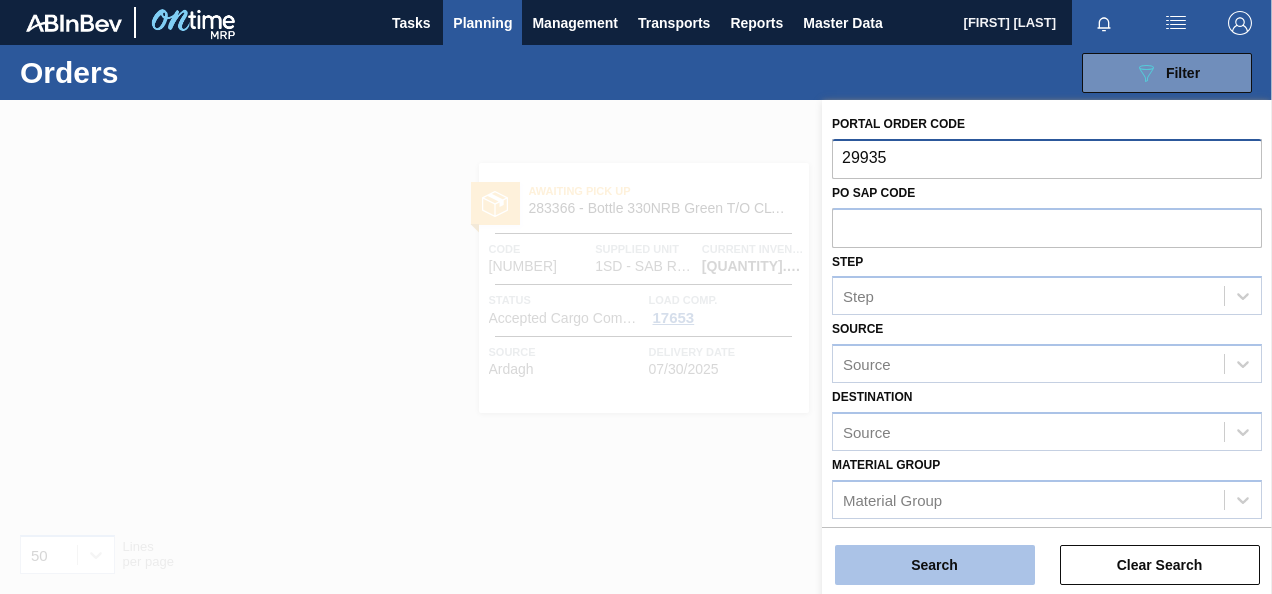 type on "29935" 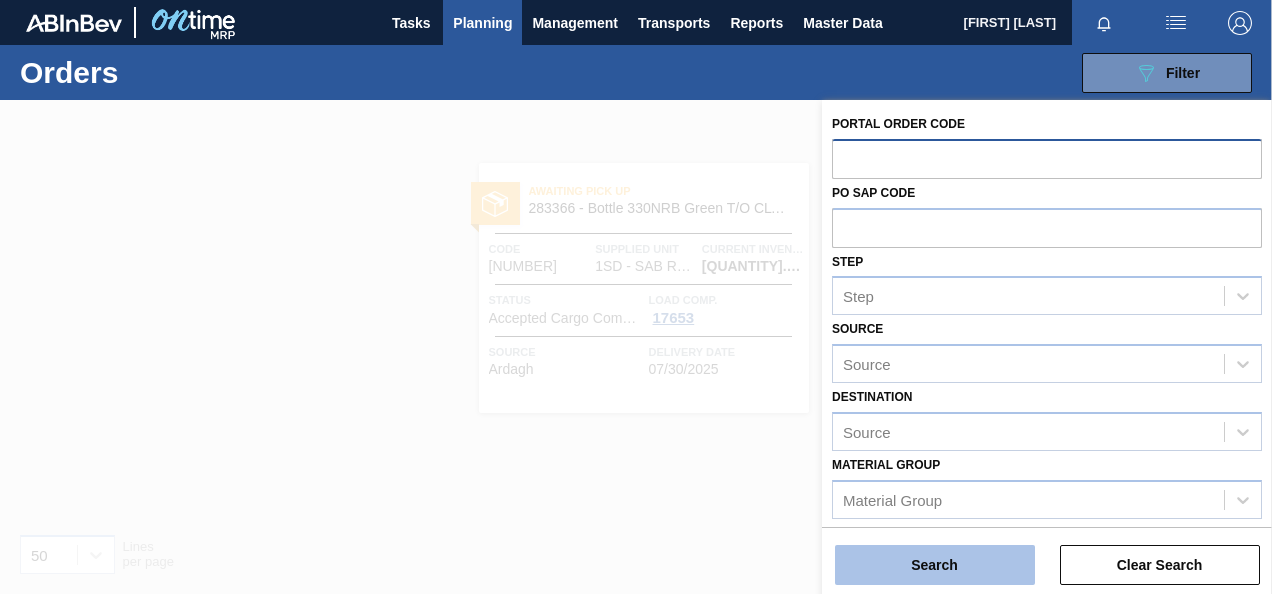 click on "Search" at bounding box center (935, 565) 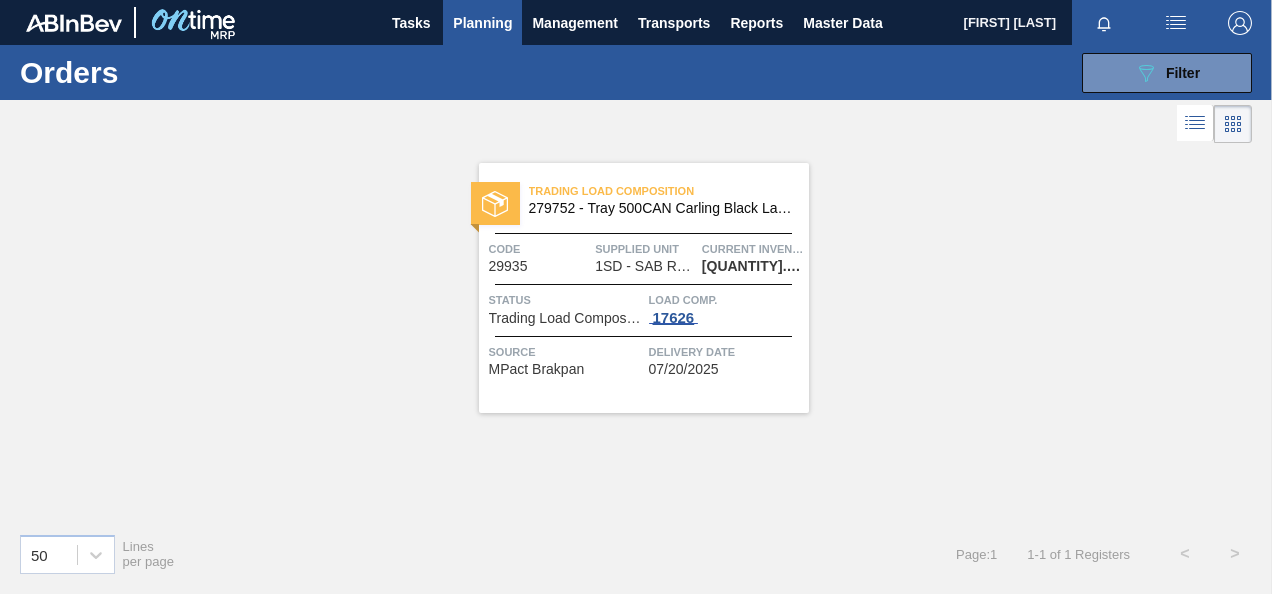 click on "17626" at bounding box center [674, 318] 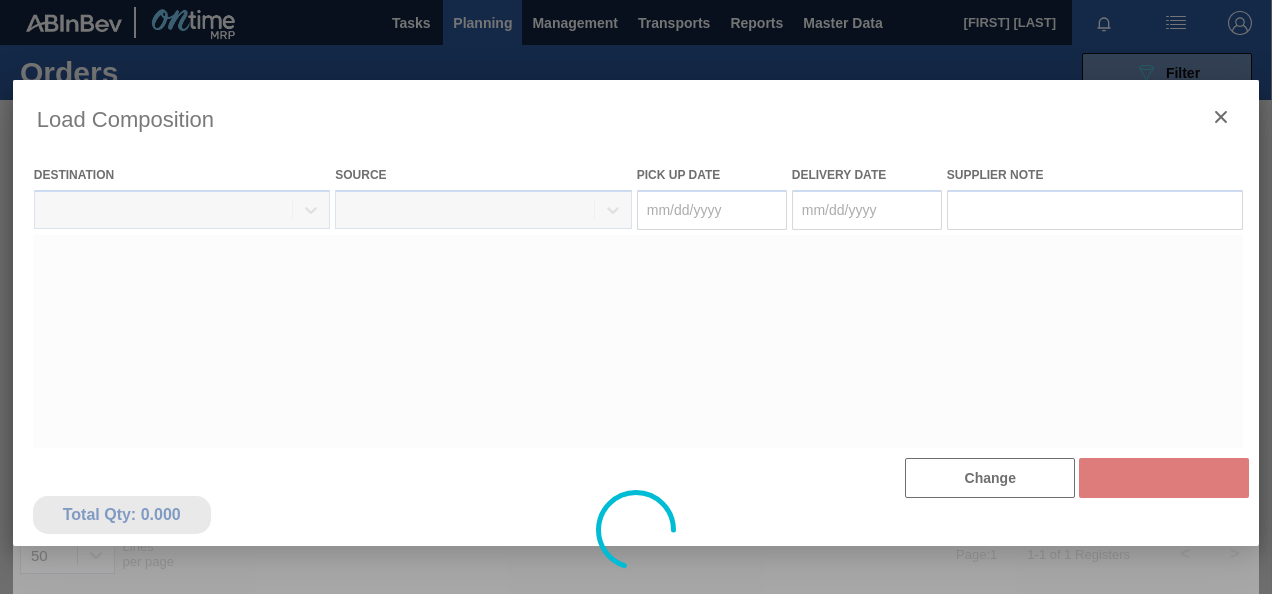 type on "07/19/2025" 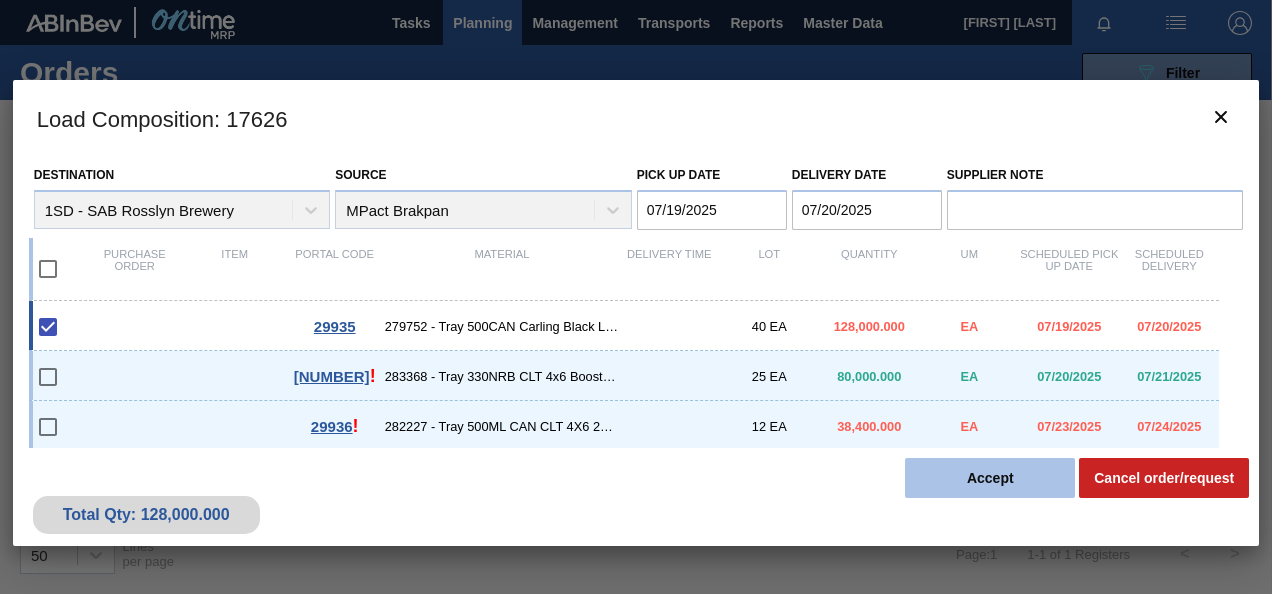 click on "Accept" at bounding box center [990, 478] 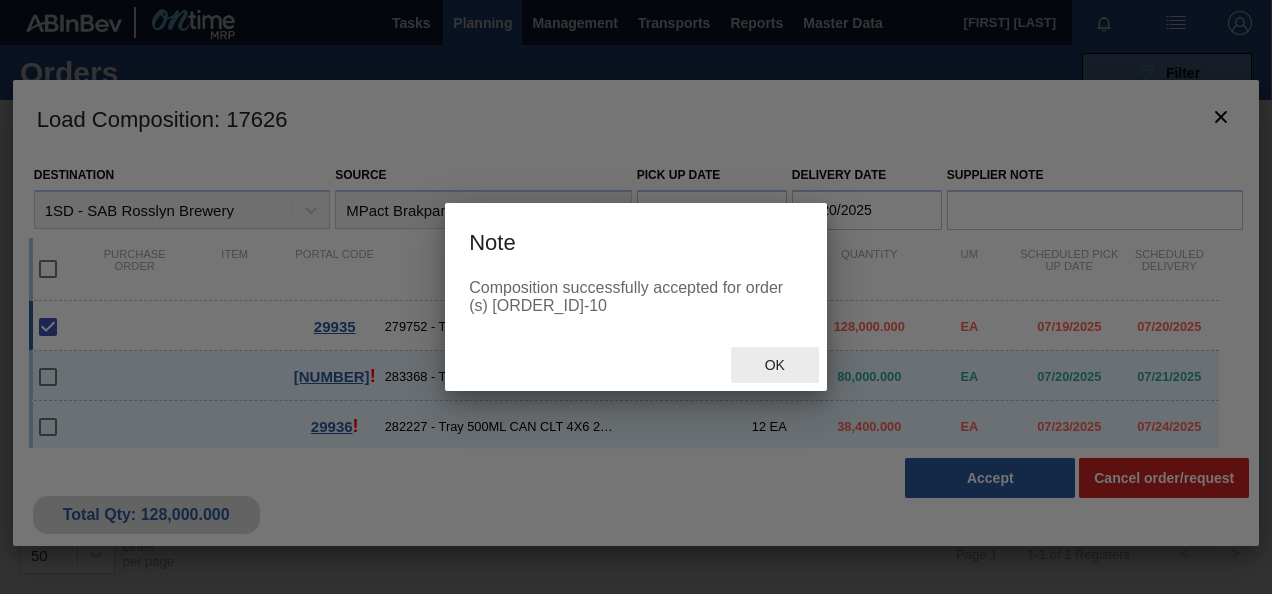click on "Ok" at bounding box center (775, 365) 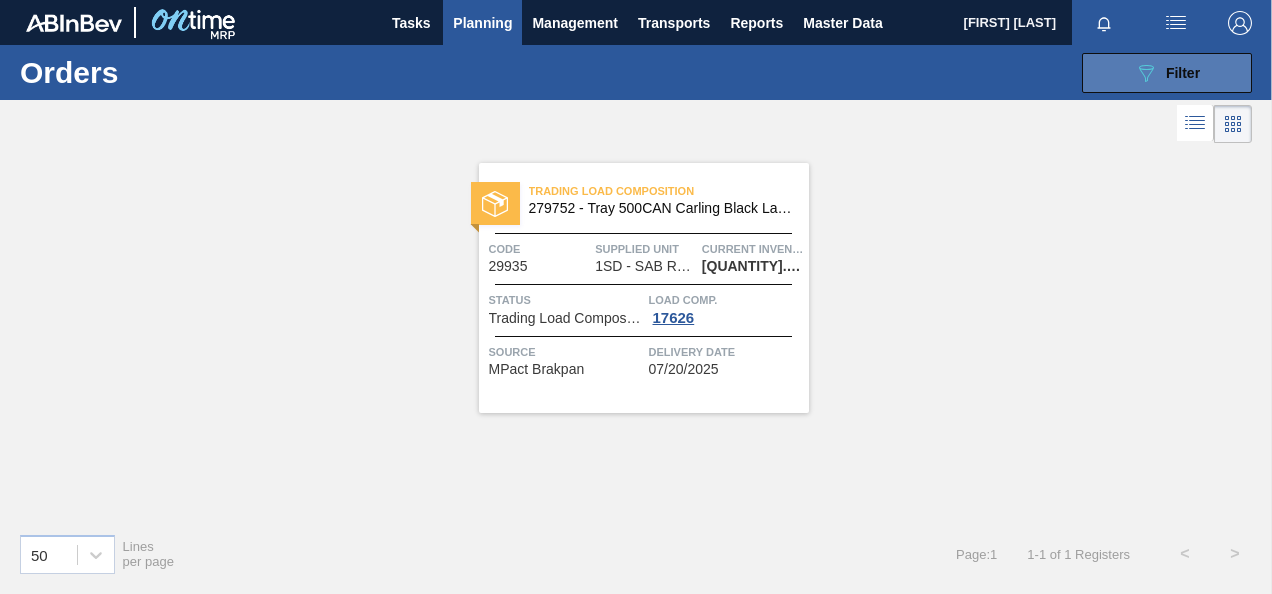 click on "089F7B8B-B2A5-4AFE-B5C0-19BA573D28AC" 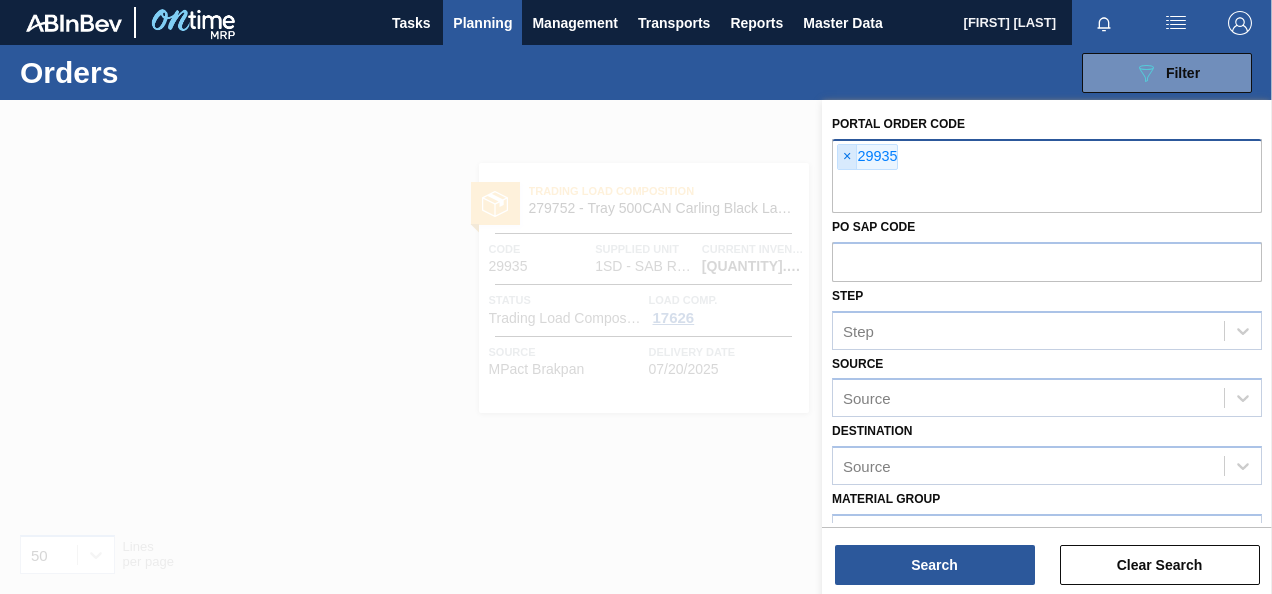 click on "×" at bounding box center (847, 157) 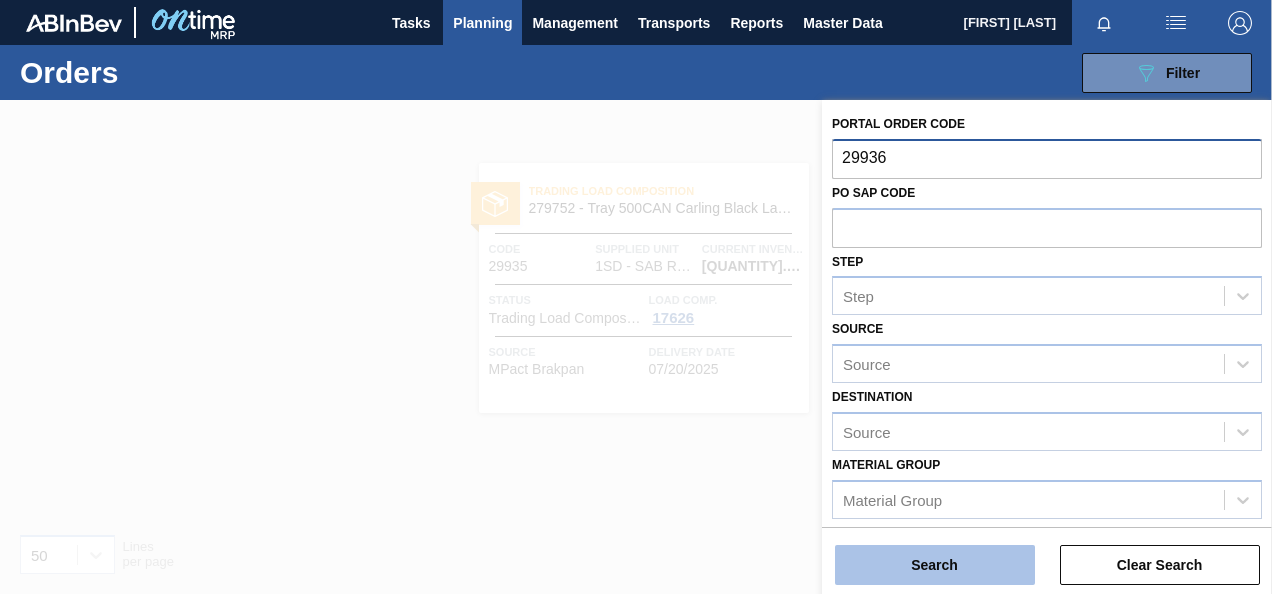 type on "29936" 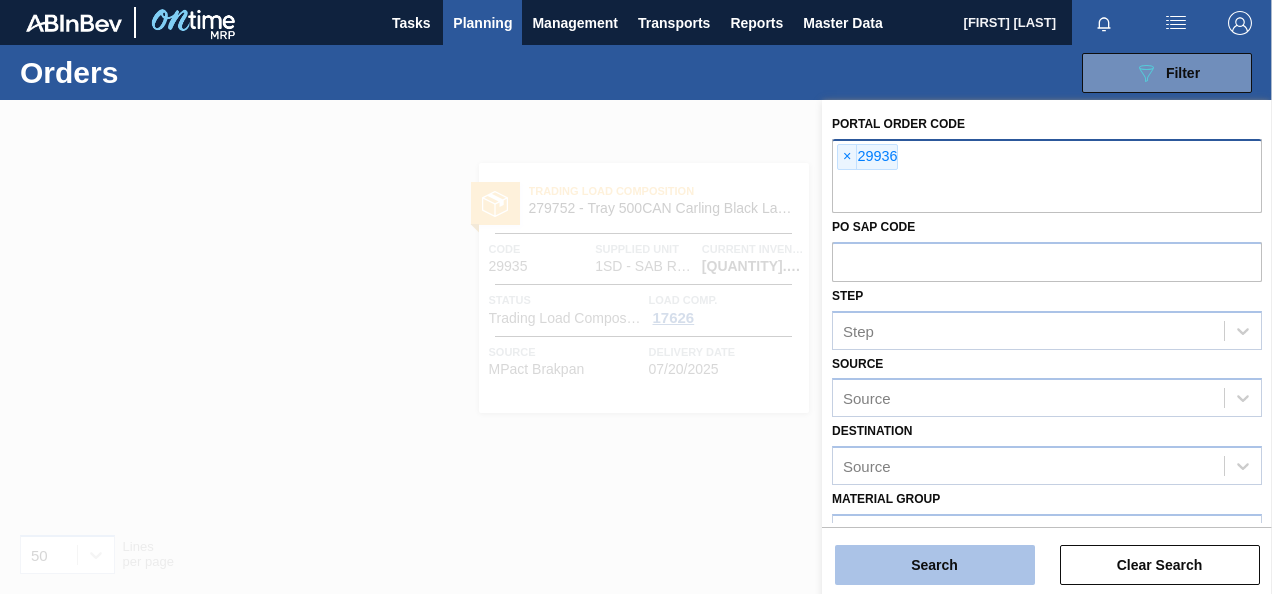 click on "Search" at bounding box center [935, 565] 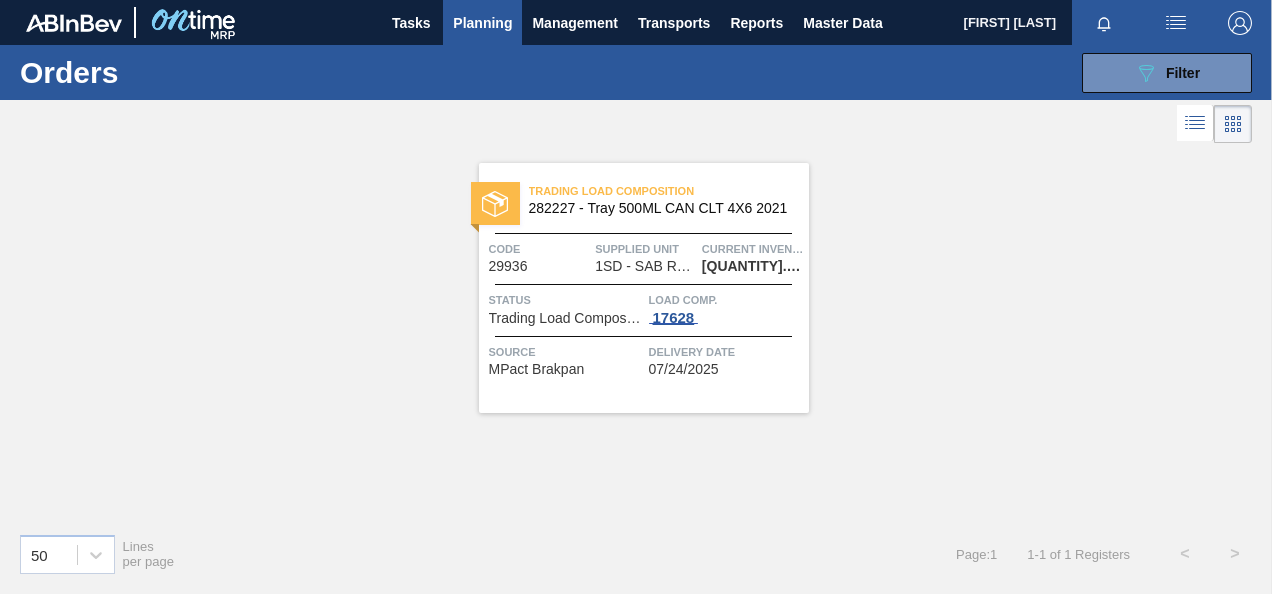 click on "17628" at bounding box center [674, 318] 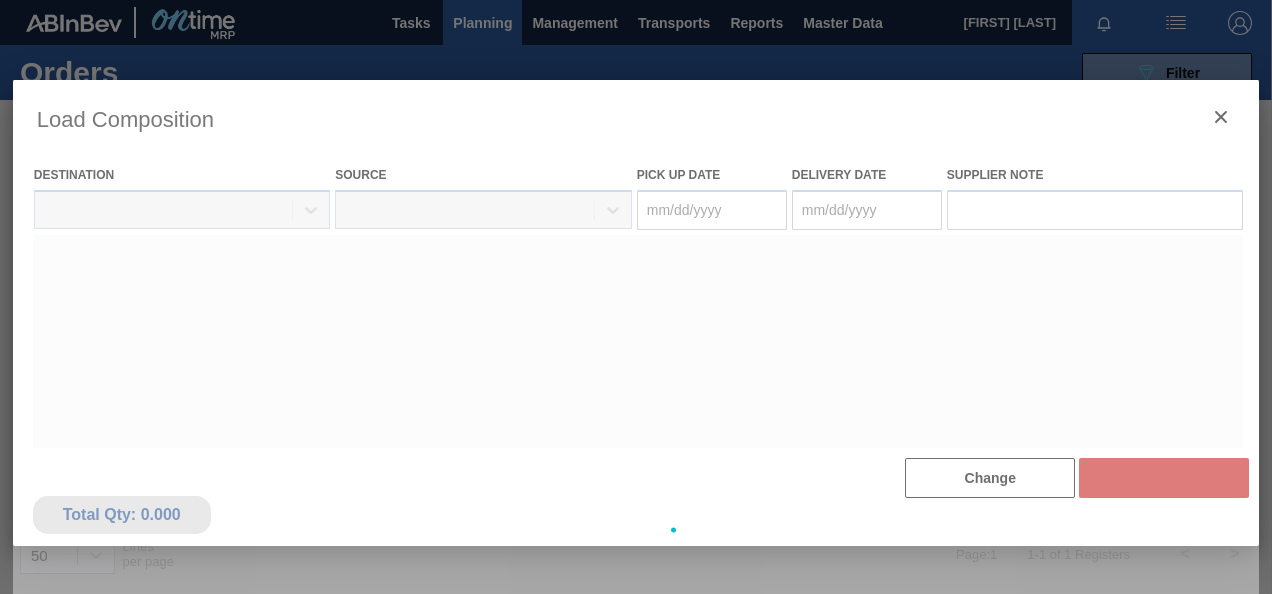 type on "07/23/2025" 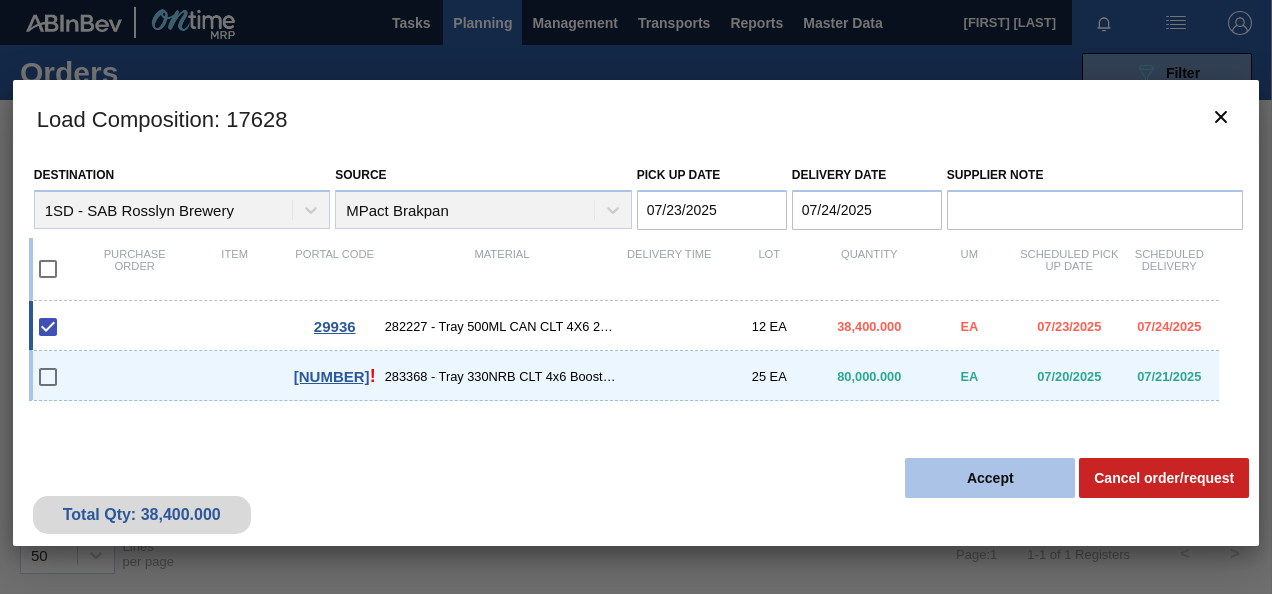 click on "Accept" at bounding box center [990, 478] 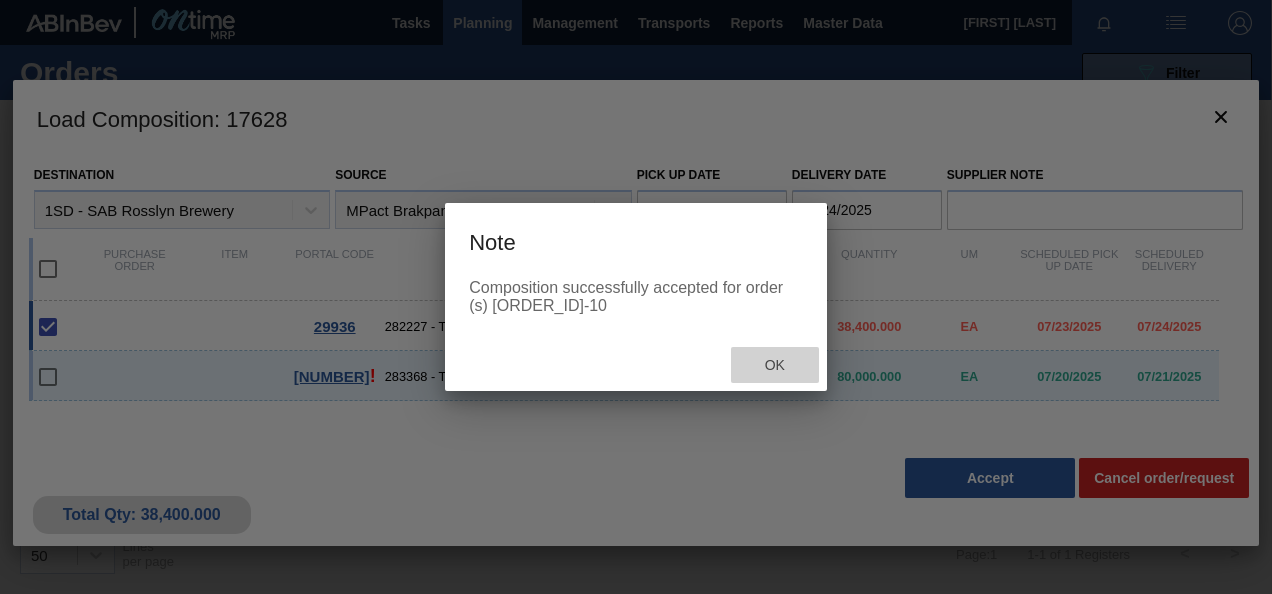 click on "Ok" at bounding box center (775, 365) 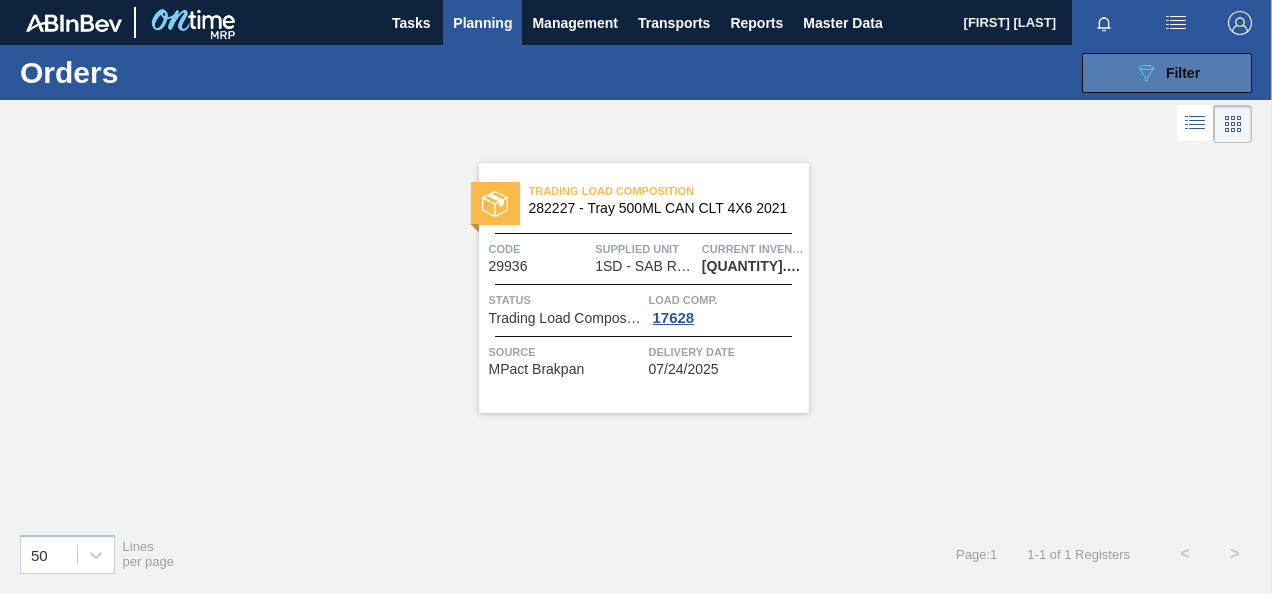 click on "089F7B8B-B2A5-4AFE-B5C0-19BA573D28AC Filter" at bounding box center [1167, 73] 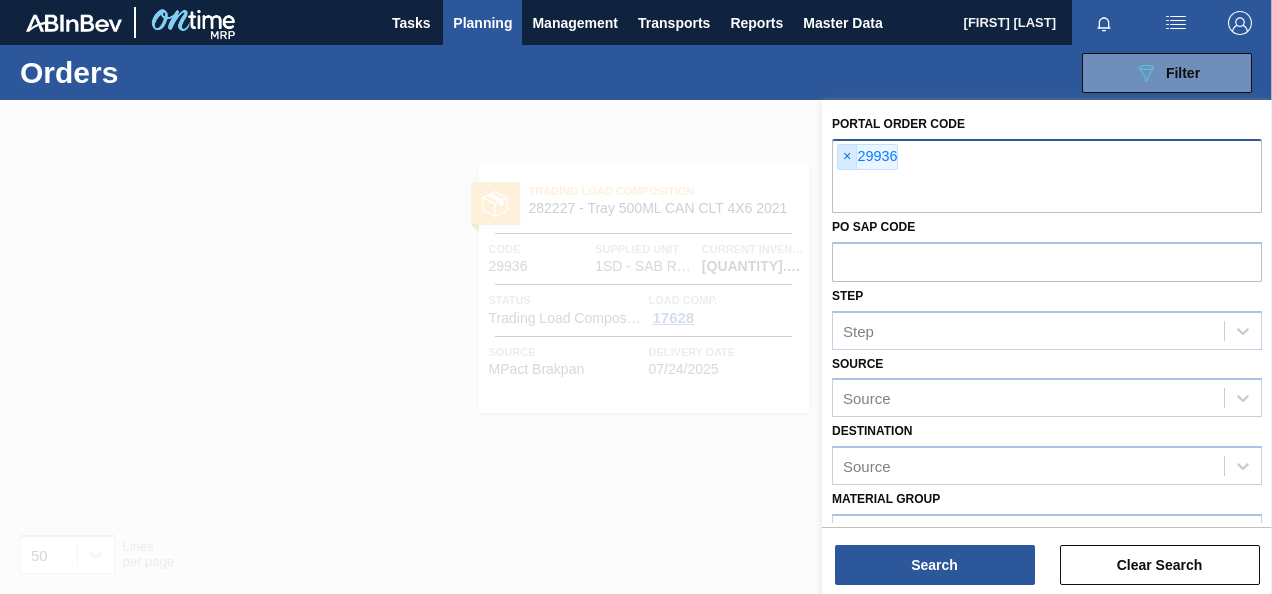 click on "×" at bounding box center [847, 157] 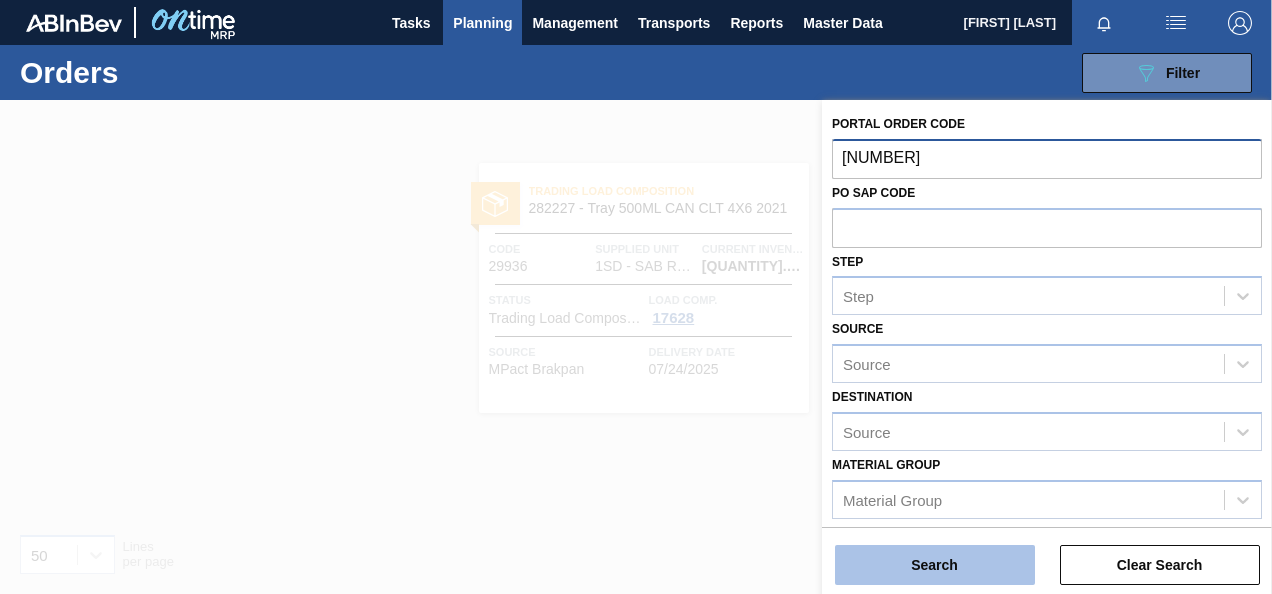 type on "[NUMBER]" 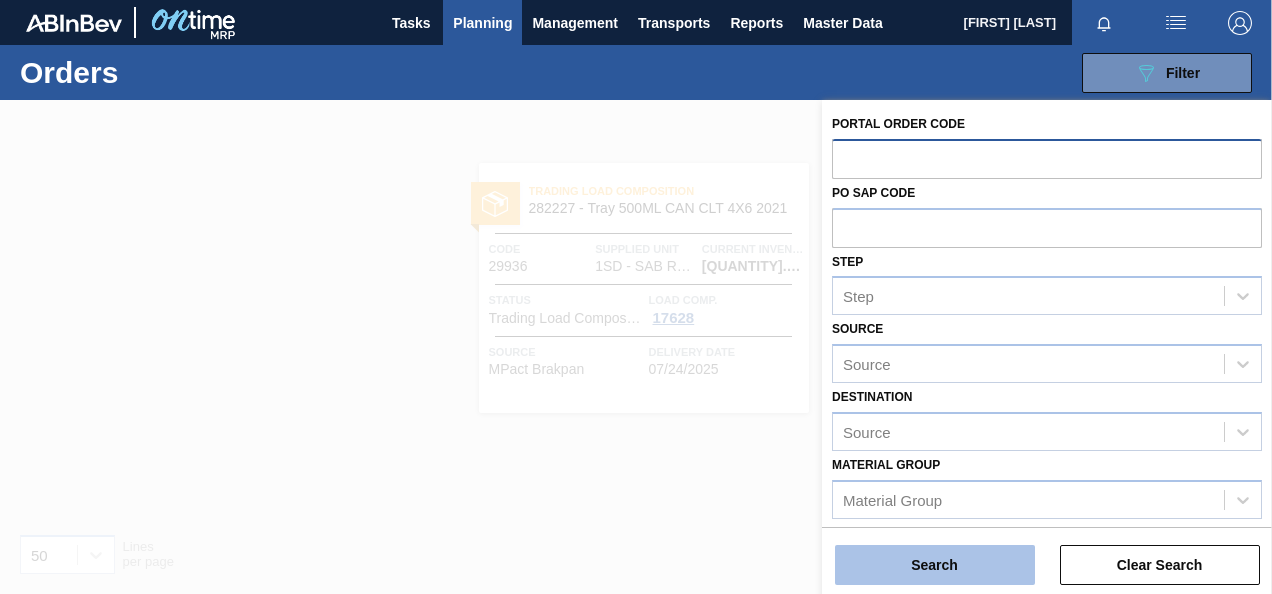 click on "Search" at bounding box center (935, 565) 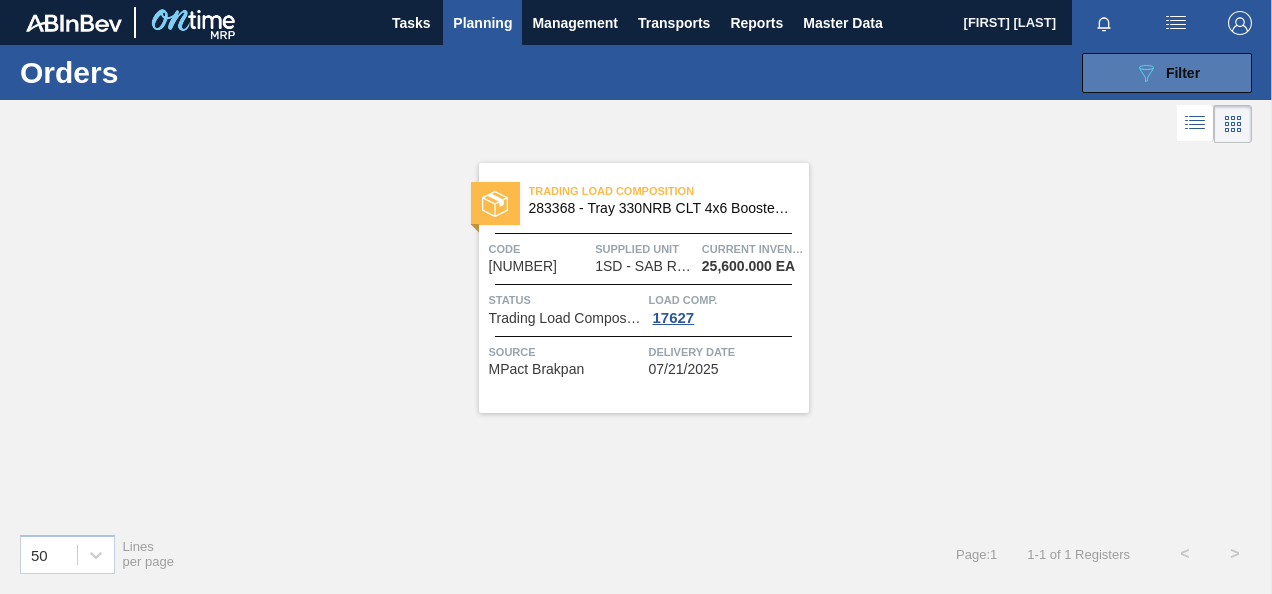 click on "089F7B8B-B2A5-4AFE-B5C0-19BA573D28AC Filter" at bounding box center [1167, 73] 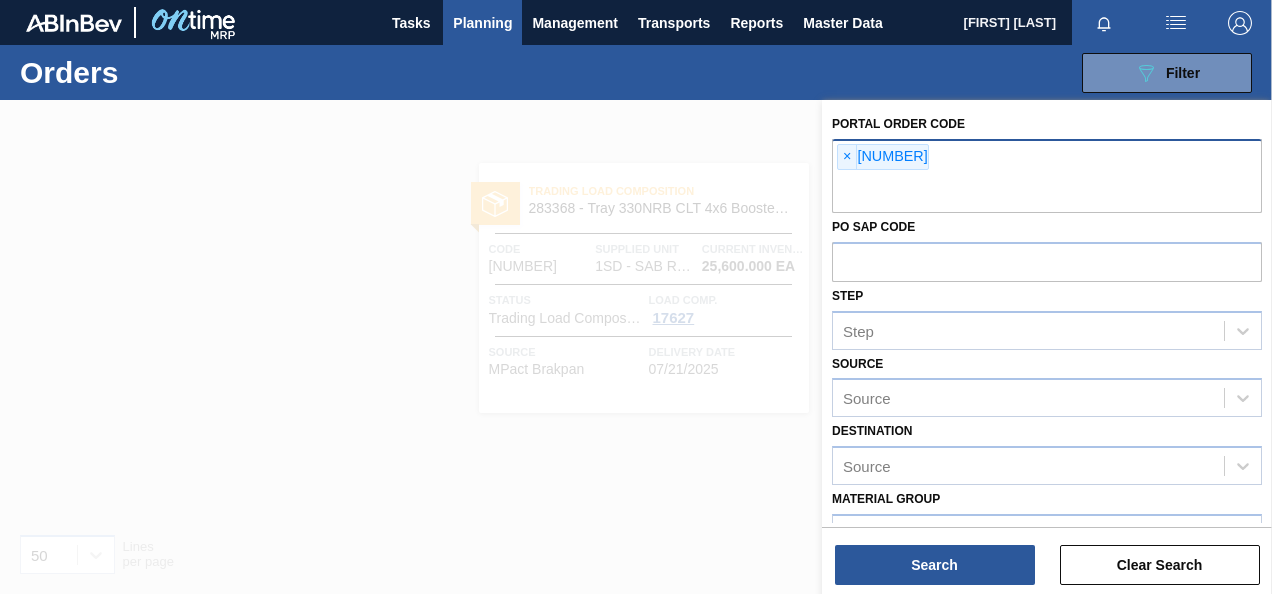 click at bounding box center (636, 397) 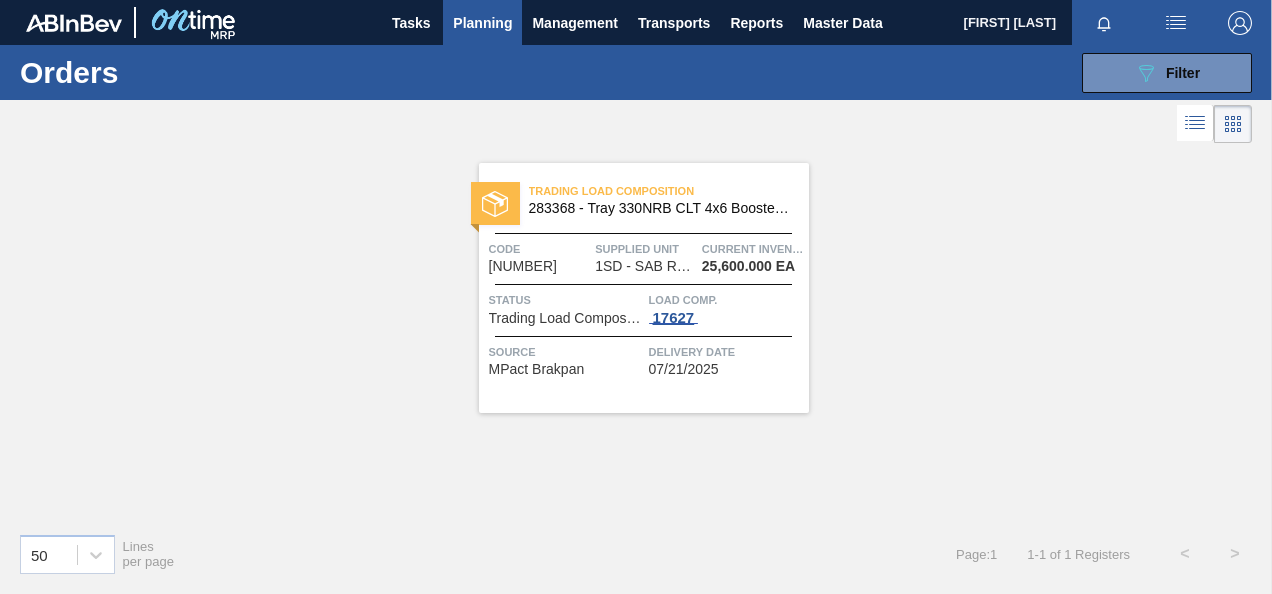 click on "17627" at bounding box center (674, 318) 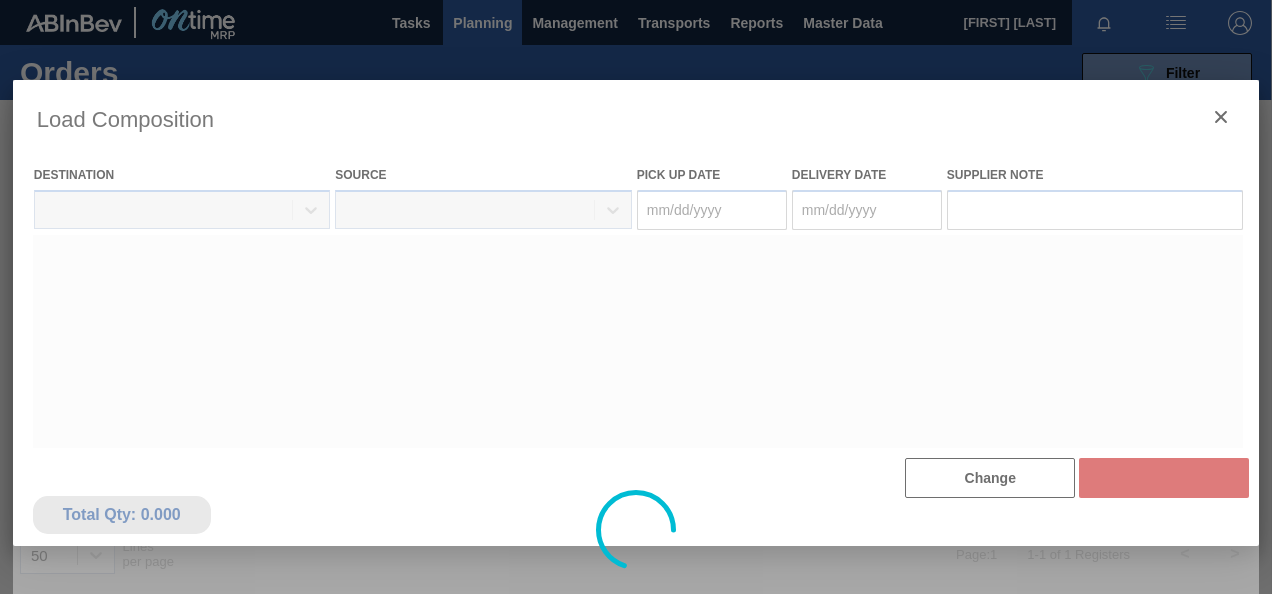 type on "07/20/2025" 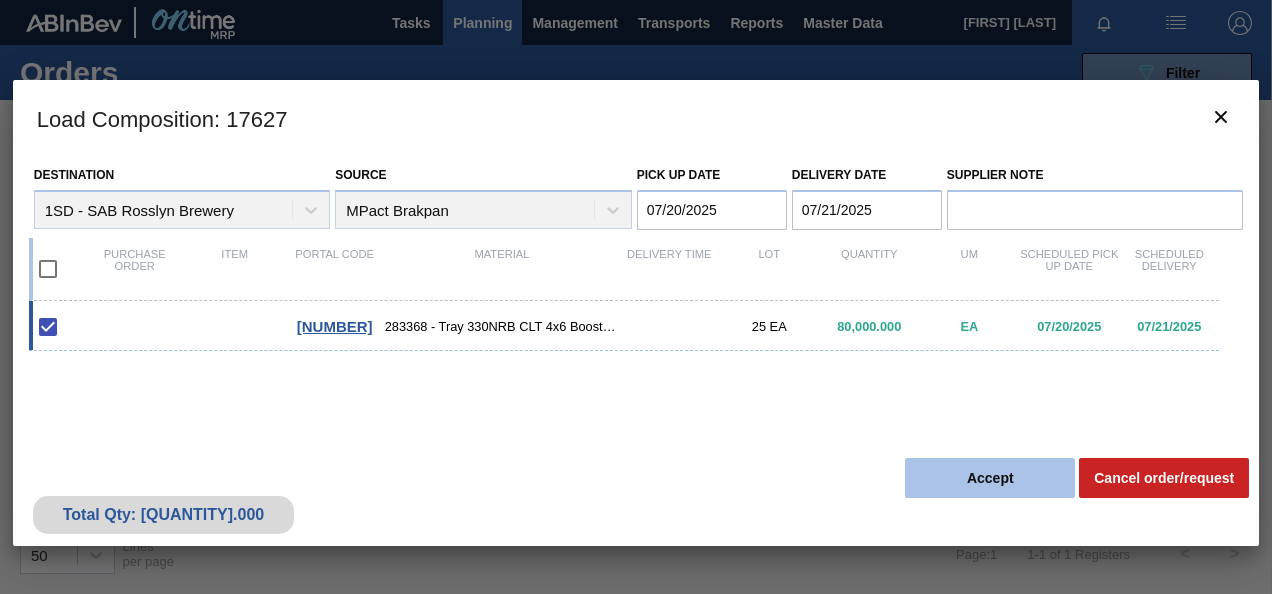 click on "Accept" at bounding box center (990, 478) 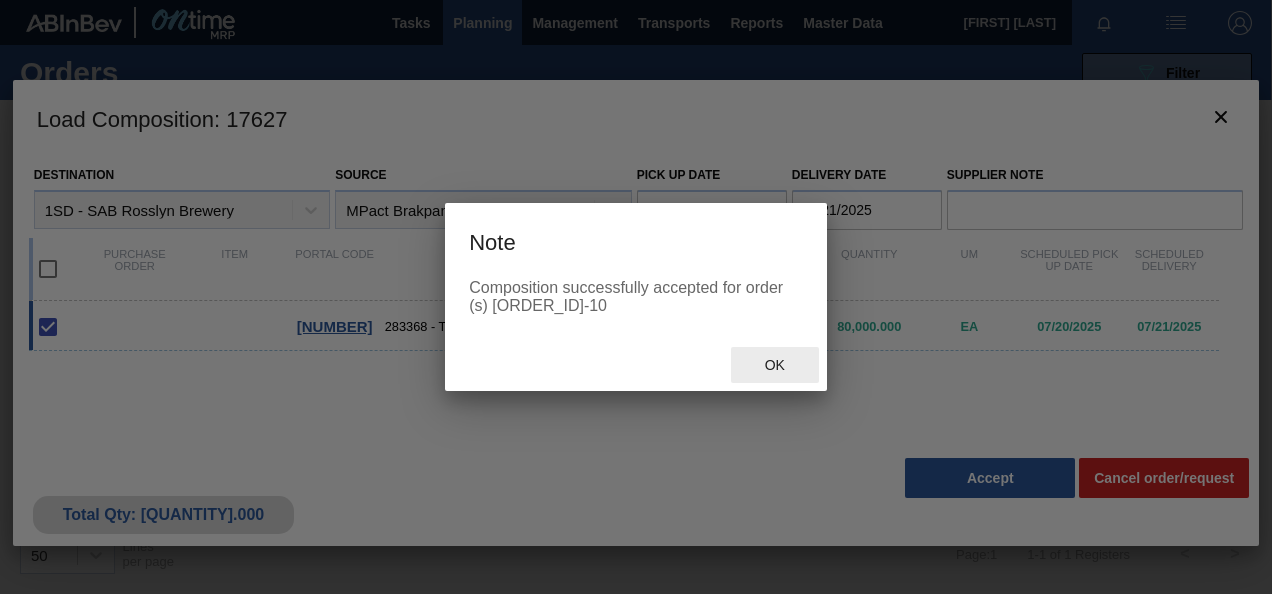 click on "Ok" at bounding box center (775, 365) 